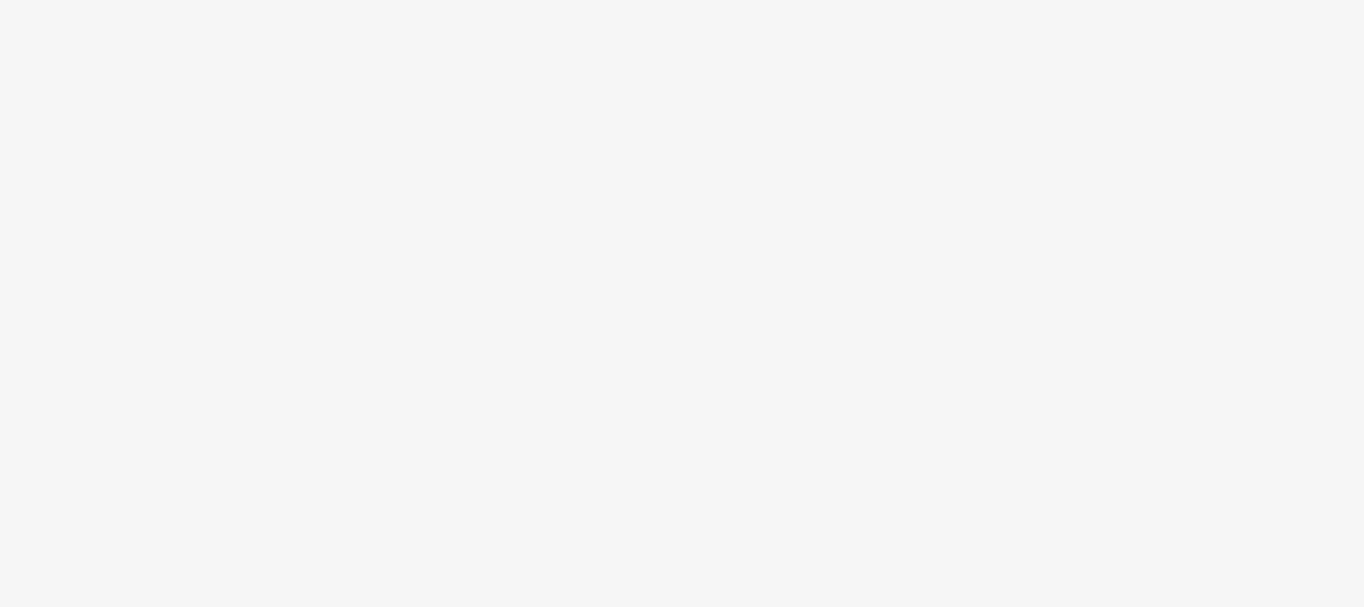 scroll, scrollTop: 0, scrollLeft: 0, axis: both 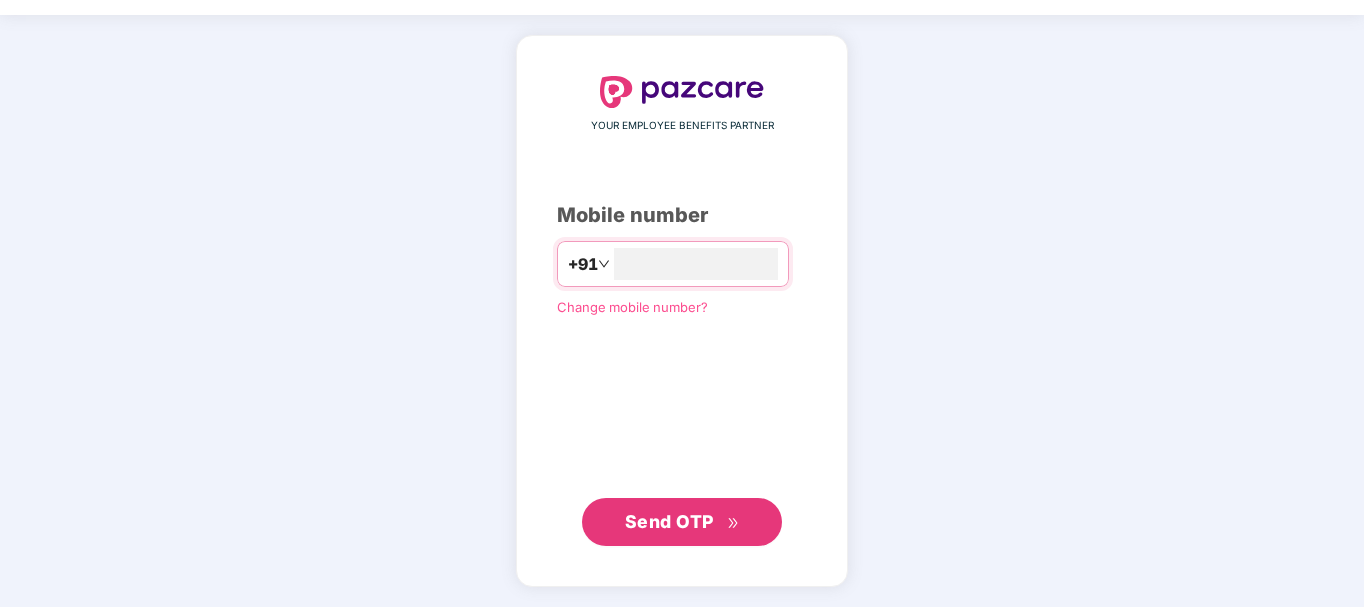type on "**********" 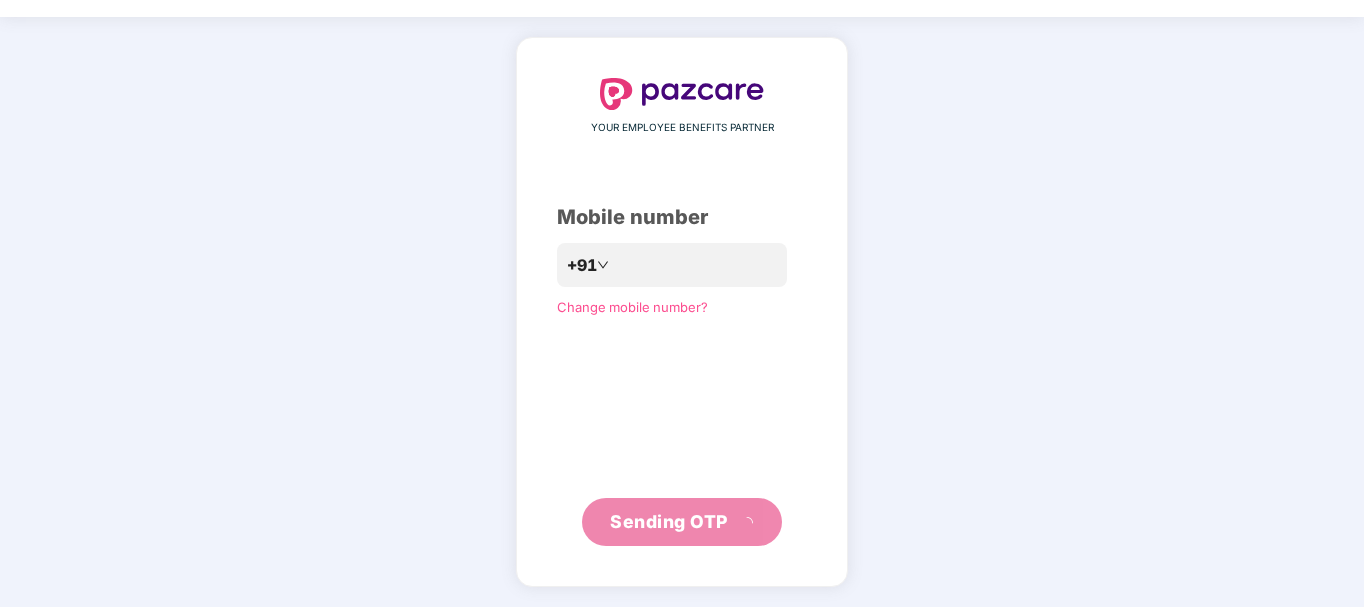 scroll, scrollTop: 45, scrollLeft: 0, axis: vertical 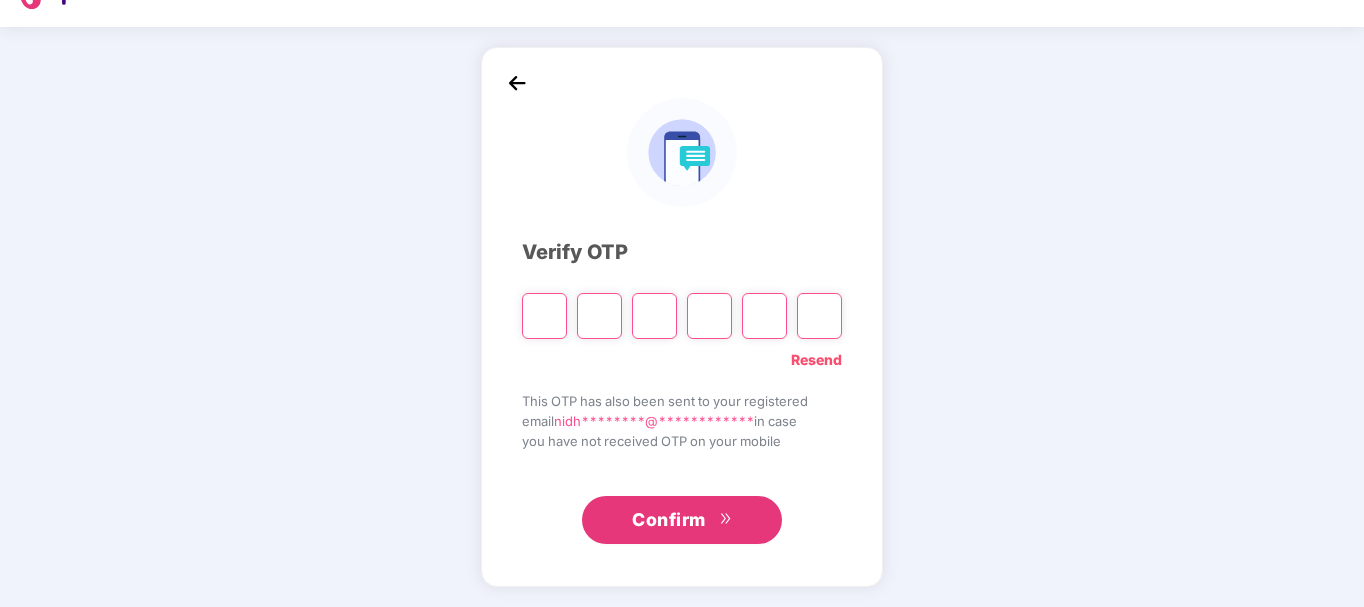 type on "*" 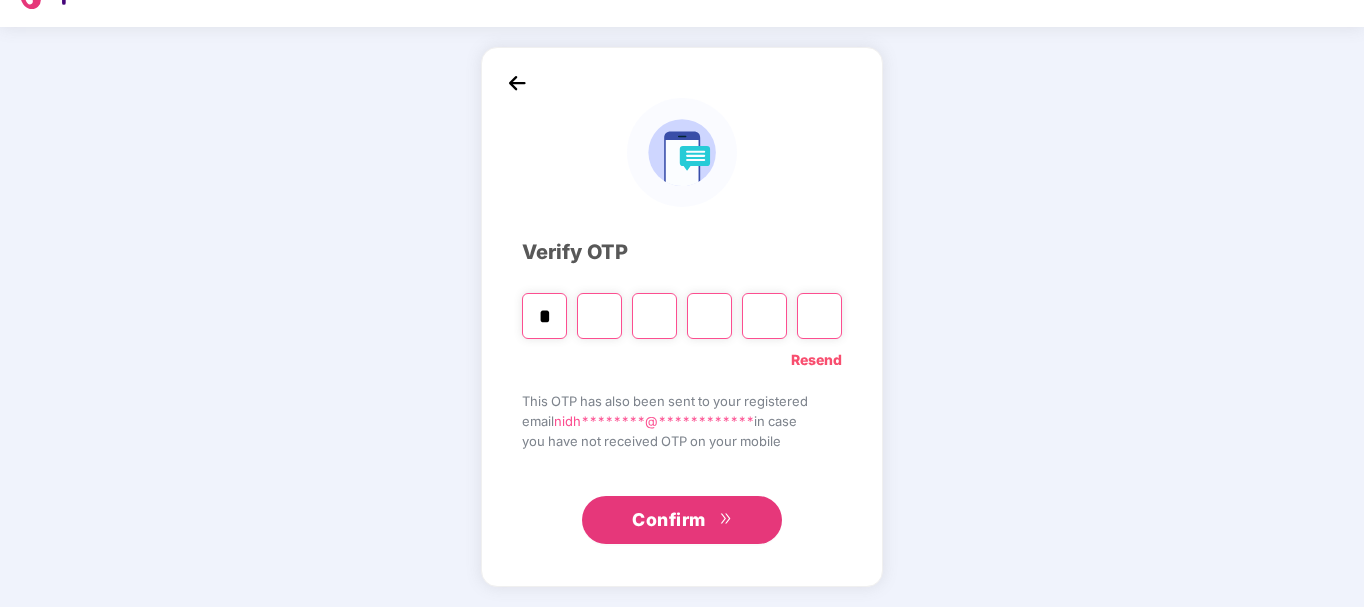 type on "*" 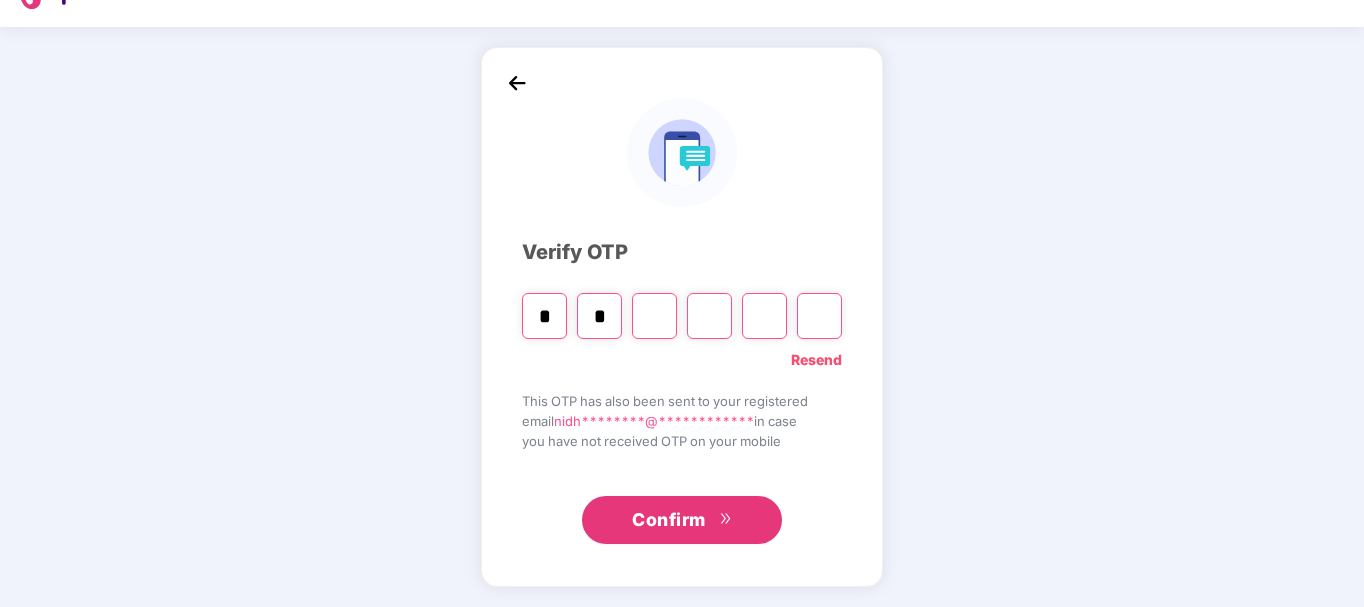 type on "*" 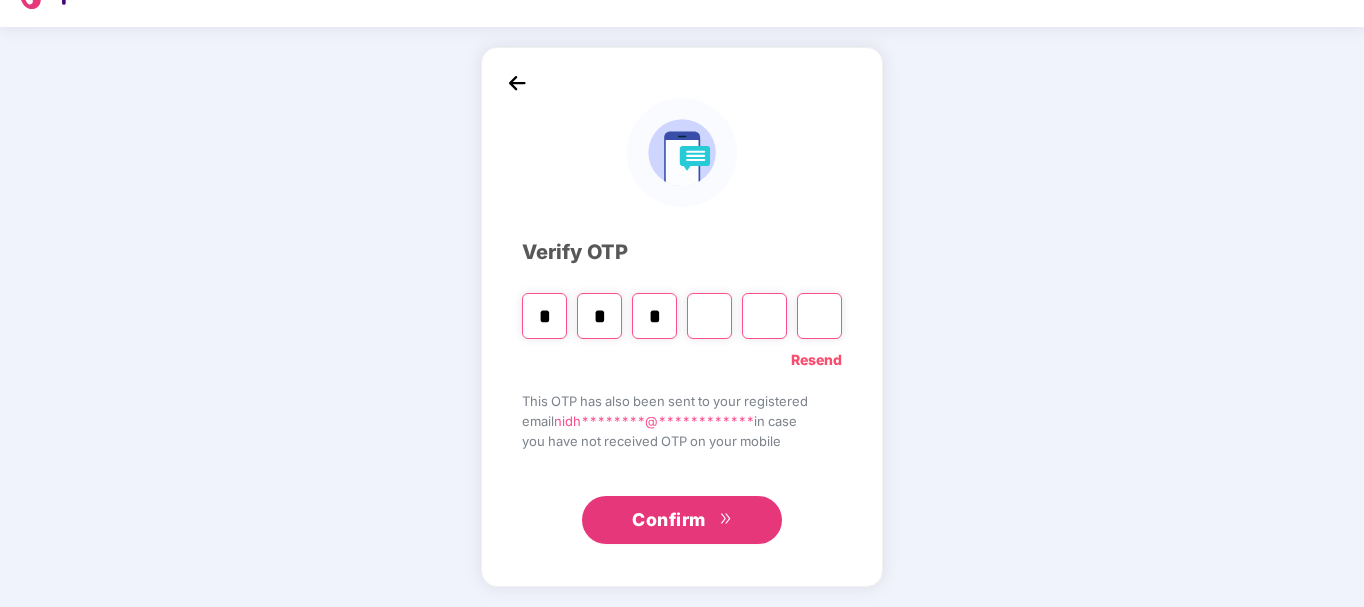 type on "*" 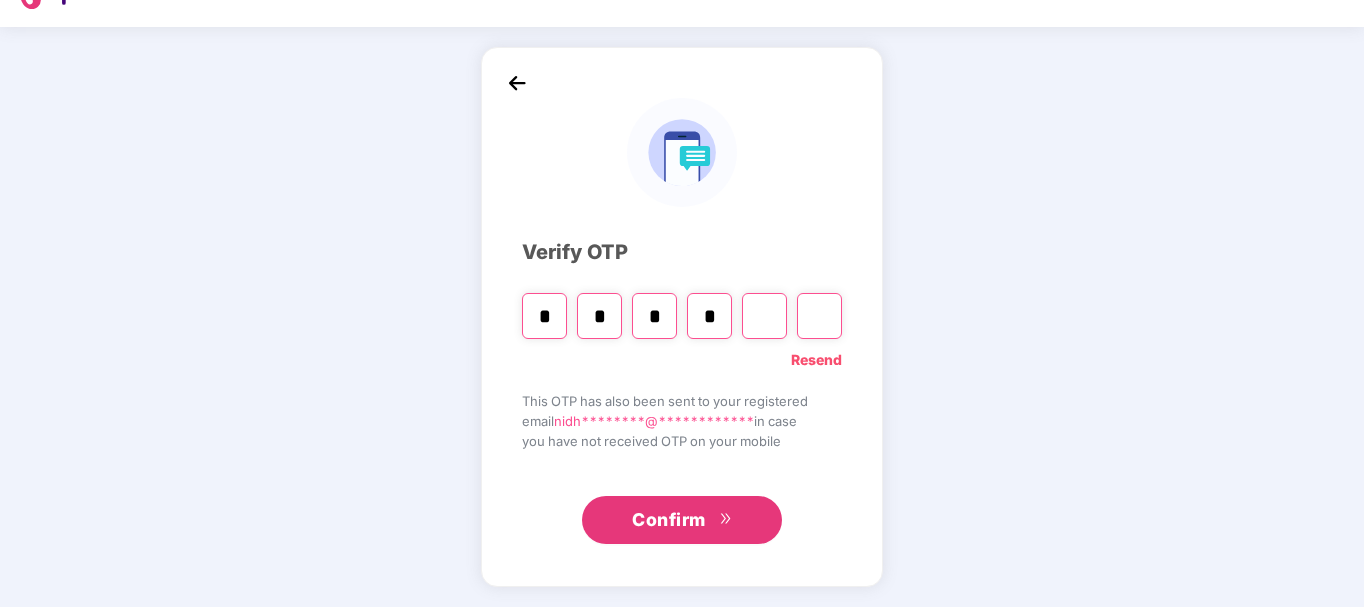 type on "*" 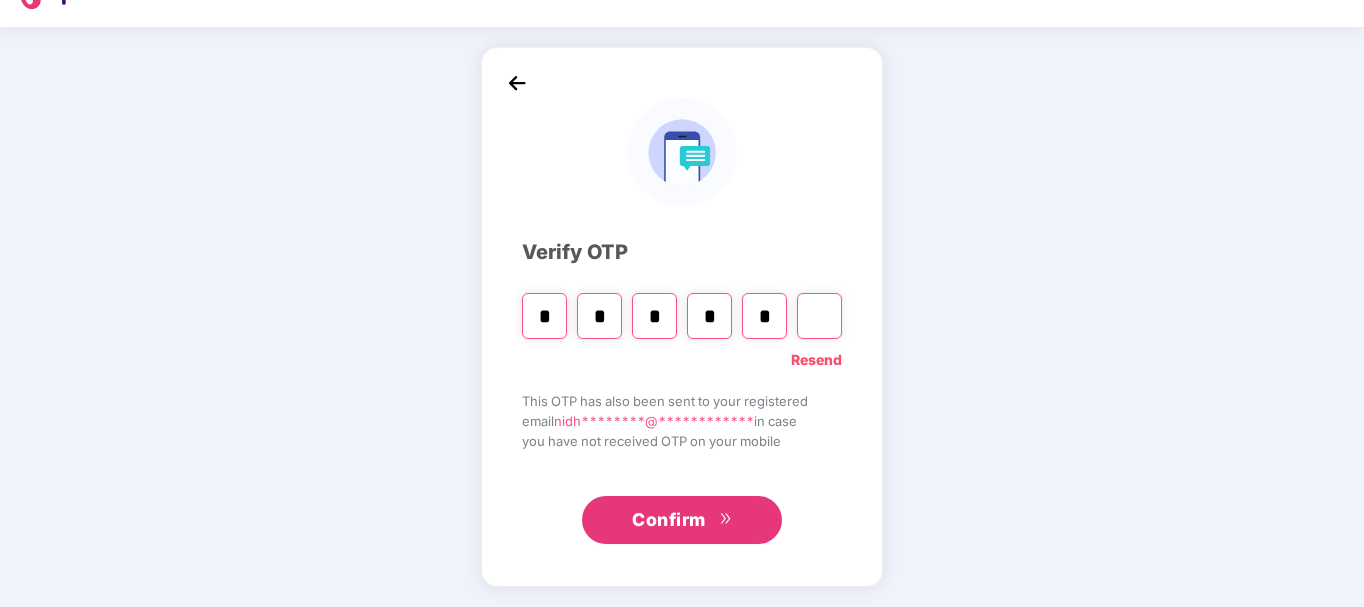 type on "*" 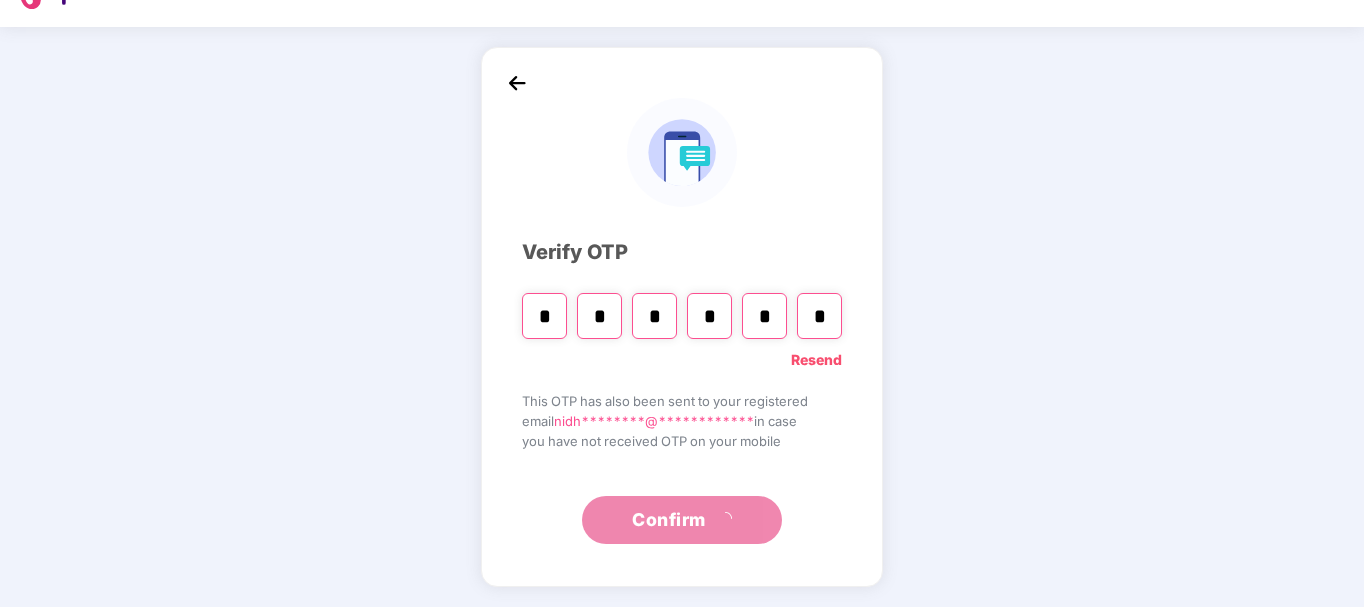 scroll, scrollTop: 0, scrollLeft: 0, axis: both 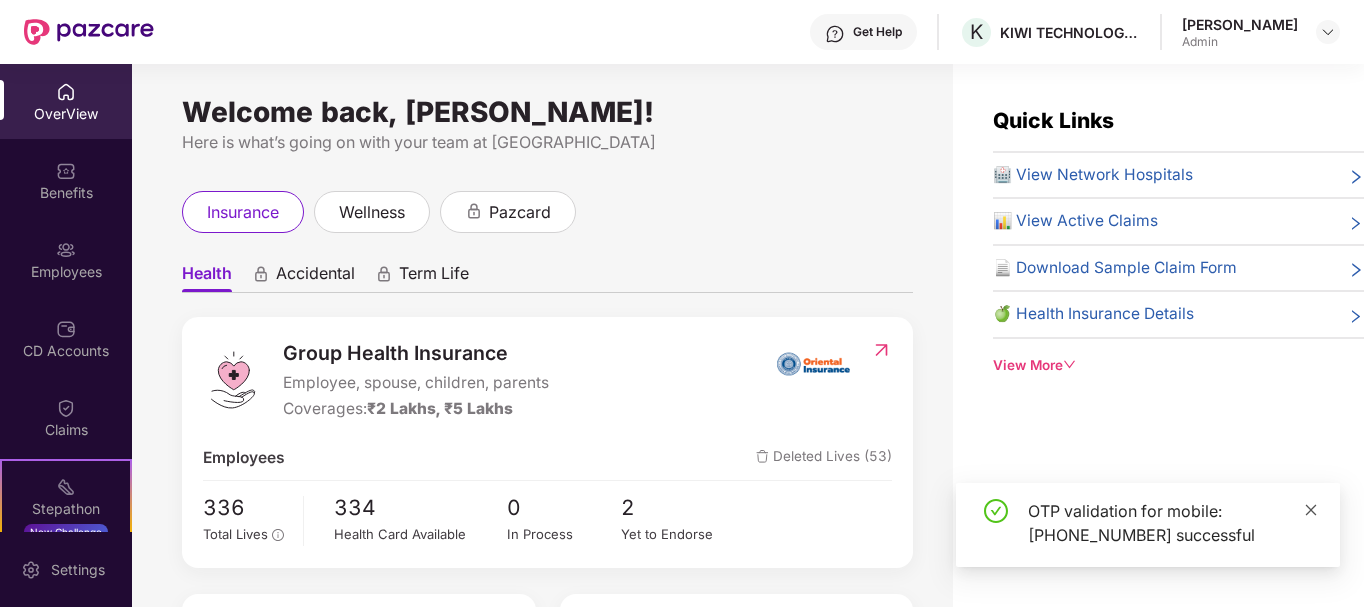click at bounding box center (1311, 509) 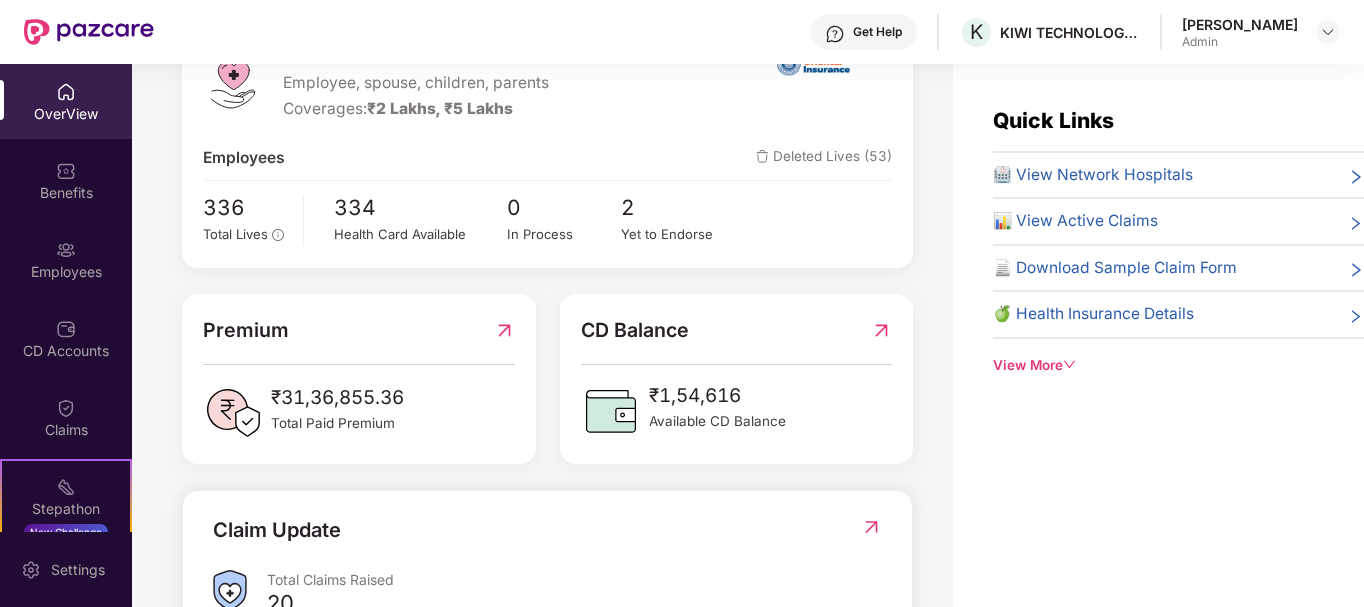 scroll, scrollTop: 0, scrollLeft: 0, axis: both 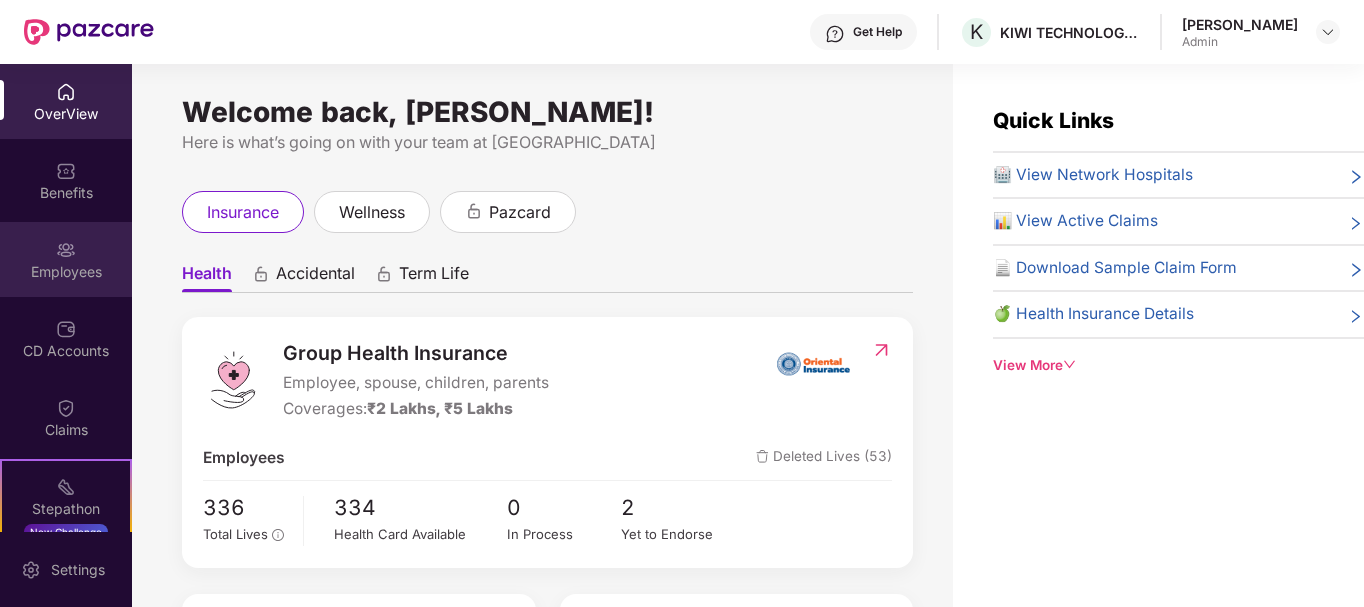 click on "Employees" at bounding box center (66, 259) 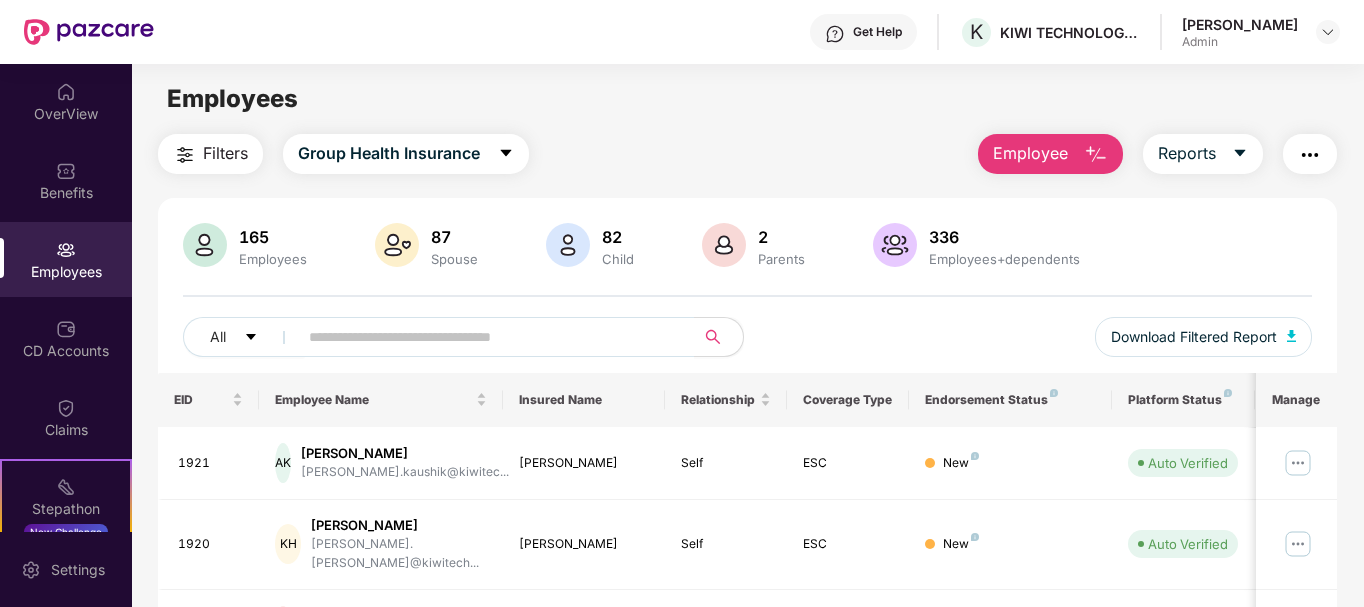 click on "Employee" at bounding box center (1030, 153) 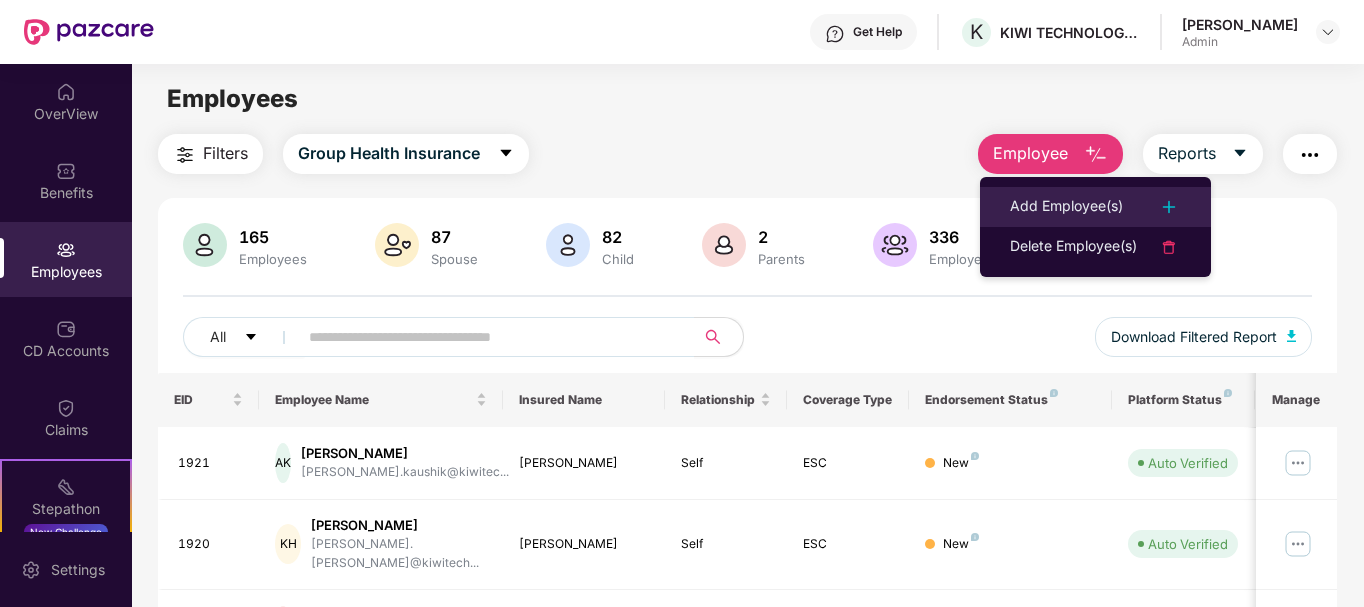 click on "Add Employee(s)" at bounding box center (1066, 207) 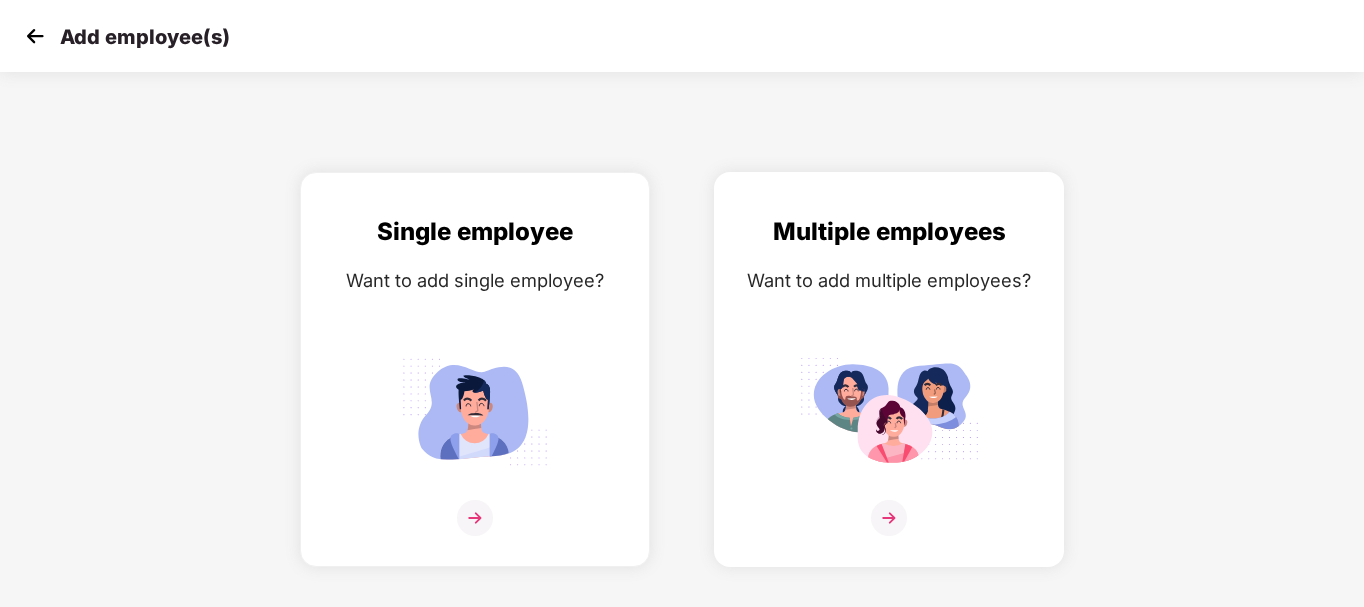 click at bounding box center [889, 518] 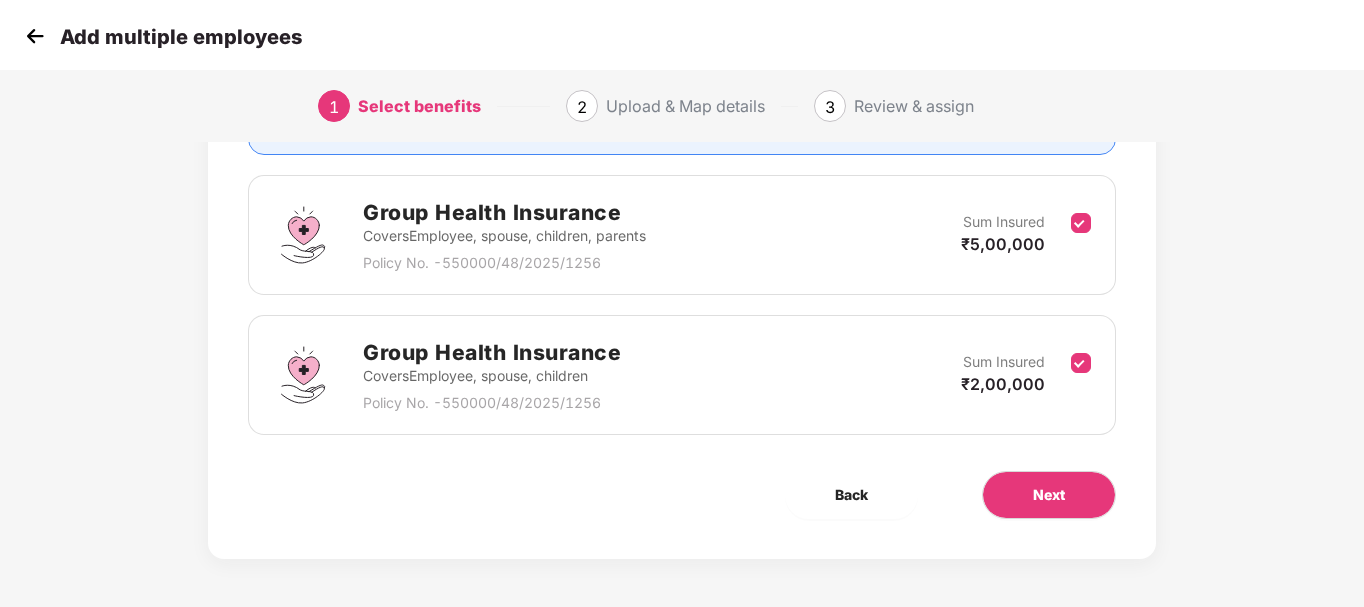 scroll, scrollTop: 272, scrollLeft: 0, axis: vertical 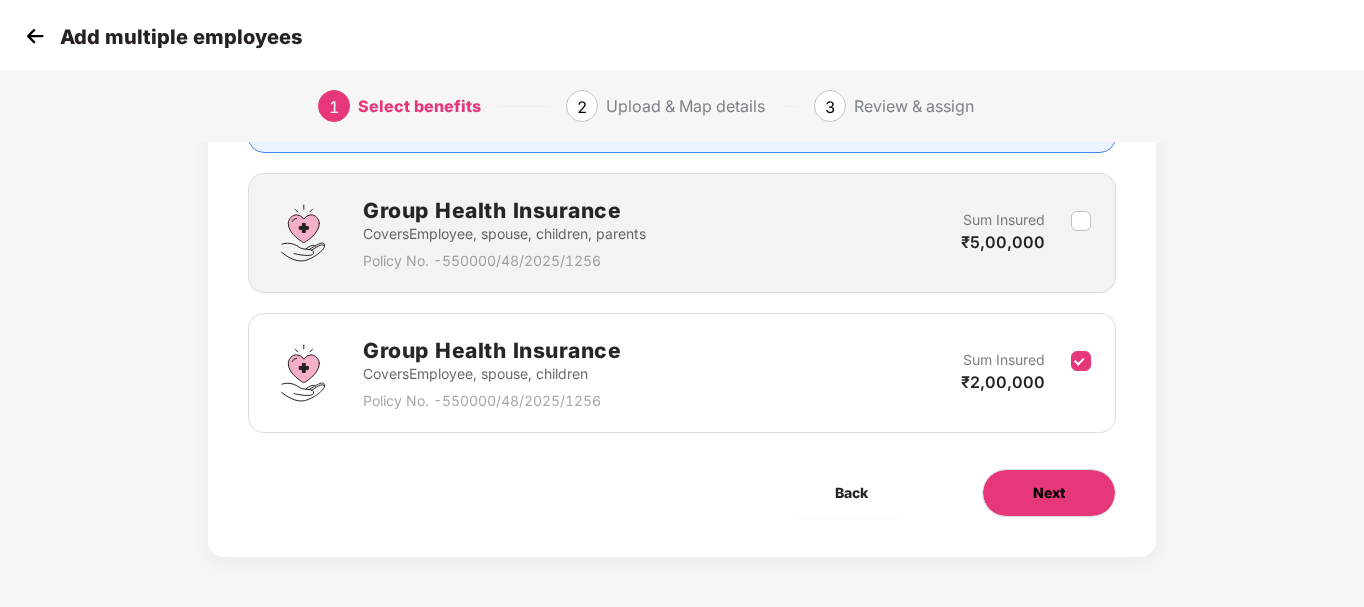 click on "Next" at bounding box center (1049, 493) 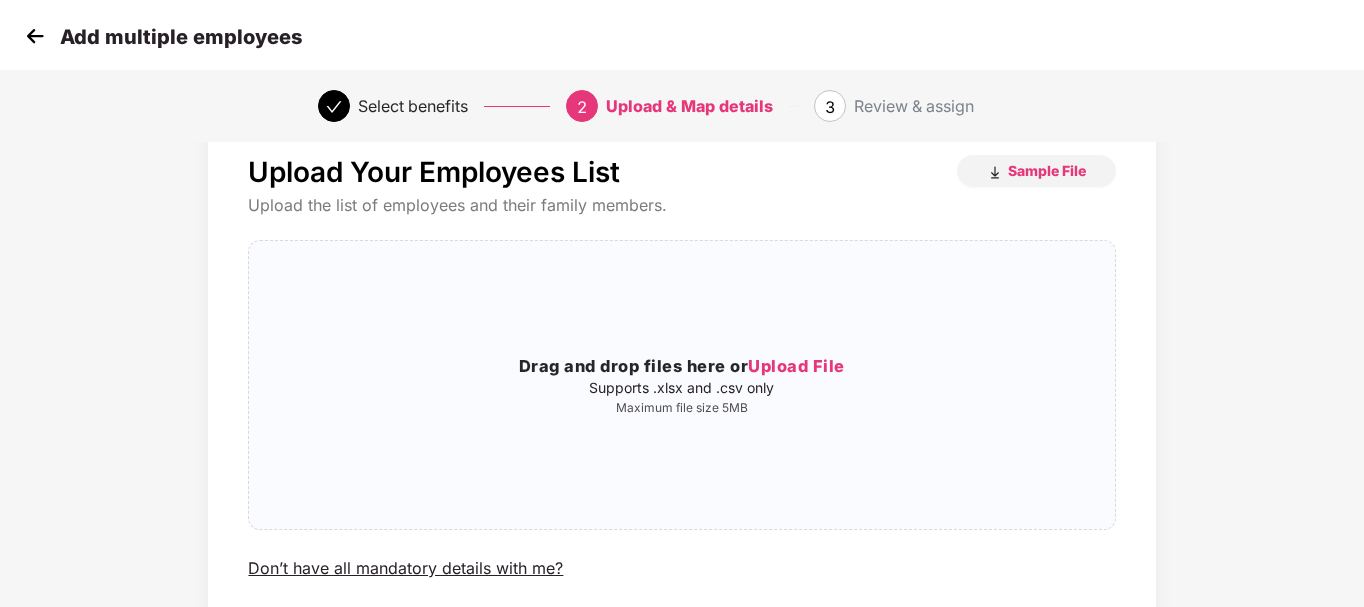 scroll, scrollTop: 0, scrollLeft: 0, axis: both 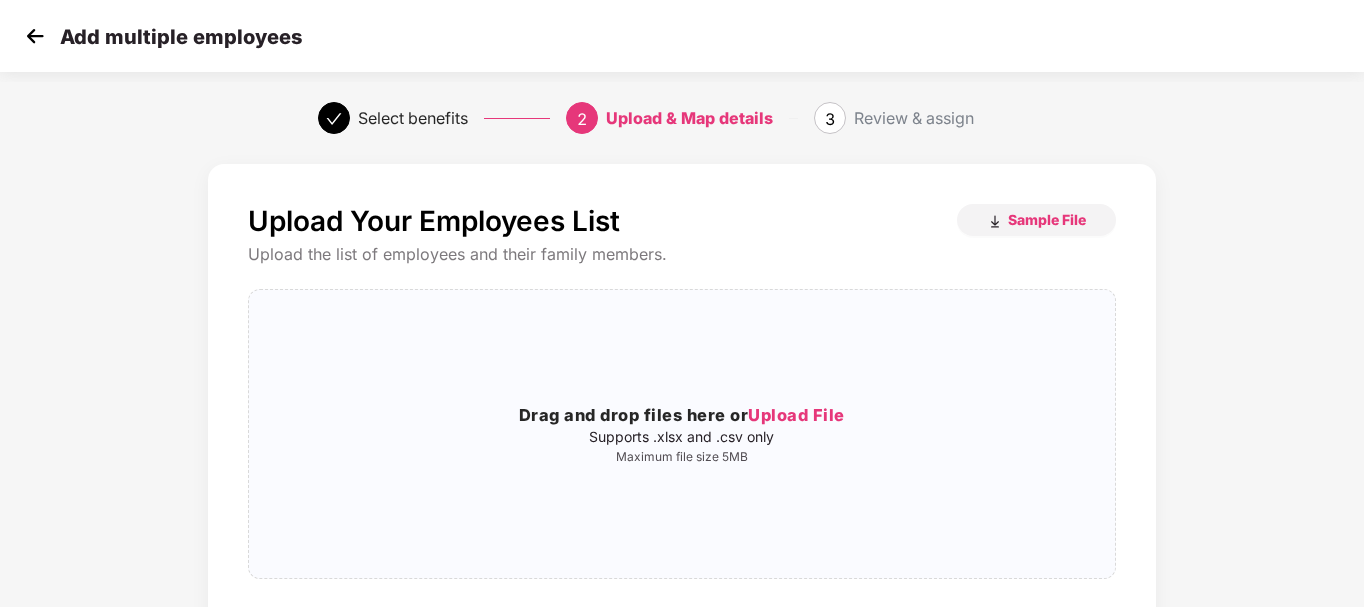 click at bounding box center (35, 36) 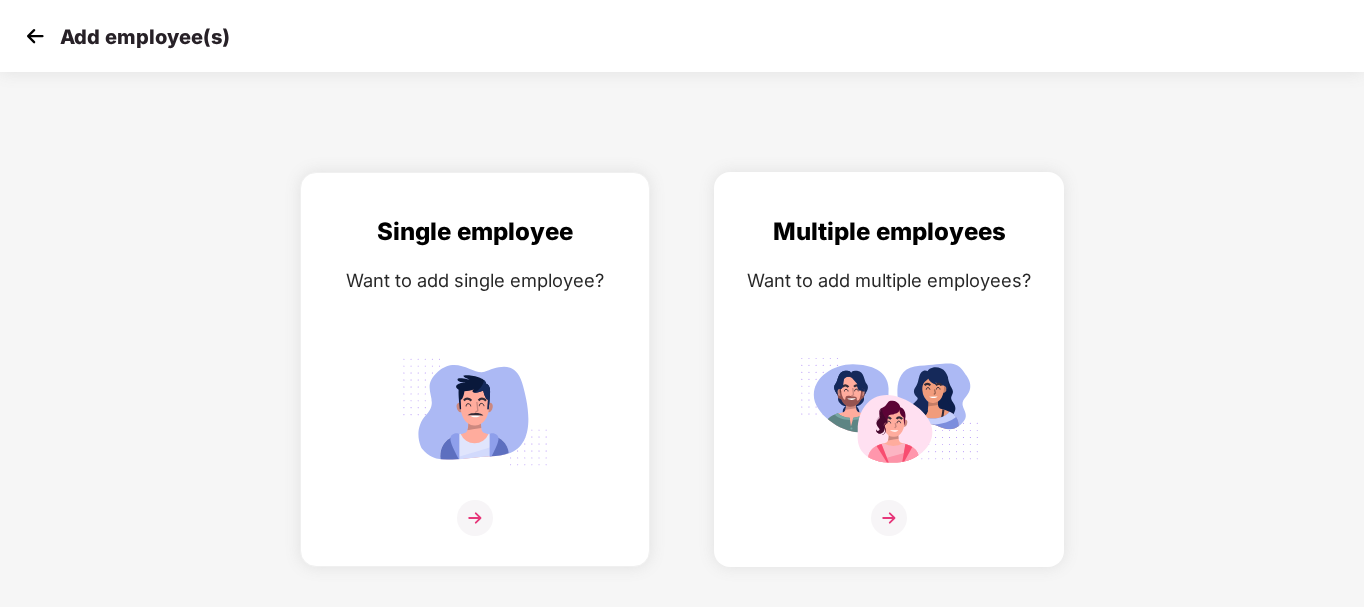 click at bounding box center (889, 518) 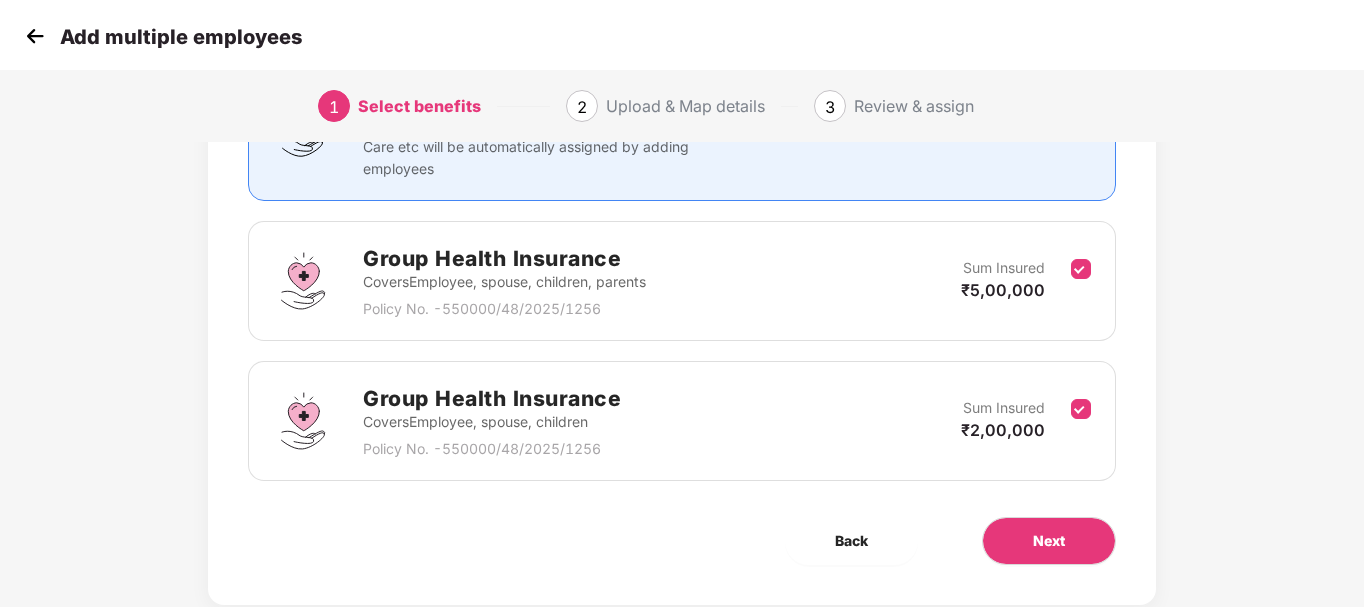 scroll, scrollTop: 272, scrollLeft: 0, axis: vertical 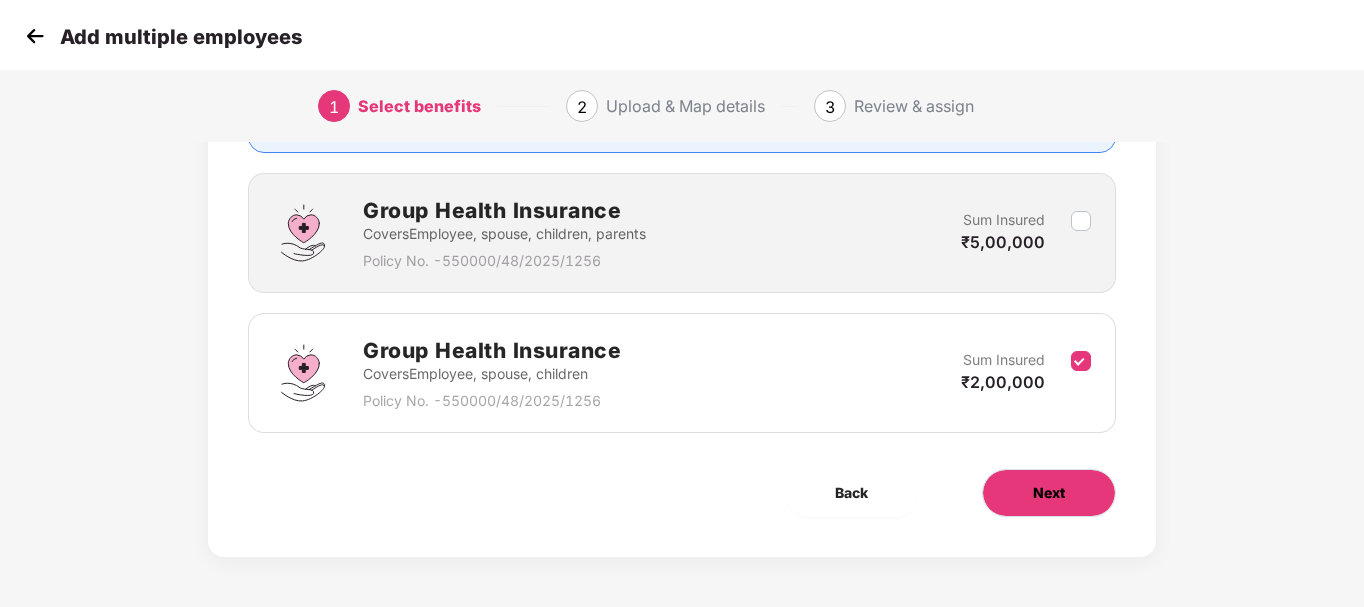 click on "Next" at bounding box center [1049, 493] 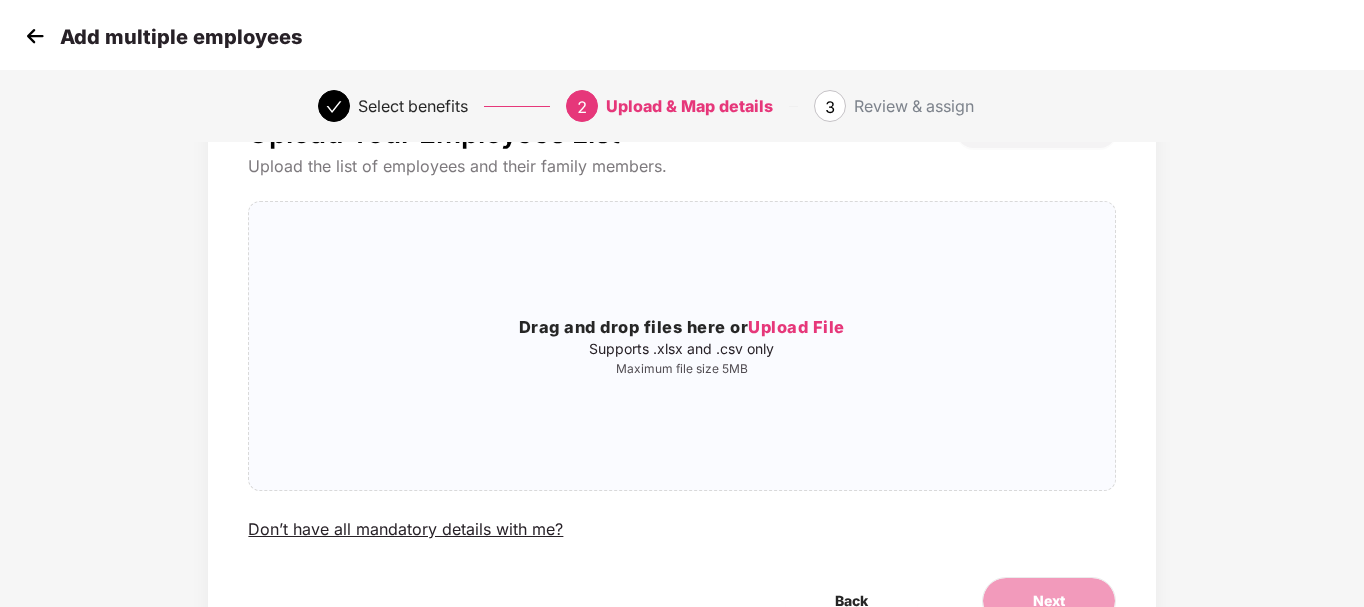 scroll, scrollTop: 196, scrollLeft: 0, axis: vertical 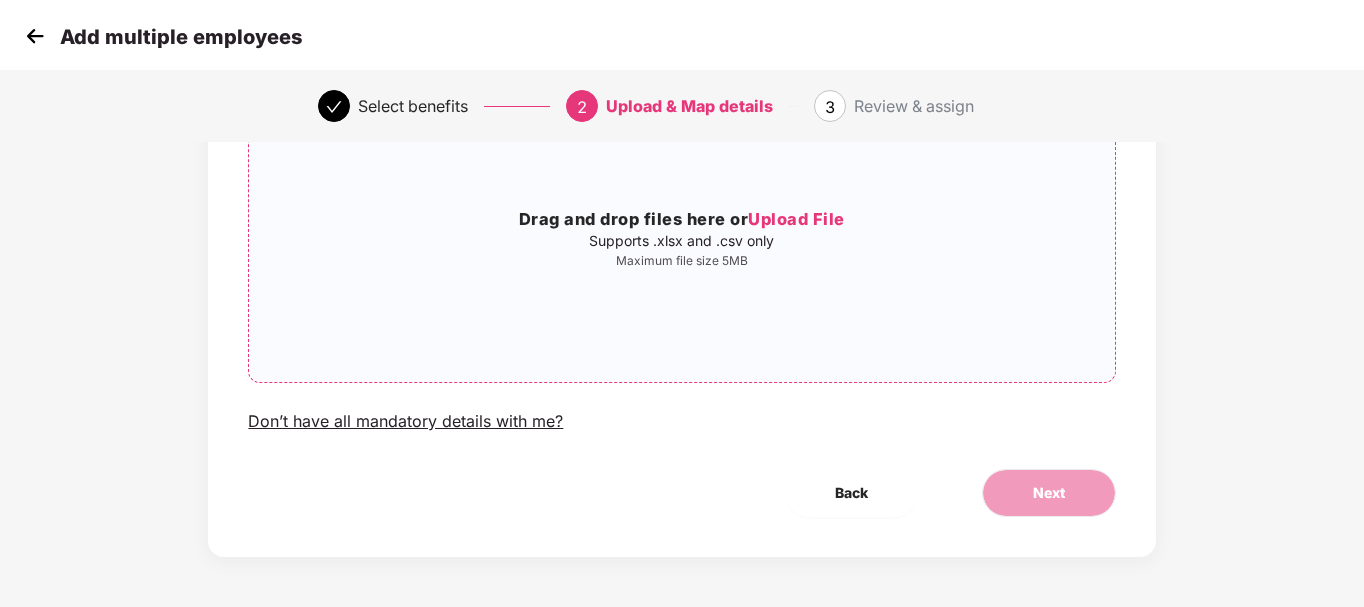 click on "Upload File" at bounding box center [796, 219] 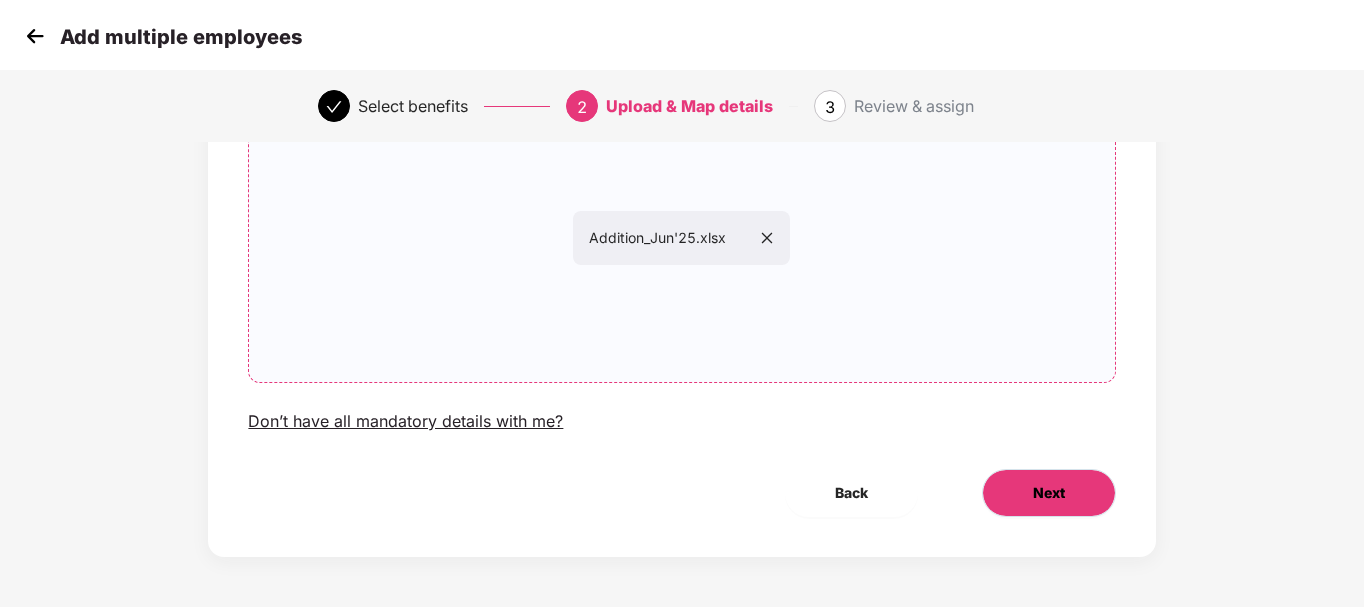 click on "Next" at bounding box center [1049, 493] 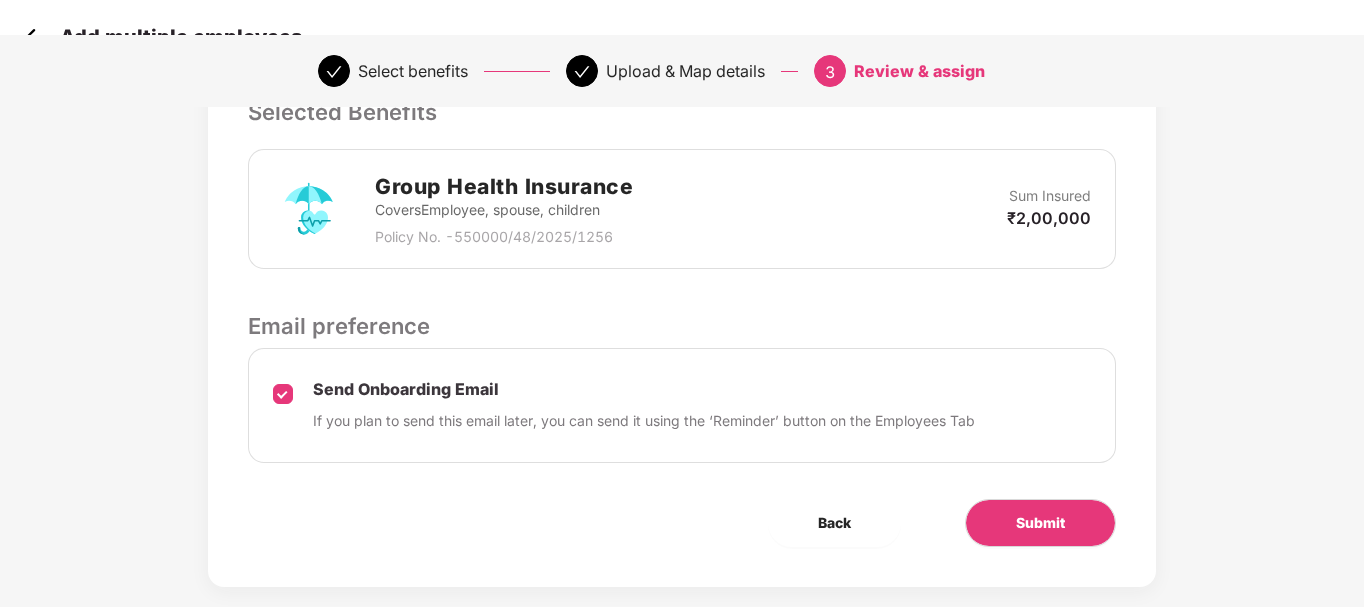 scroll, scrollTop: 530, scrollLeft: 0, axis: vertical 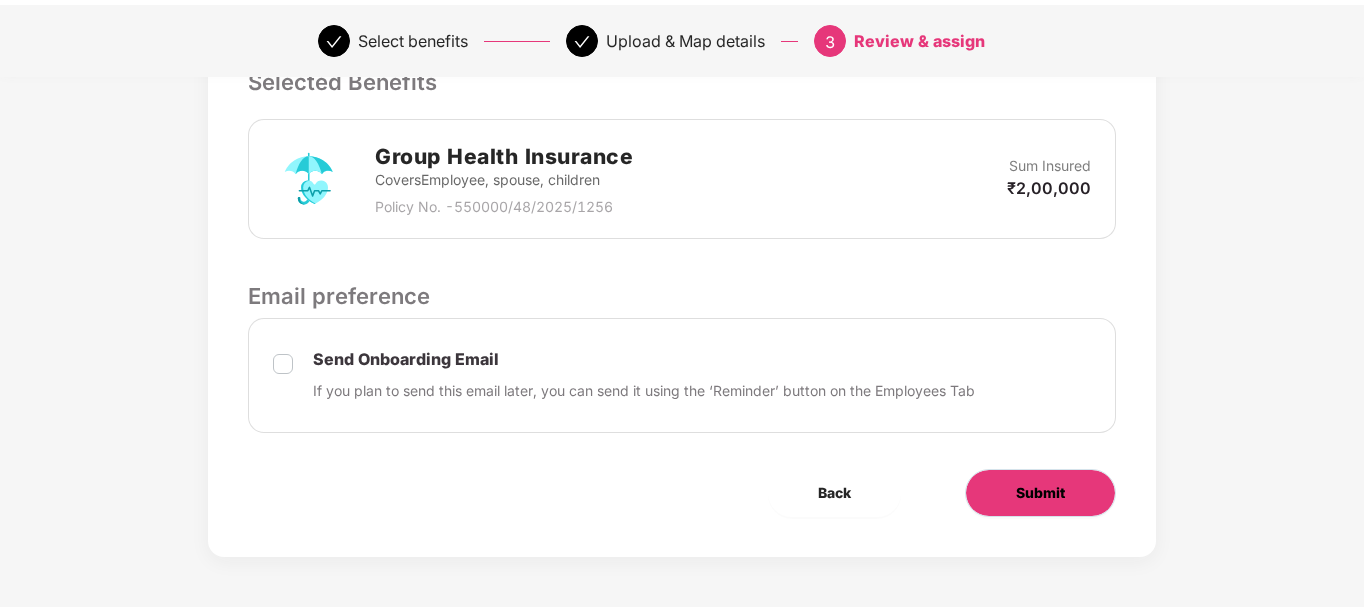 click on "Submit" at bounding box center [1040, 493] 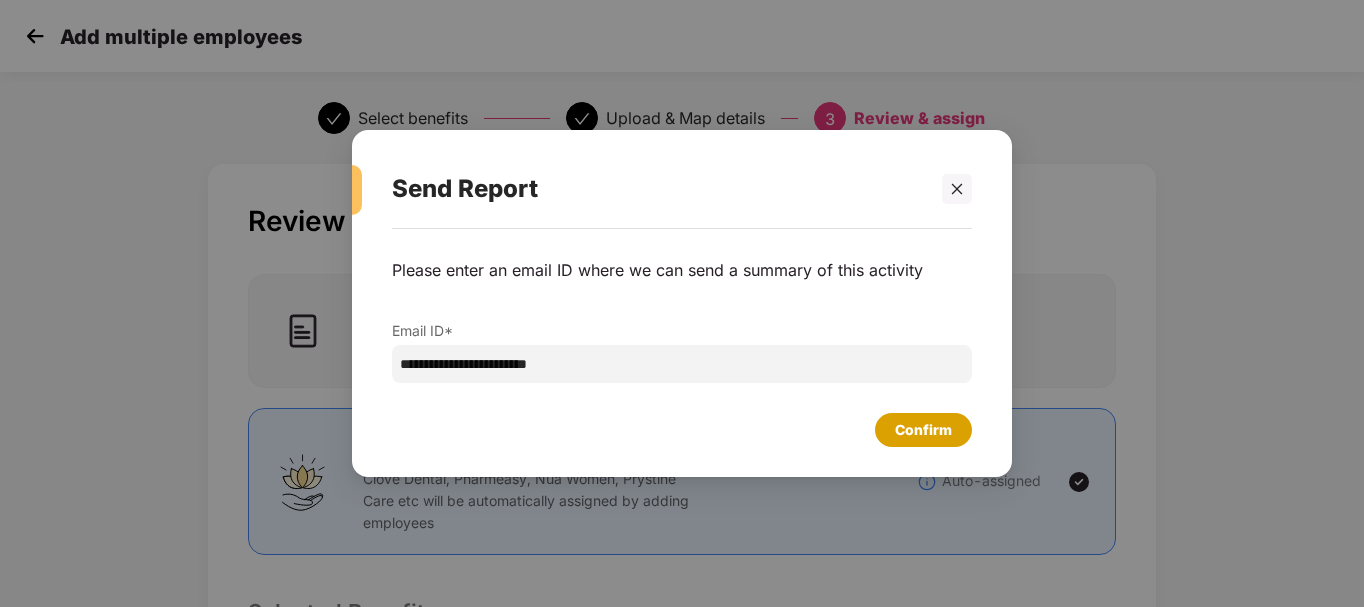 click on "Confirm" at bounding box center [923, 430] 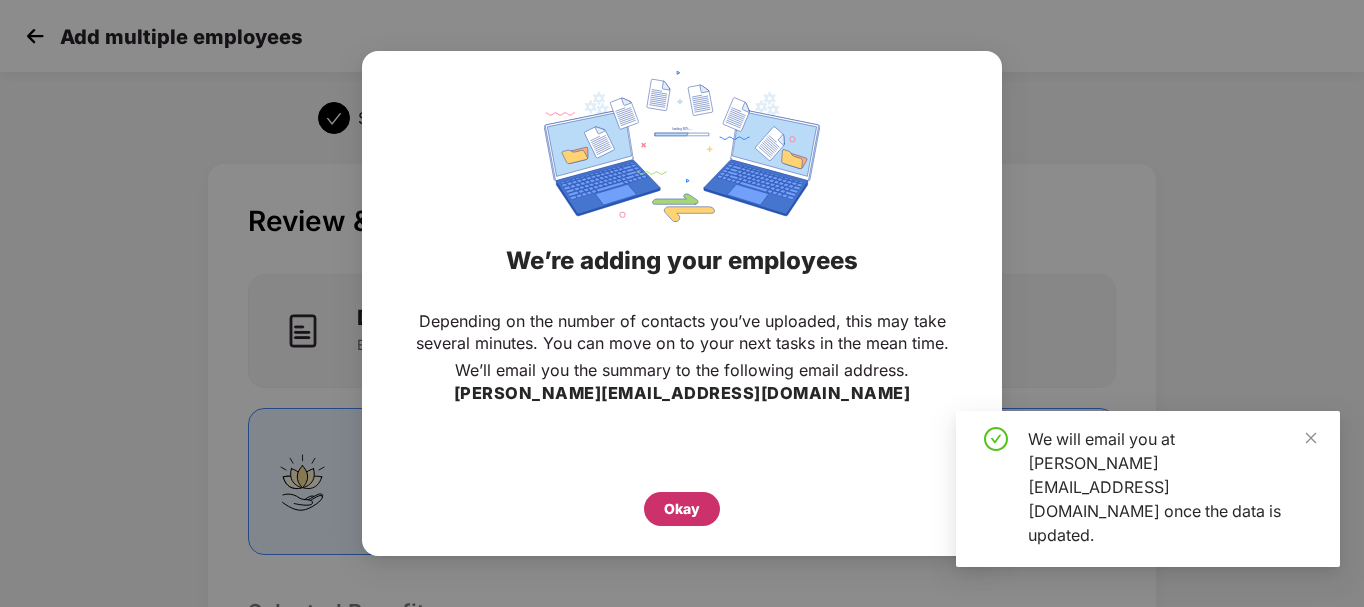 click on "Okay" at bounding box center [682, 509] 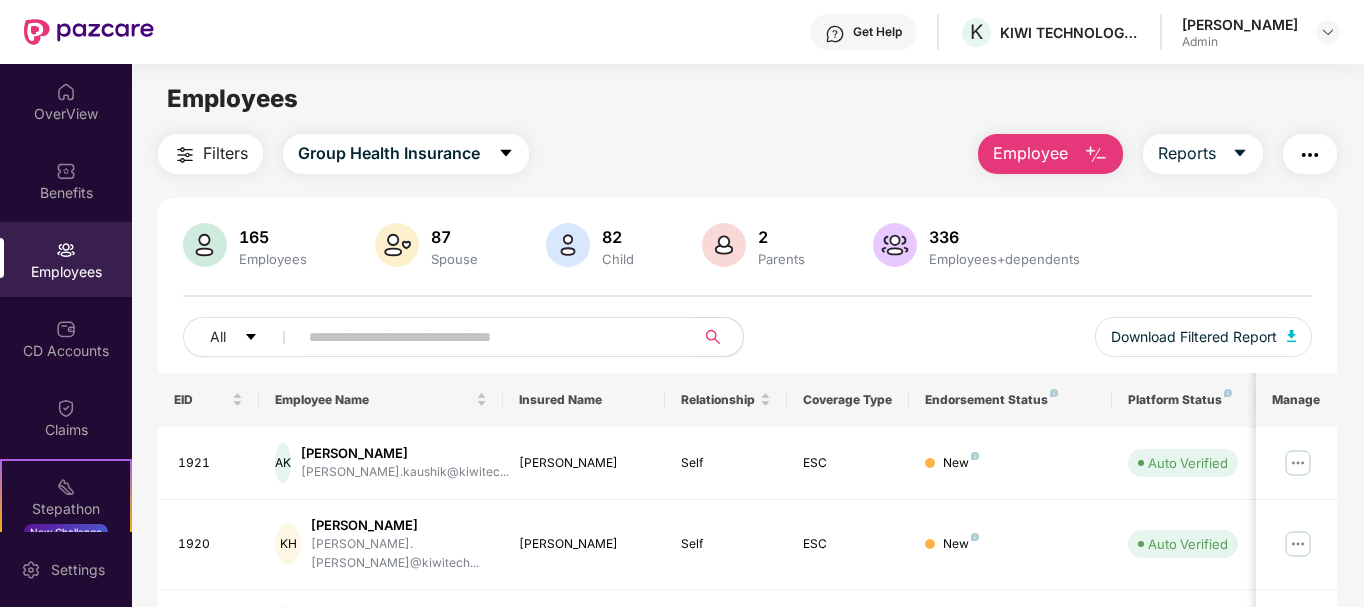 click at bounding box center (488, 337) 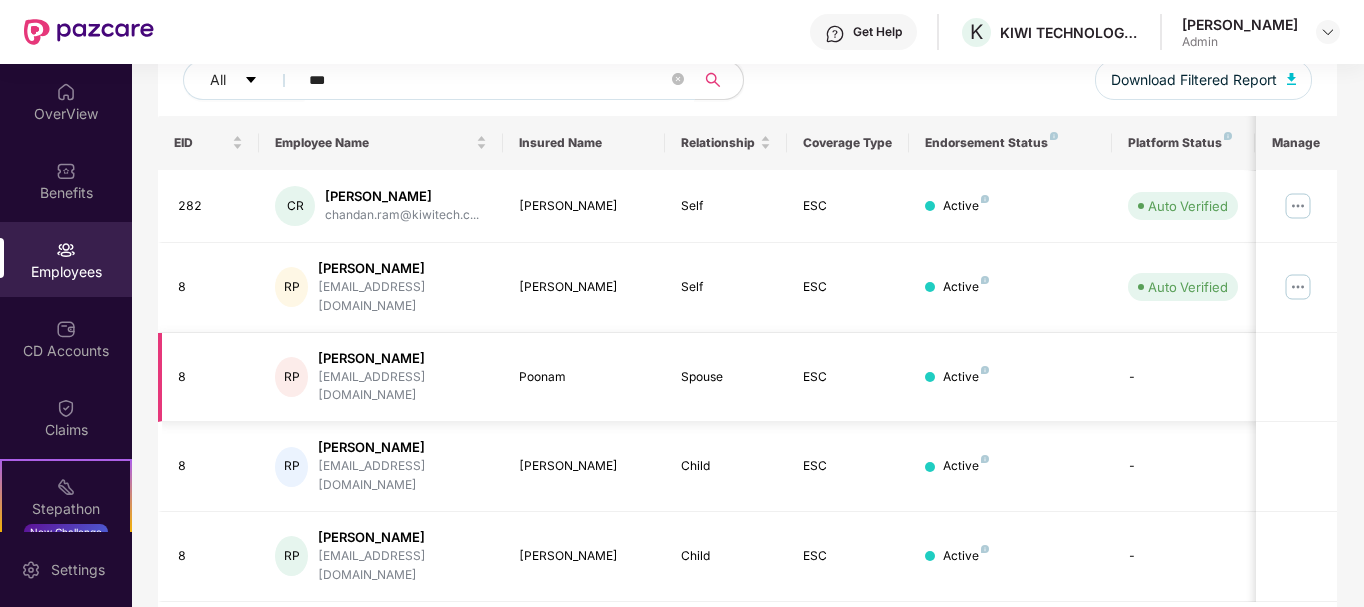 scroll, scrollTop: 0, scrollLeft: 0, axis: both 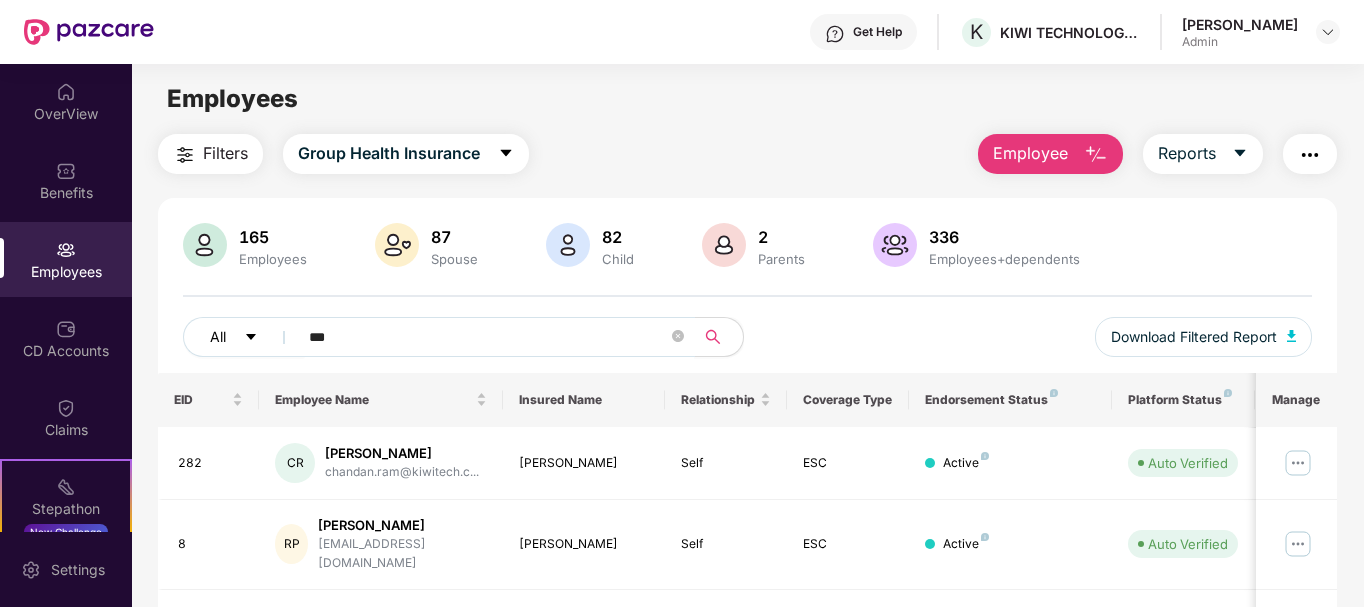 drag, startPoint x: 377, startPoint y: 338, endPoint x: 212, endPoint y: 338, distance: 165 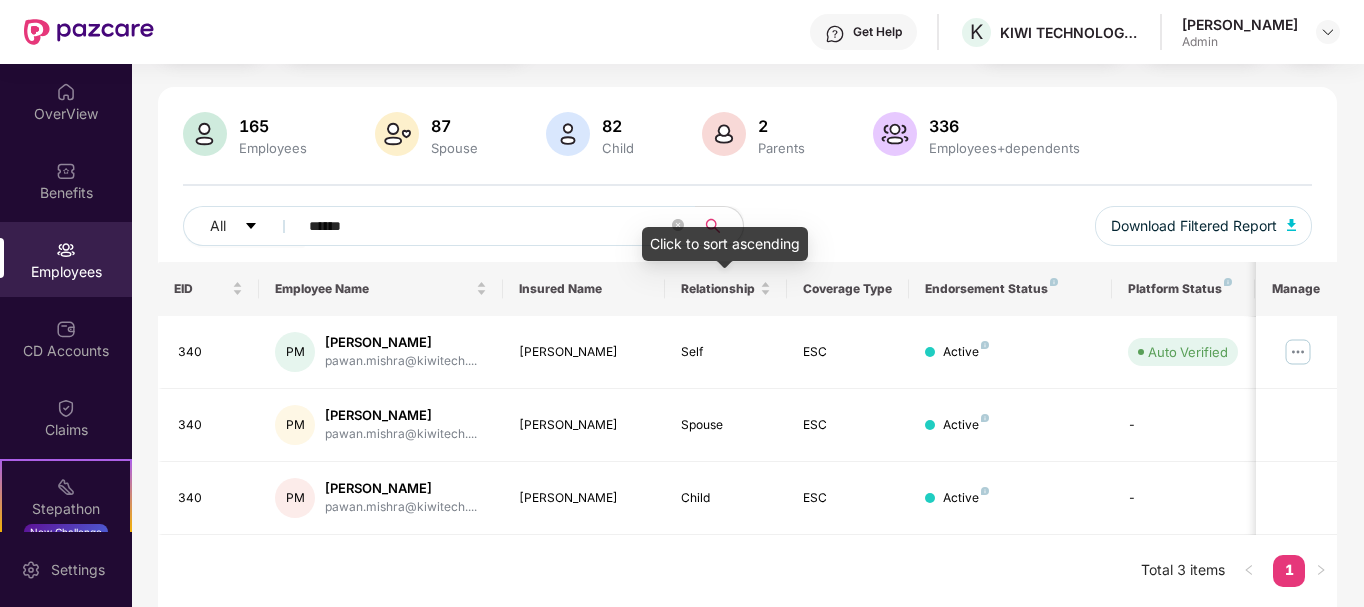 scroll, scrollTop: 0, scrollLeft: 0, axis: both 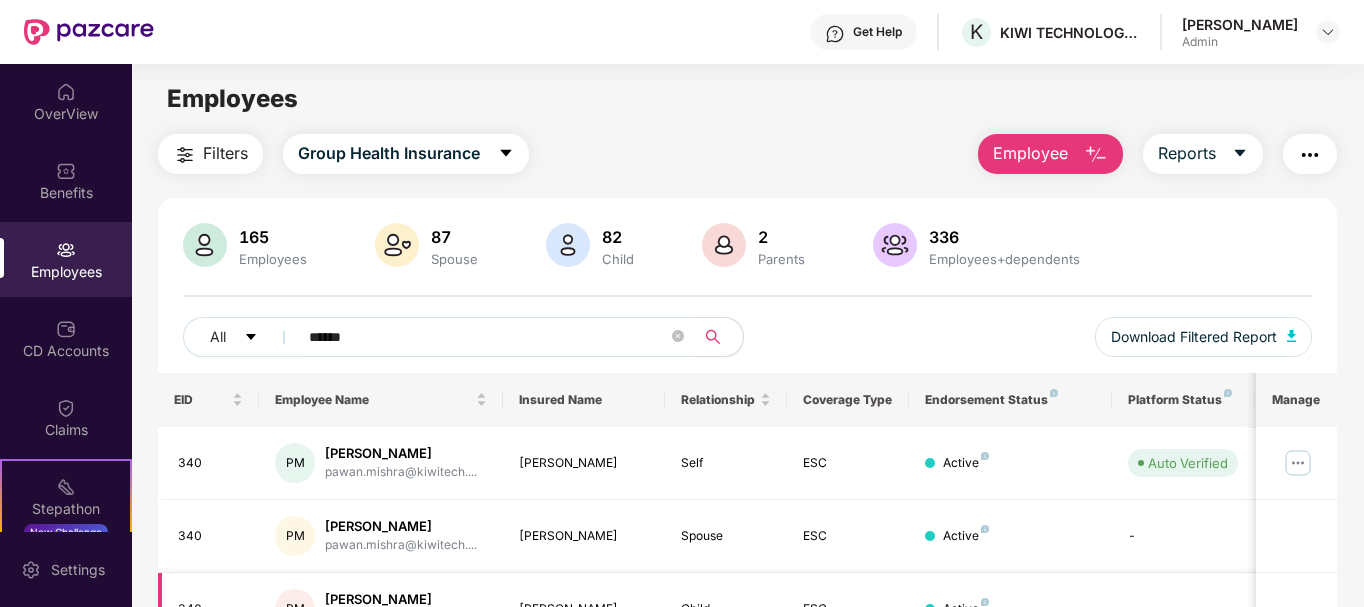 type on "*****" 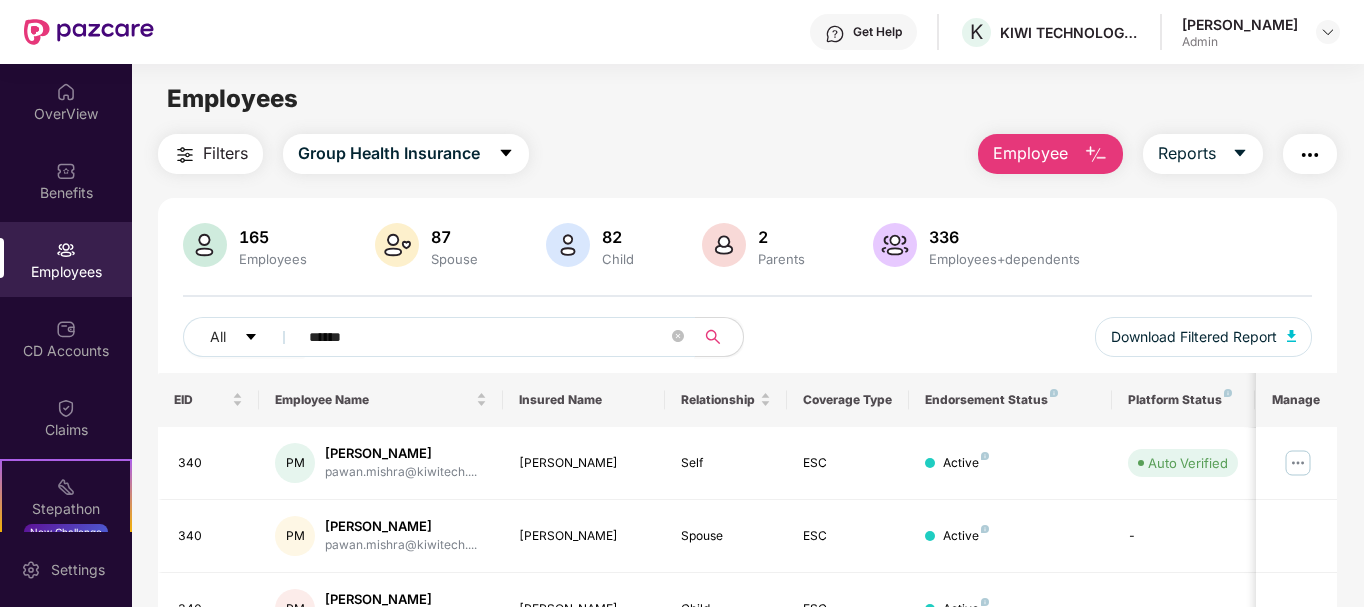 click on "Employee" at bounding box center [1030, 153] 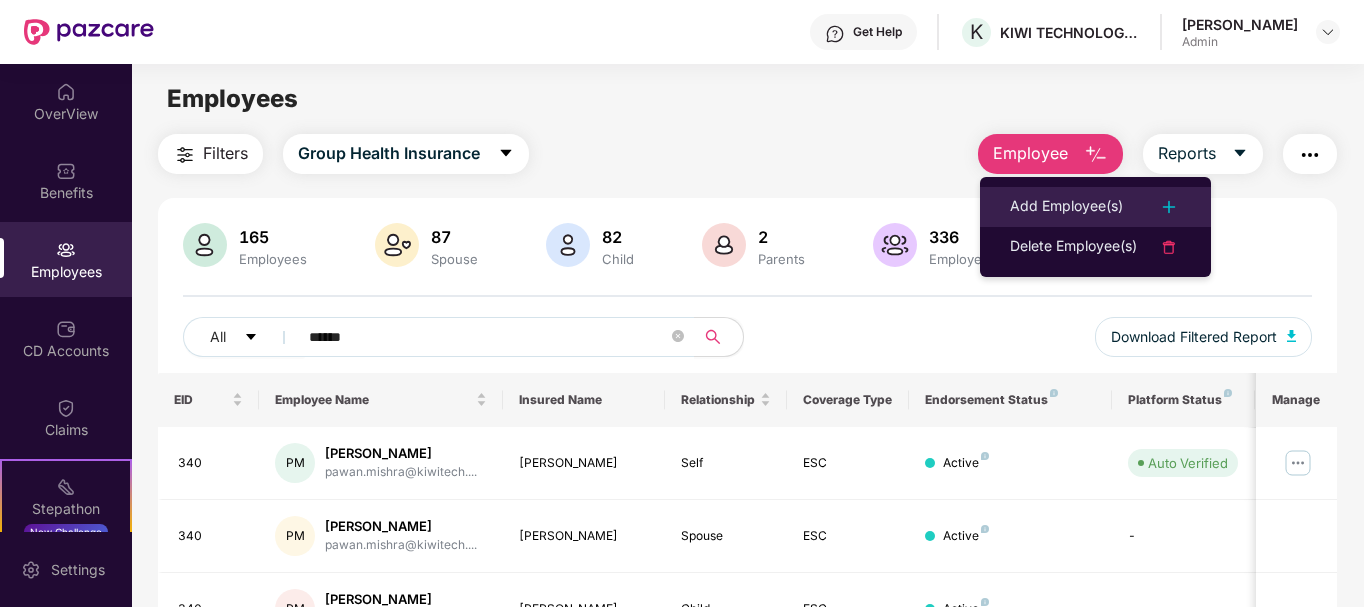 click on "Add Employee(s)" at bounding box center (1066, 207) 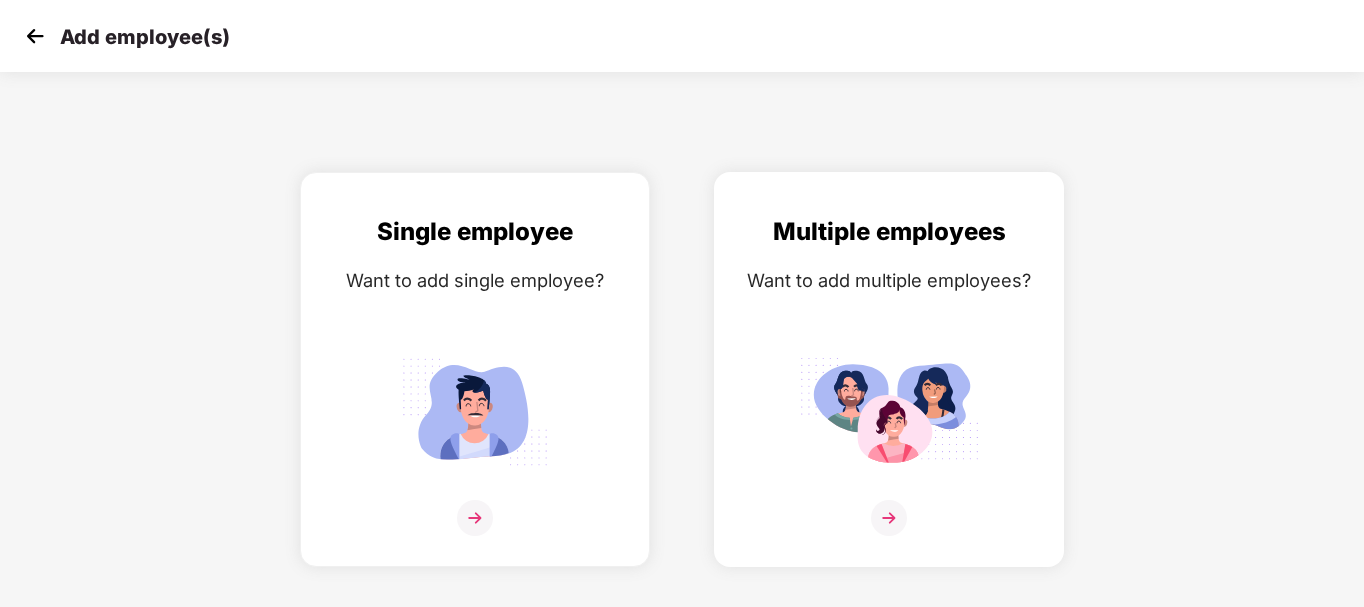 click at bounding box center [889, 518] 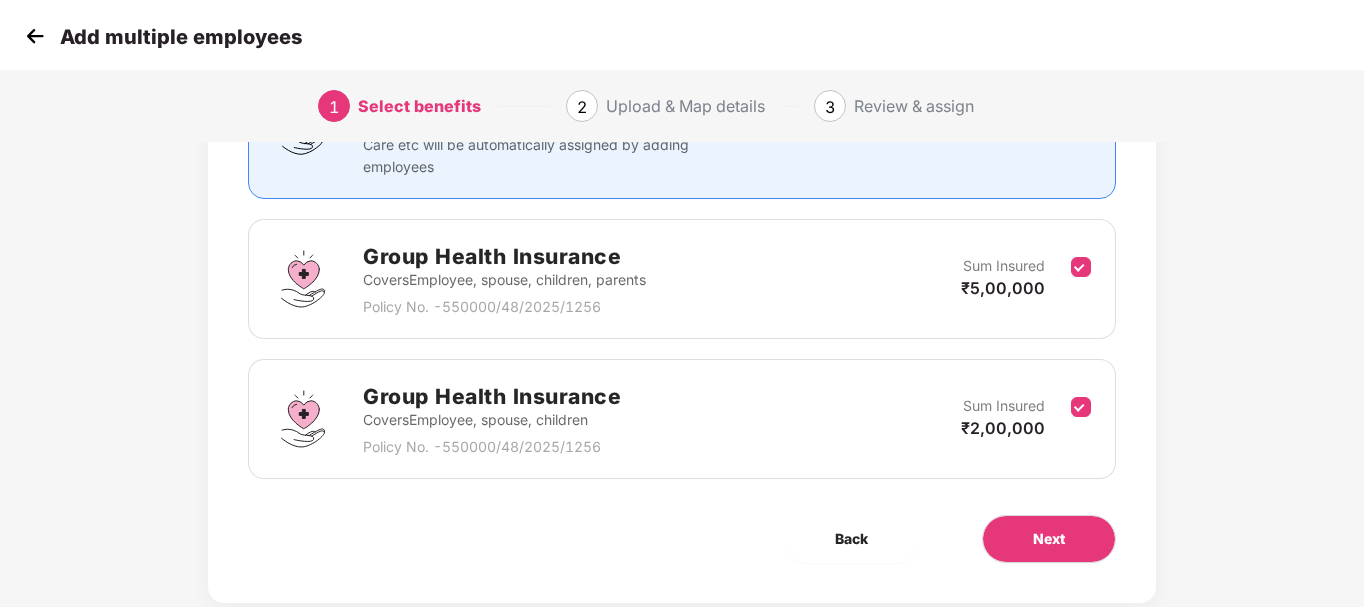 scroll, scrollTop: 272, scrollLeft: 0, axis: vertical 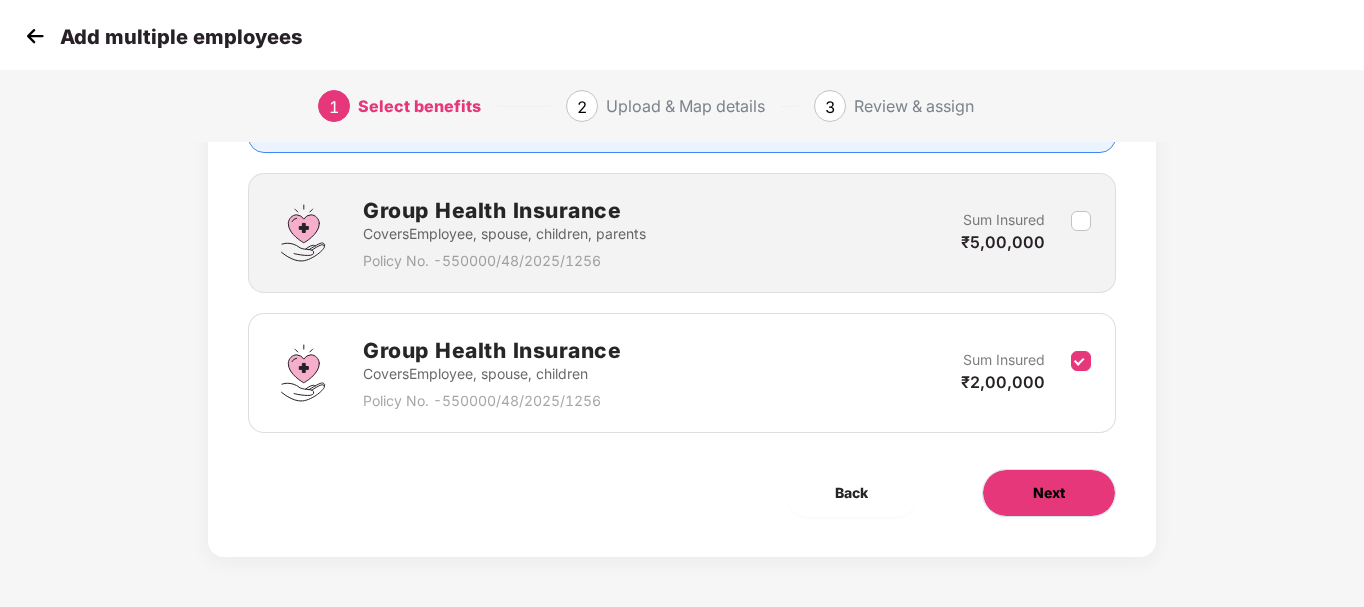 click on "Next" at bounding box center (1049, 493) 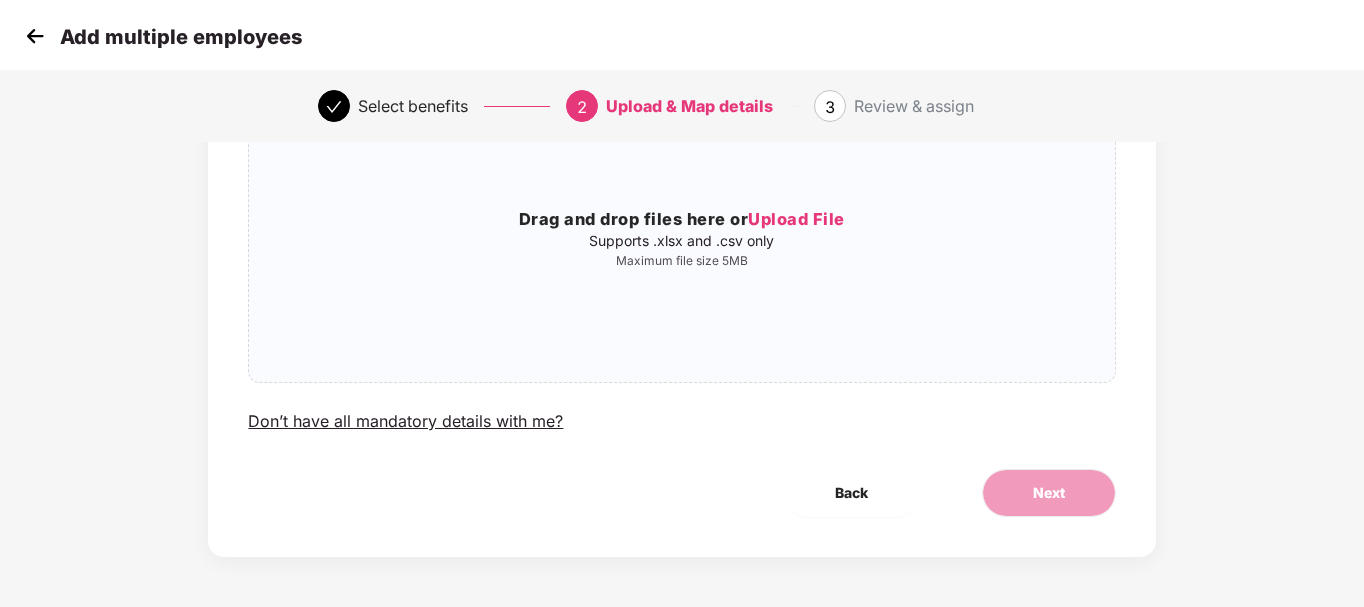 scroll, scrollTop: 0, scrollLeft: 0, axis: both 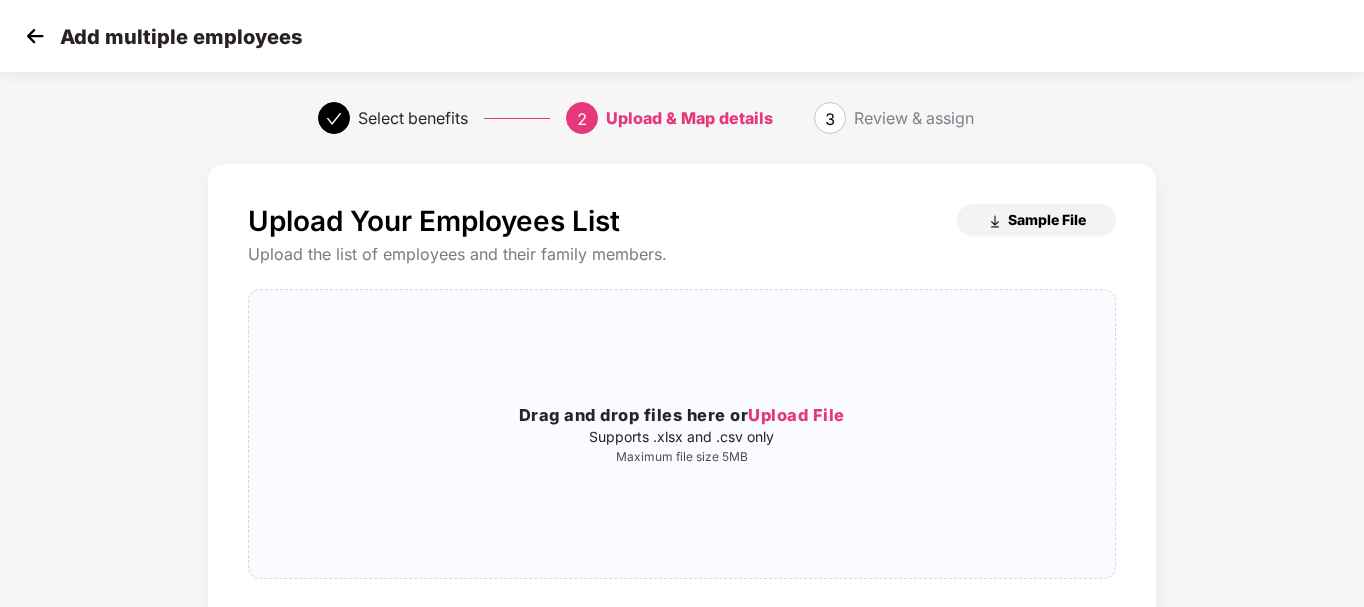 click on "Sample File" at bounding box center [1047, 219] 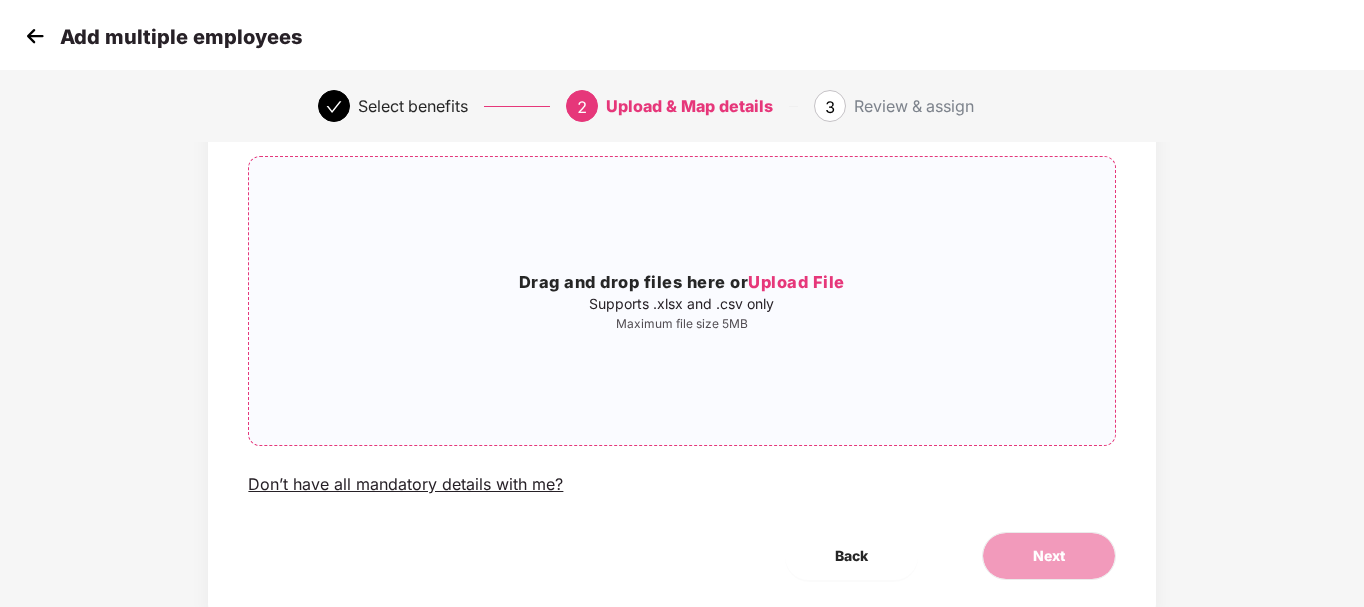 scroll, scrollTop: 196, scrollLeft: 0, axis: vertical 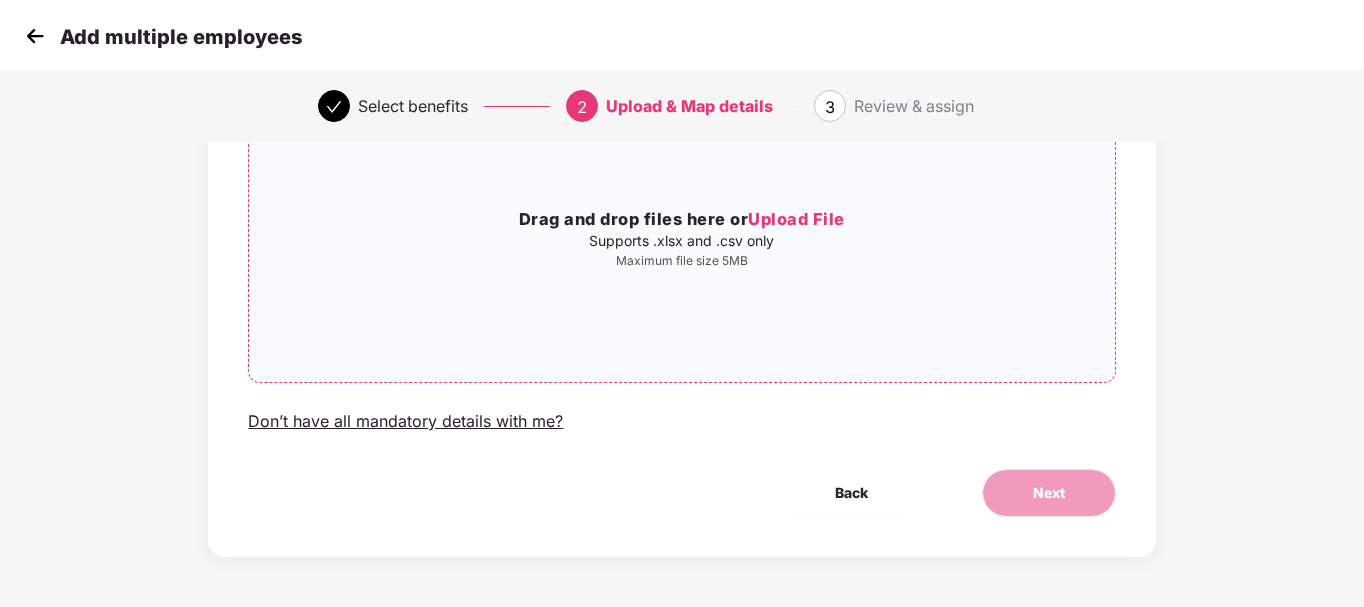 click on "Upload File" at bounding box center (796, 219) 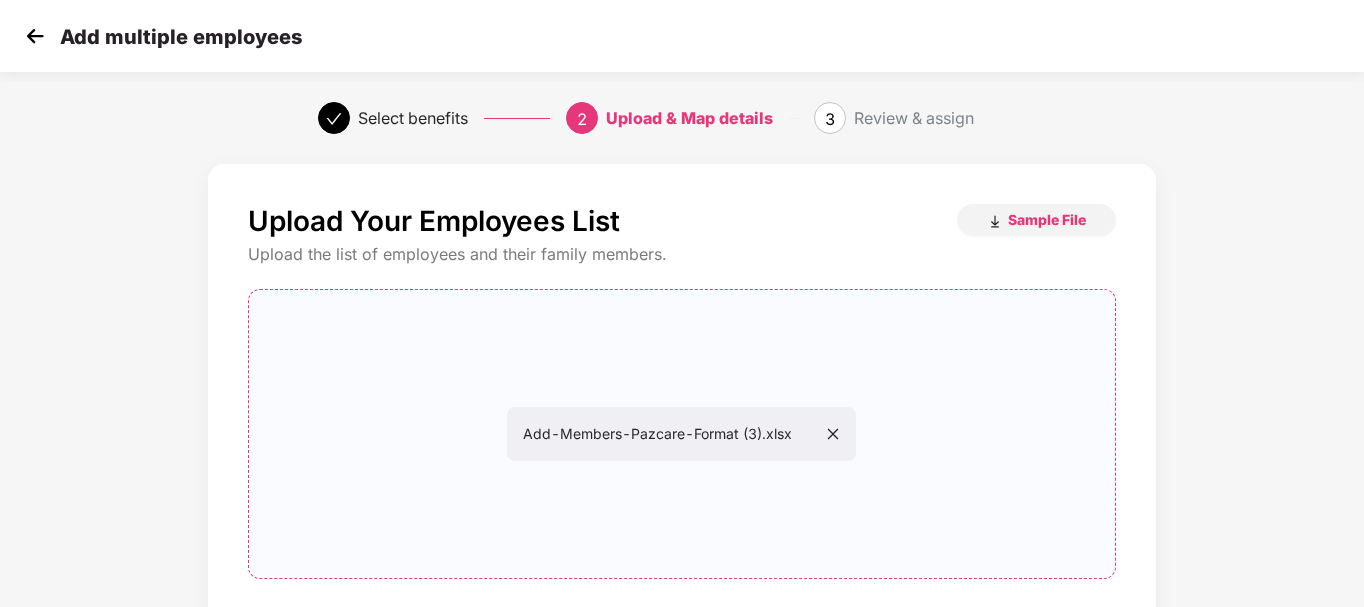 scroll, scrollTop: 196, scrollLeft: 0, axis: vertical 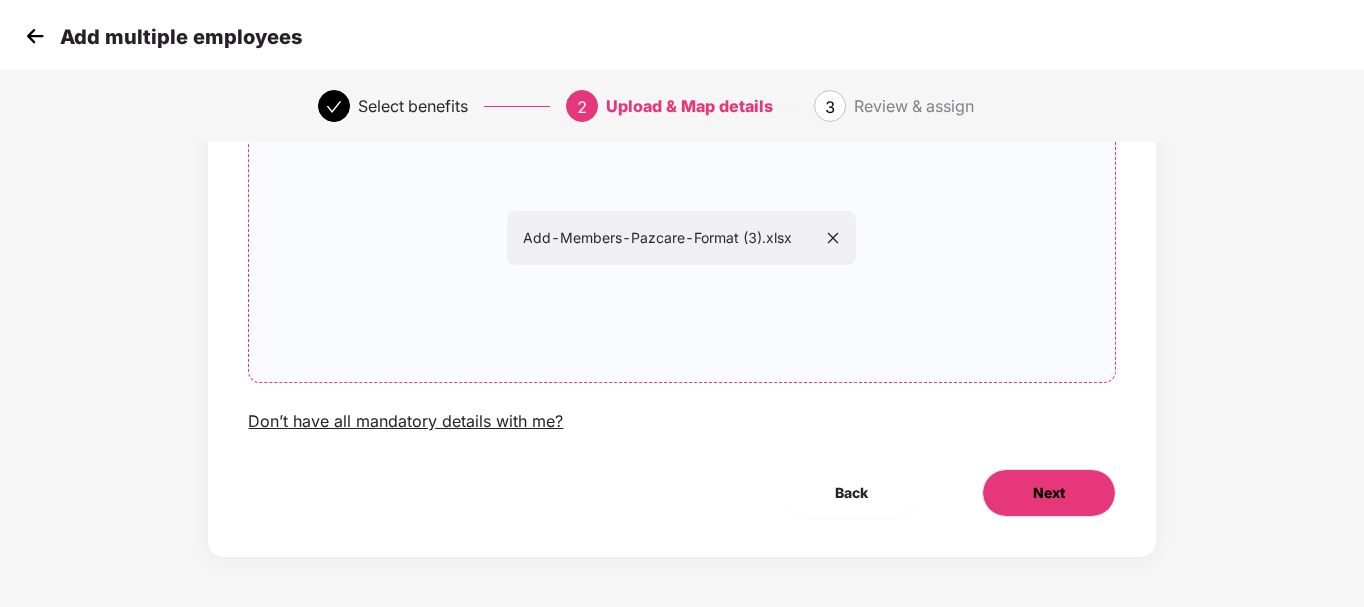 click on "Next" at bounding box center (1049, 493) 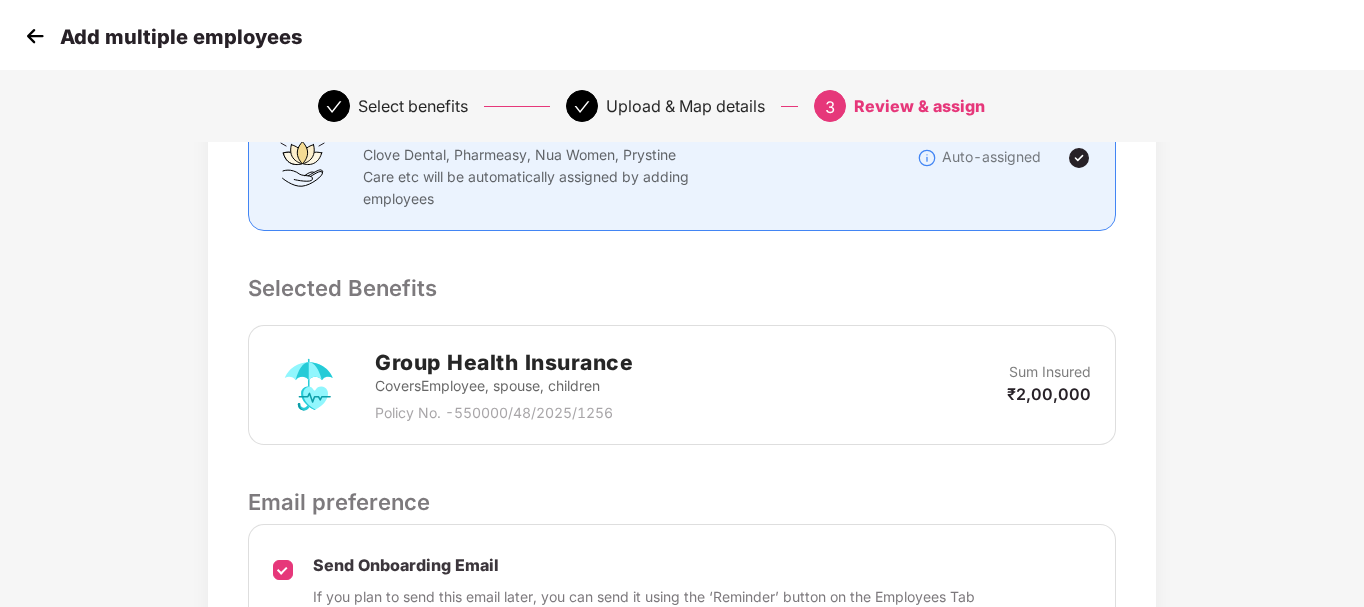scroll, scrollTop: 500, scrollLeft: 0, axis: vertical 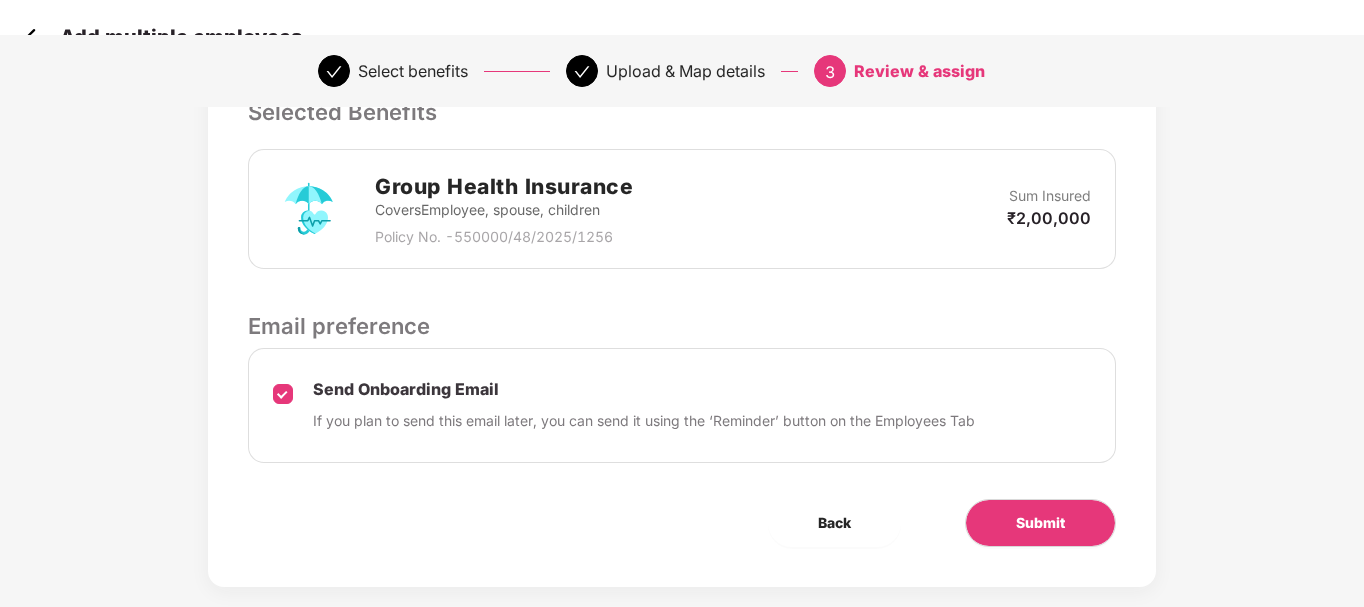 click on "Send Onboarding Email If you plan to send this email later, you can send it using the ‘Reminder’ button on the Employees Tab" at bounding box center [681, 405] 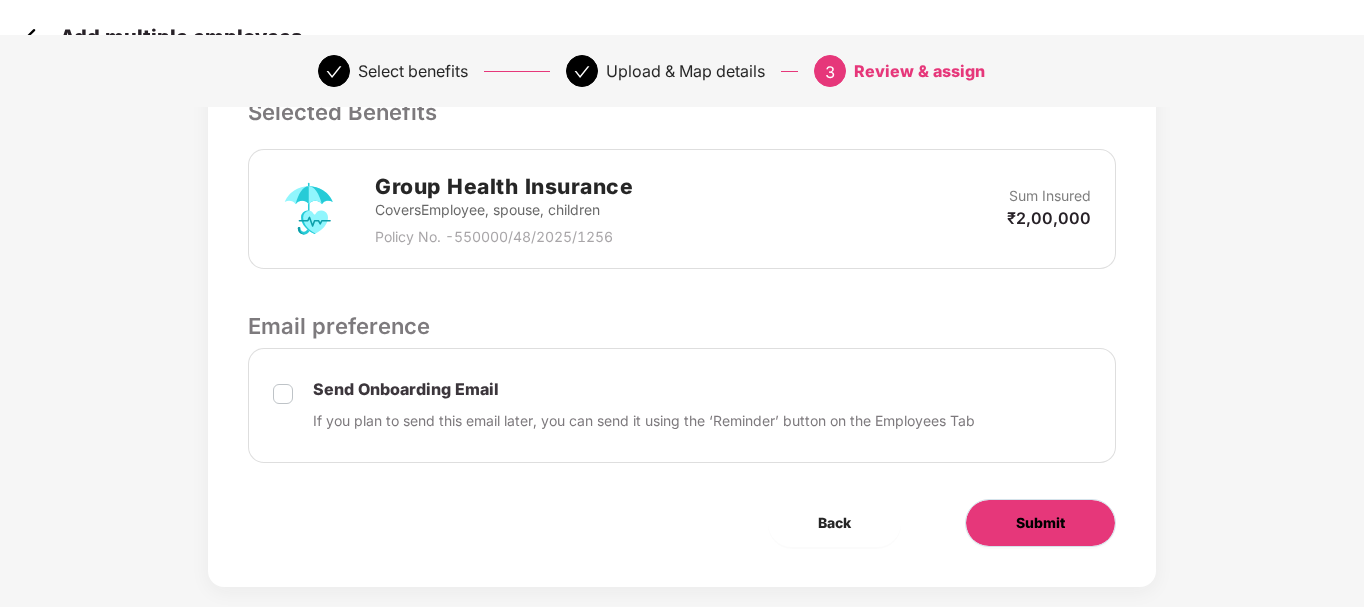 click on "Submit" at bounding box center (1040, 523) 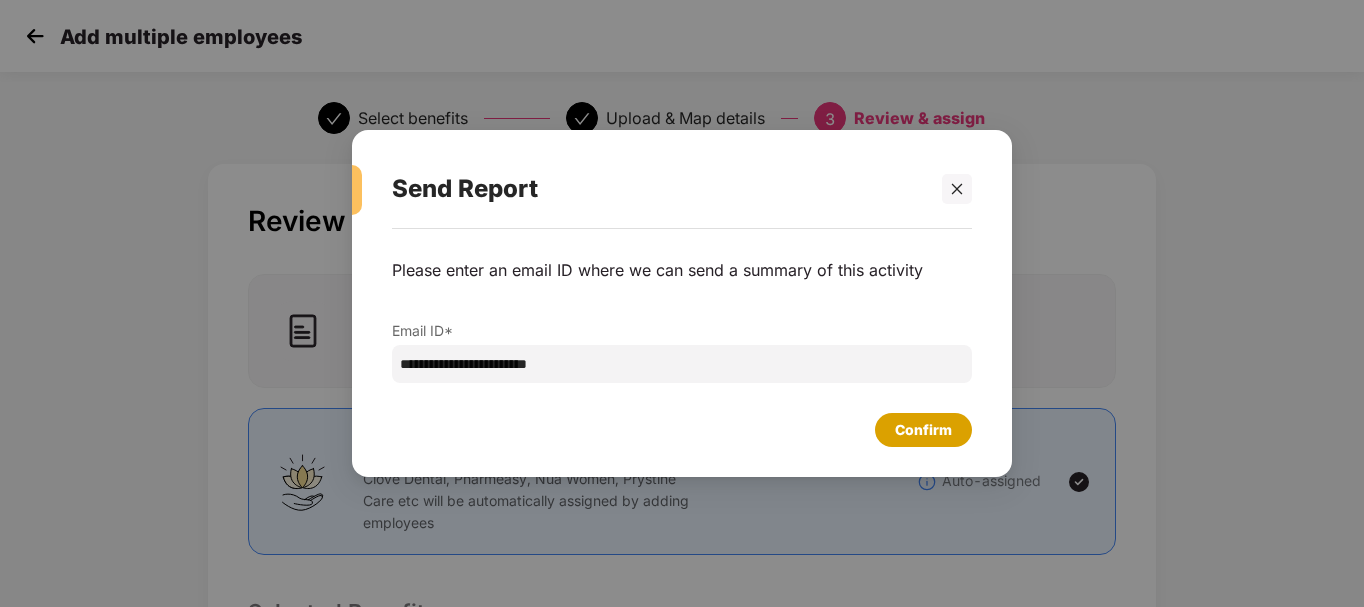 click on "Confirm" at bounding box center (923, 430) 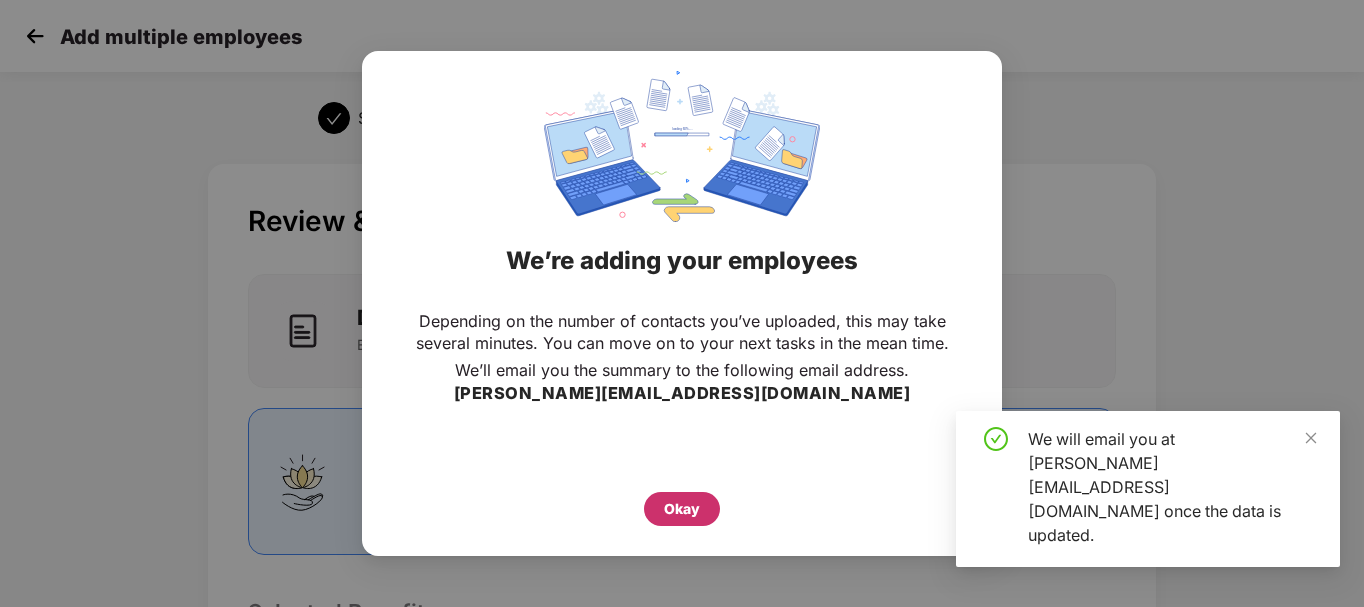 click on "Okay" at bounding box center [682, 509] 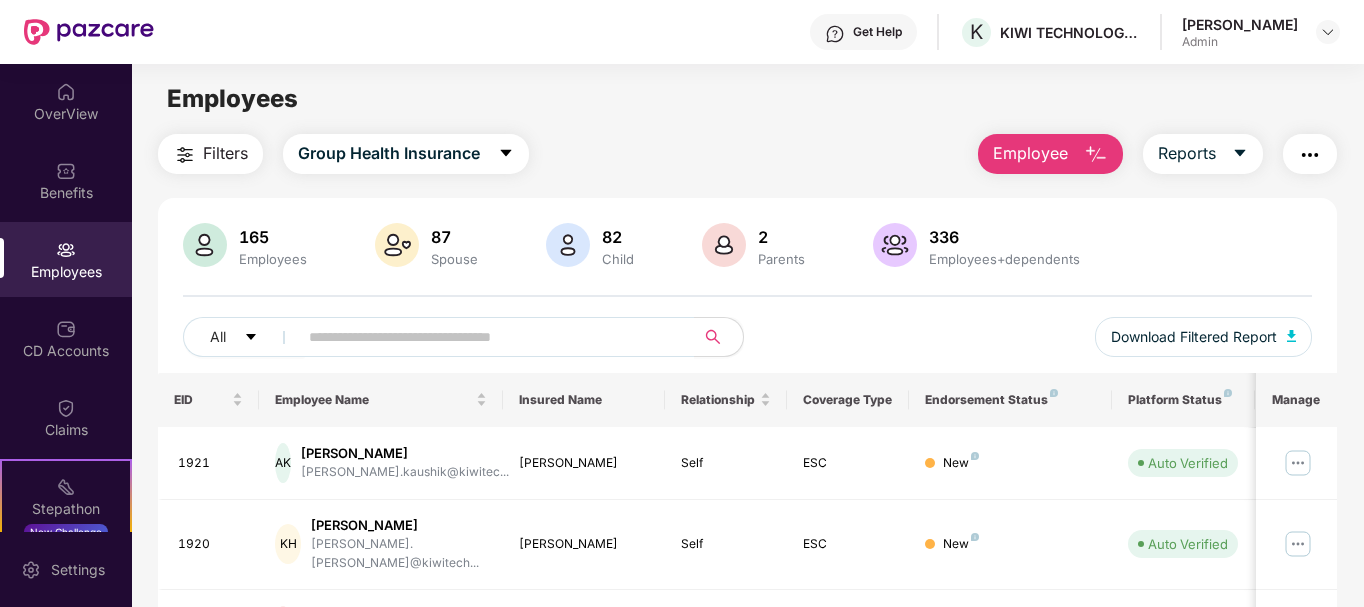 drag, startPoint x: 376, startPoint y: 359, endPoint x: 388, endPoint y: 351, distance: 14.422205 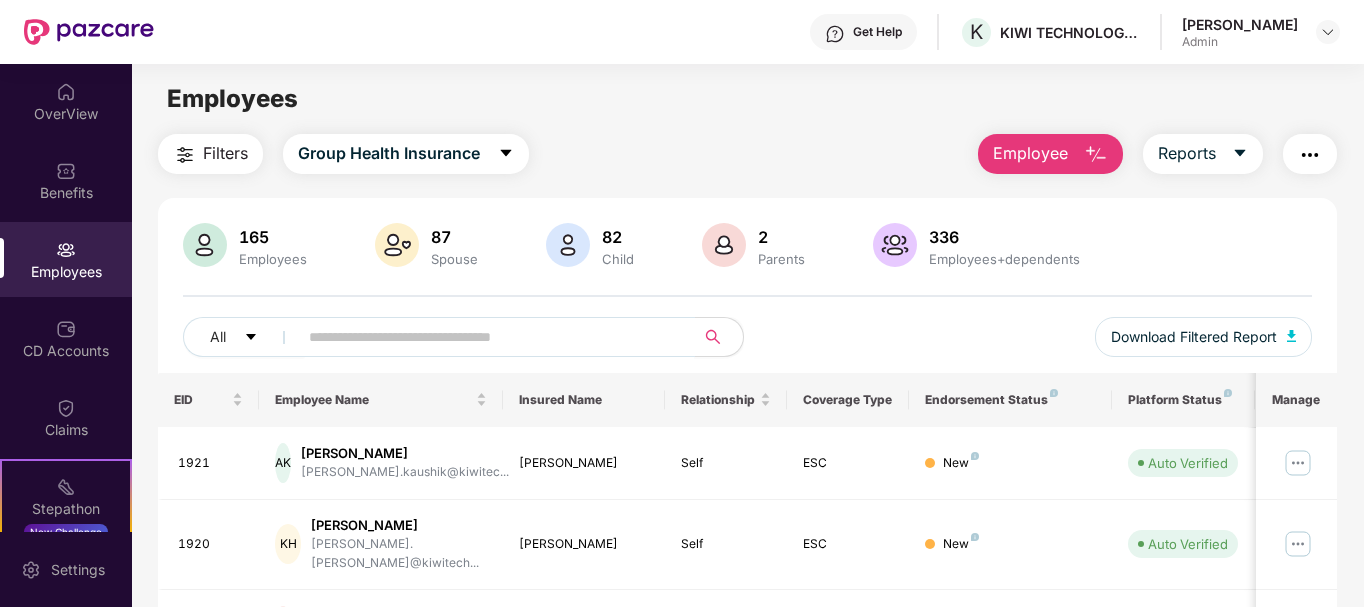 click on "All Download Filtered Report" at bounding box center [748, 345] 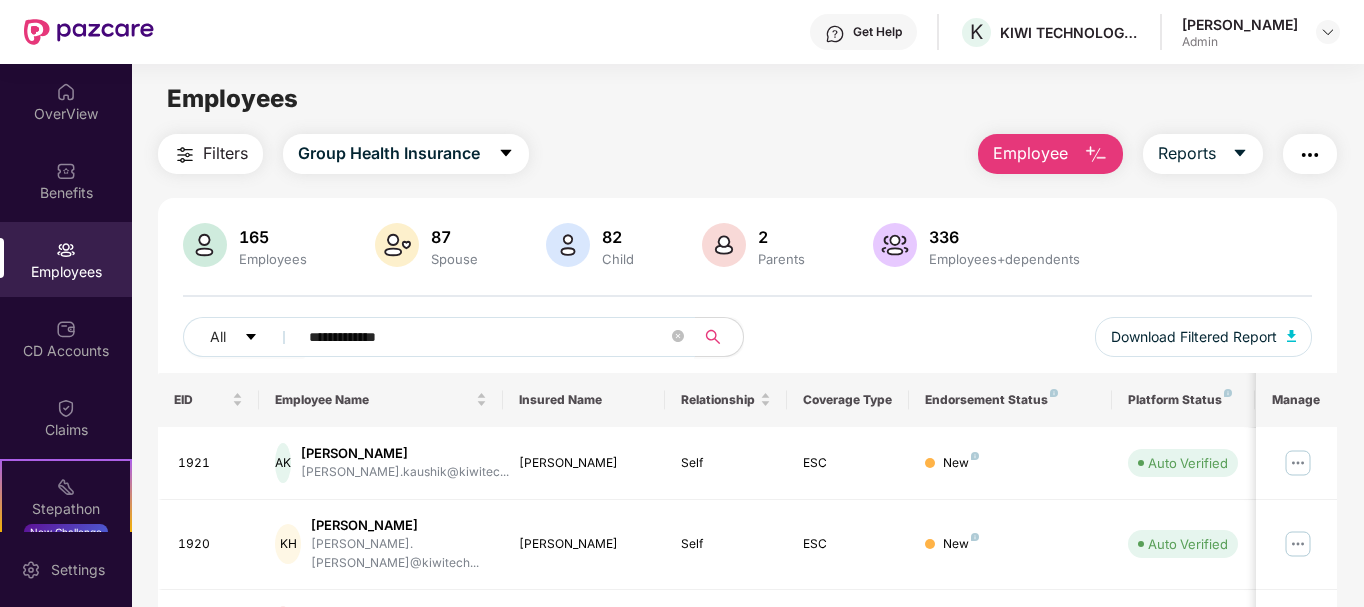 type on "**********" 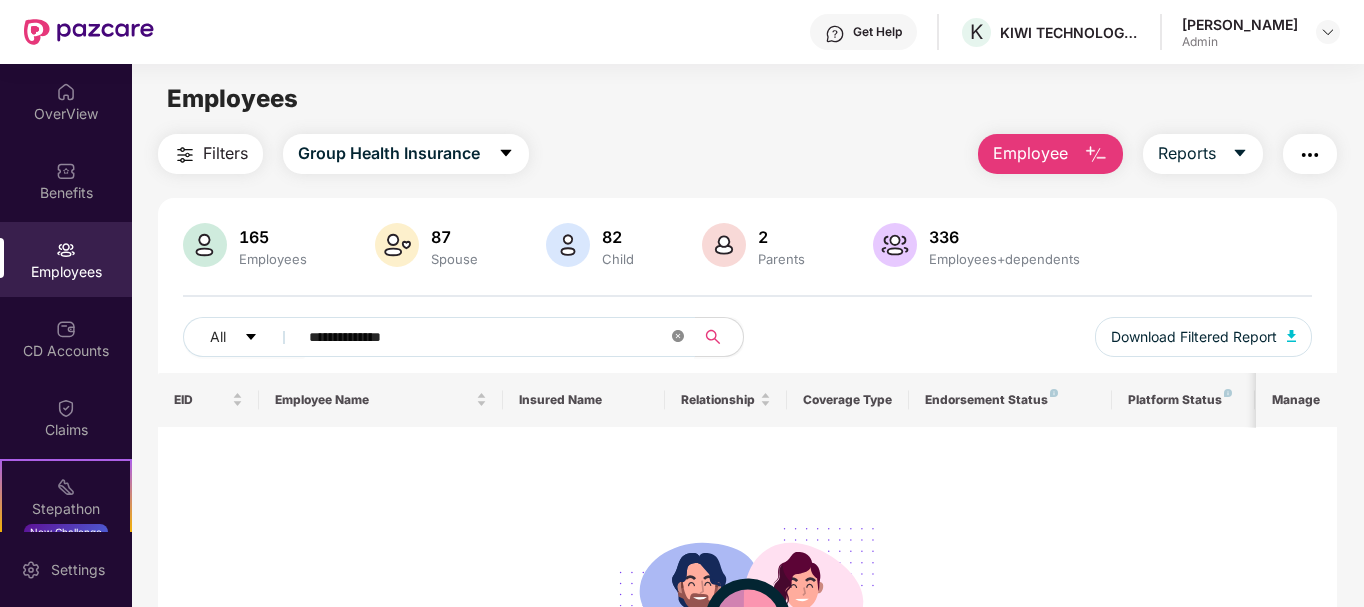 click 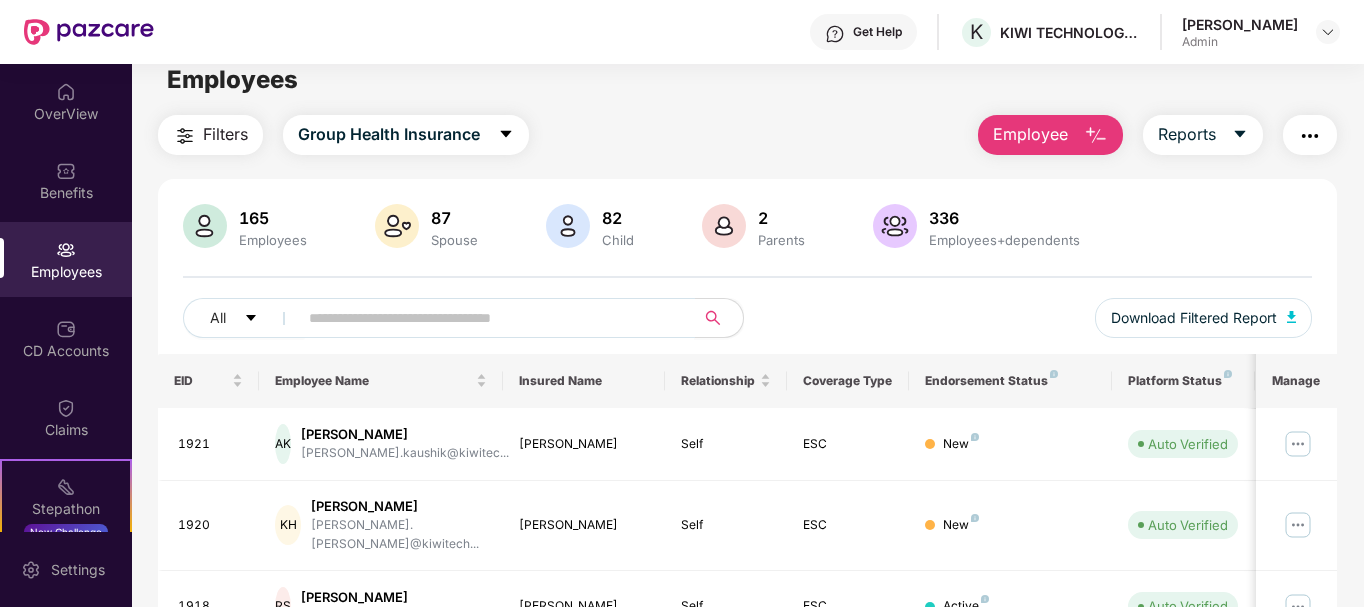 scroll, scrollTop: 0, scrollLeft: 0, axis: both 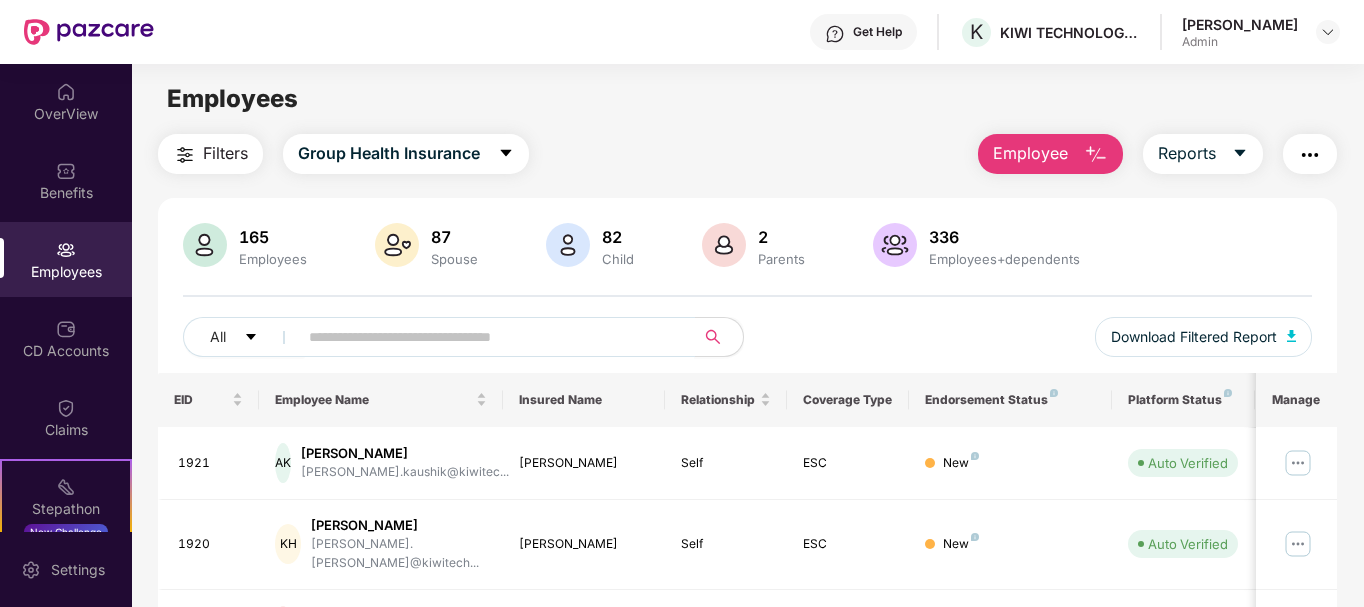 click on "Employees Filters Group Health Insurance Employee  Reports 165 Employees 87 Spouse 82 Child [DEMOGRAPHIC_DATA] Parents 336 Employees+dependents All Download Filtered Report EID Employee Name Insured Name Relationship Coverage Type Endorsement Status Platform Status Joining Date Manage                   1921 AK [PERSON_NAME]   [PERSON_NAME].kaushik@kiwitec... [PERSON_NAME] Self ESC New Auto Verified [DATE] 1920 [PERSON_NAME] [PERSON_NAME].[PERSON_NAME]@kiwitech... [PERSON_NAME] Self ESC New Auto Verified [DATE] 1918 RS [PERSON_NAME]   [PERSON_NAME].sharma@kiwitech.... [PERSON_NAME] Self ESC Active Auto Verified [DATE] 1917 [PERSON_NAME] [PERSON_NAME].priya@kiwitec... [PERSON_NAME] Self ESC Active Auto Verified [DATE] 1917 [PERSON_NAME] [PERSON_NAME].priya@kiwitec... [PERSON_NAME] Spouse ESC Active - [DATE] 1916 R [PERSON_NAME]... Rahul  Self ESC Active Auto Verified [DATE] 1914 SR [PERSON_NAME] [PERSON_NAME].rai@kiwitech.c... [PERSON_NAME] Self ESC Active Auto Verified [DATE] 1911 MC" at bounding box center (747, 367) 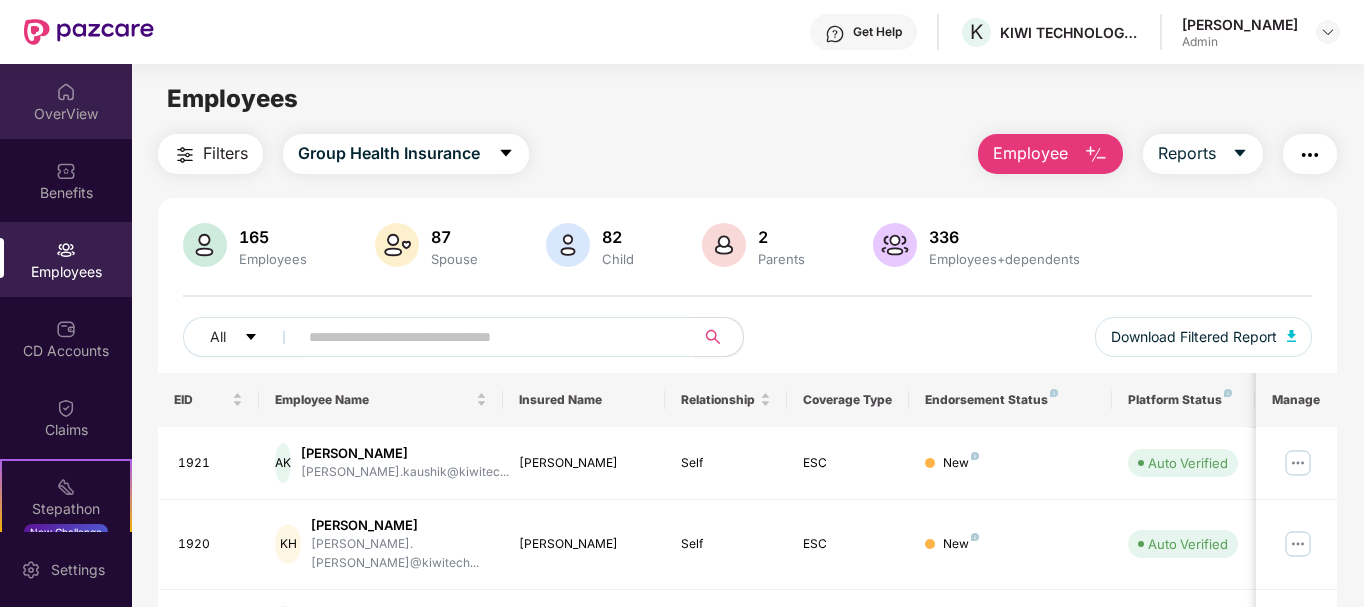 click on "OverView" at bounding box center (66, 101) 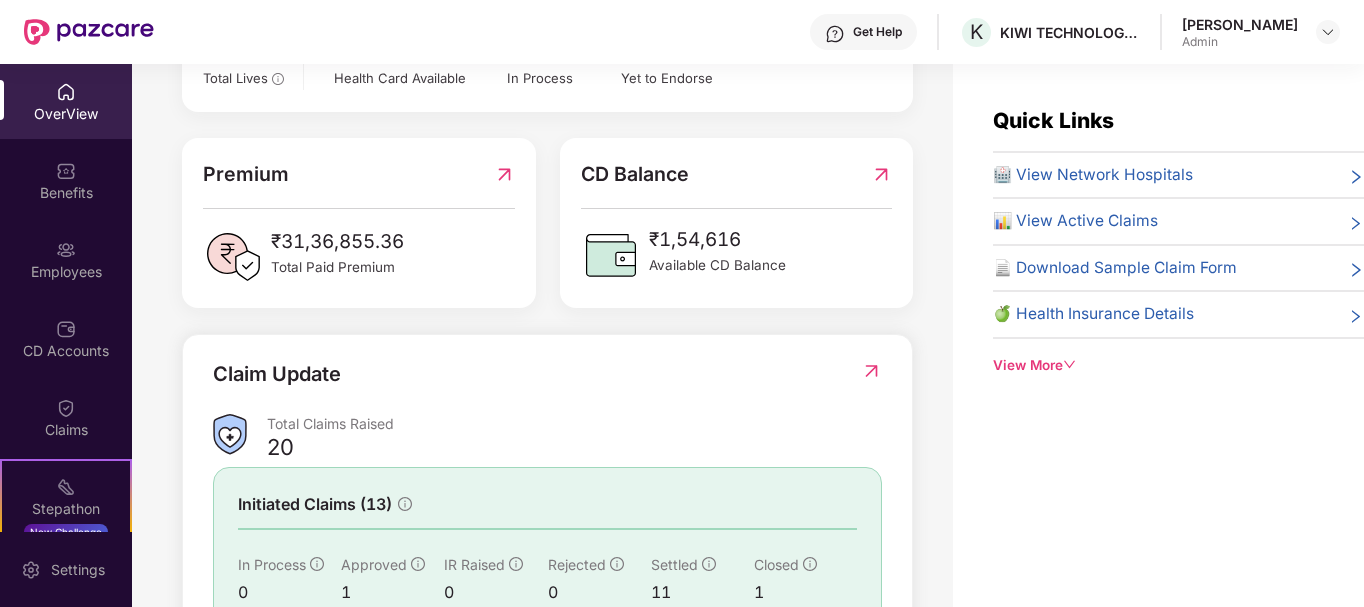 scroll, scrollTop: 500, scrollLeft: 0, axis: vertical 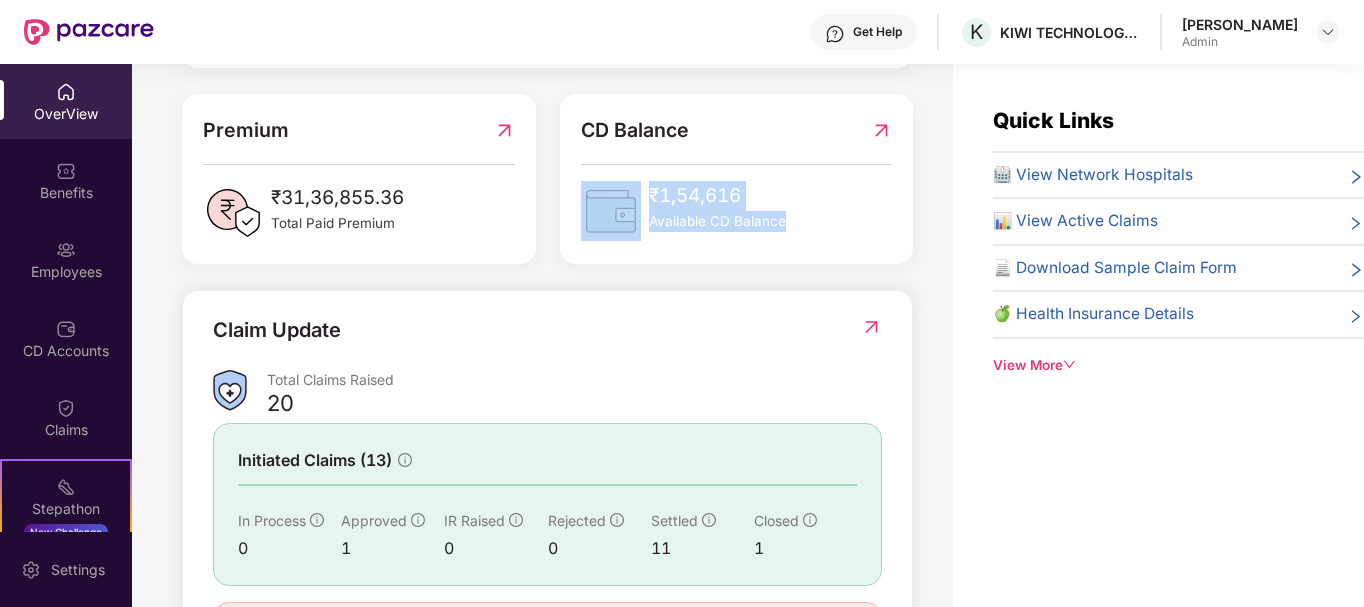 drag, startPoint x: 798, startPoint y: 223, endPoint x: 612, endPoint y: 197, distance: 187.80841 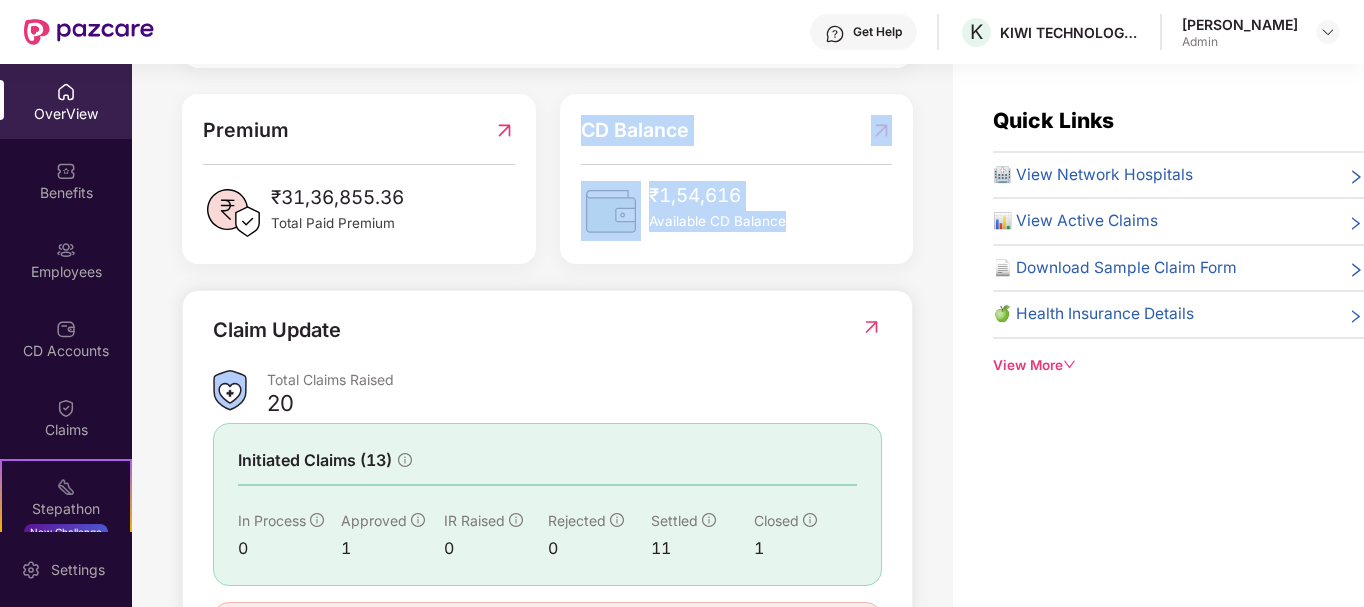 drag, startPoint x: 861, startPoint y: 233, endPoint x: 574, endPoint y: 129, distance: 305.26218 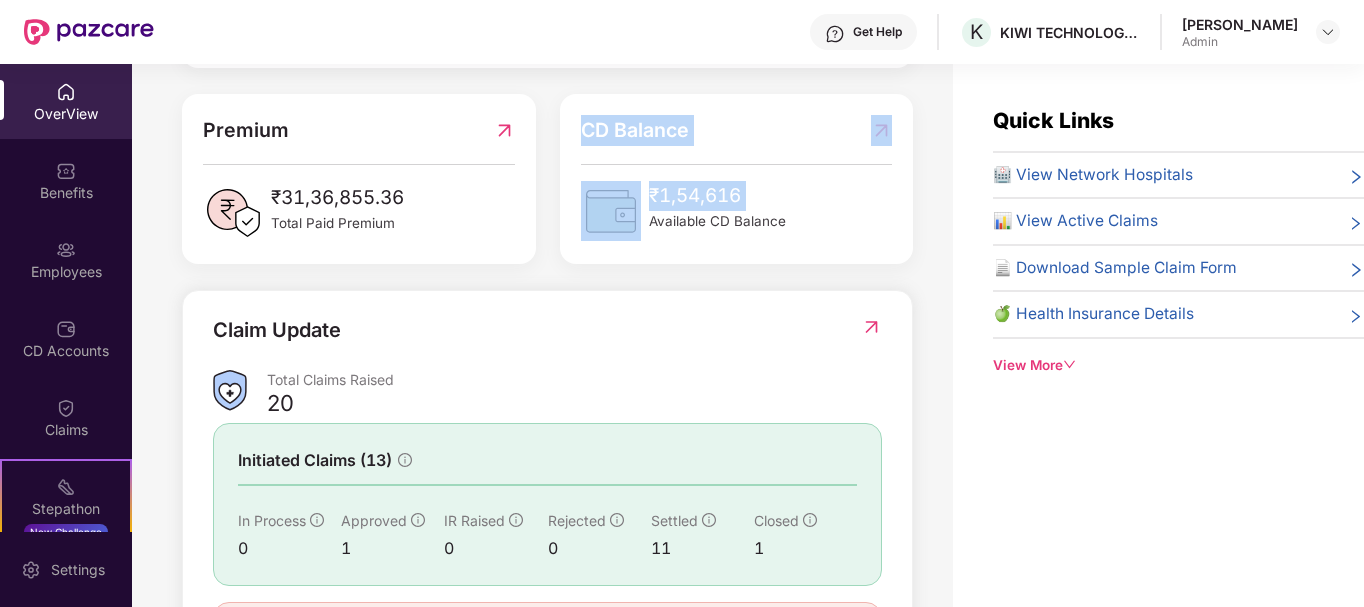 drag, startPoint x: 574, startPoint y: 129, endPoint x: 846, endPoint y: 210, distance: 283.8045 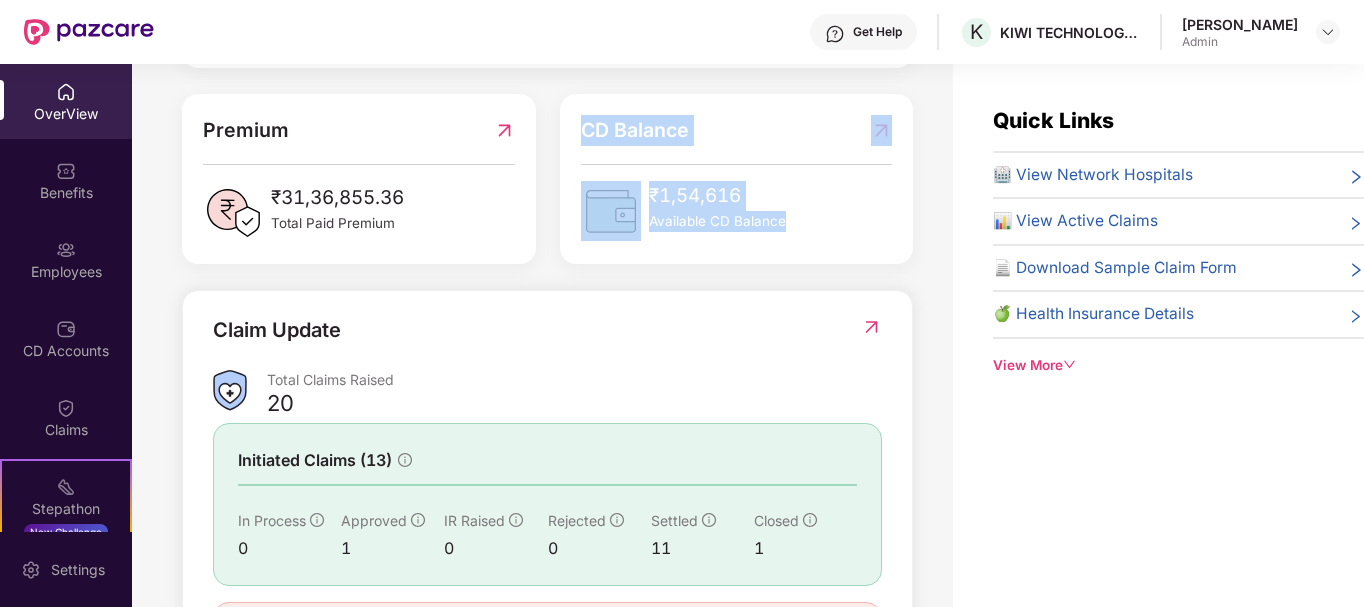 drag, startPoint x: 811, startPoint y: 226, endPoint x: 564, endPoint y: 119, distance: 269.18024 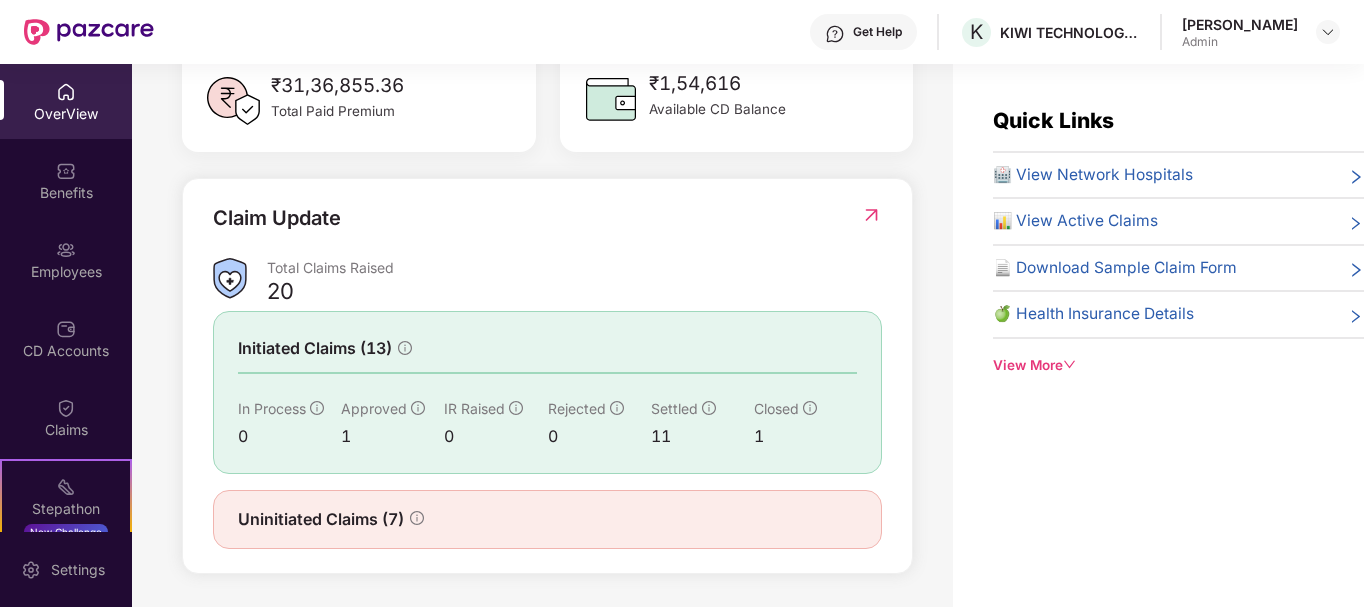 scroll, scrollTop: 615, scrollLeft: 0, axis: vertical 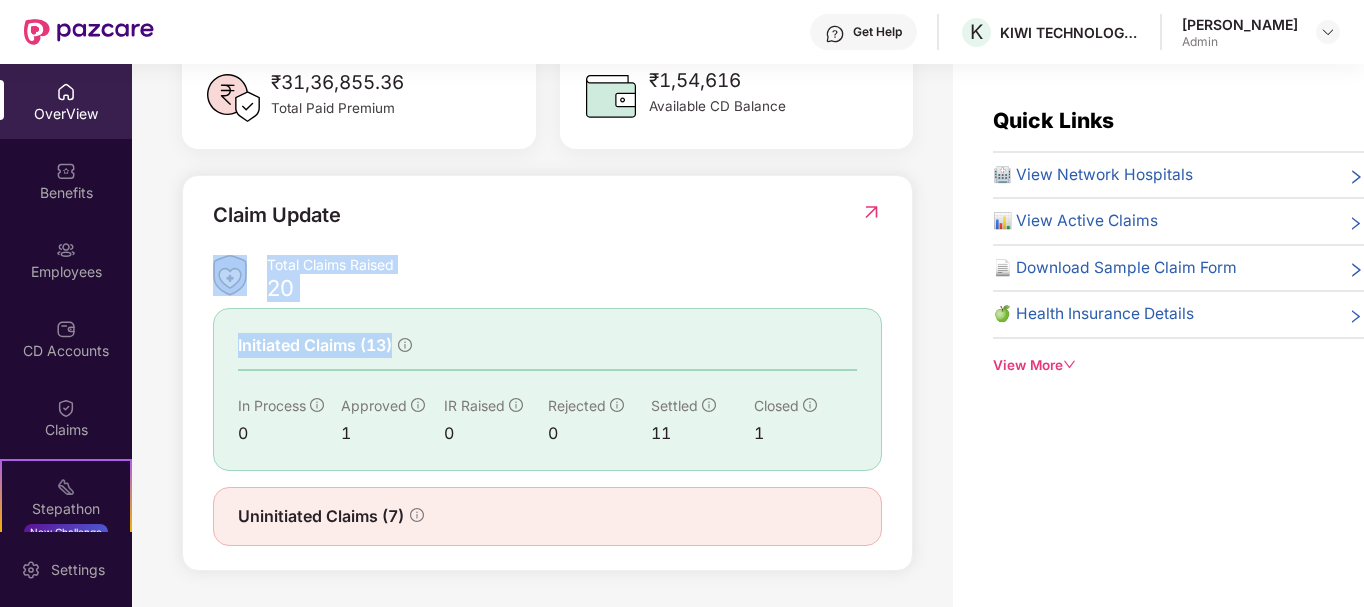 drag, startPoint x: 263, startPoint y: 269, endPoint x: 656, endPoint y: 313, distance: 395.45544 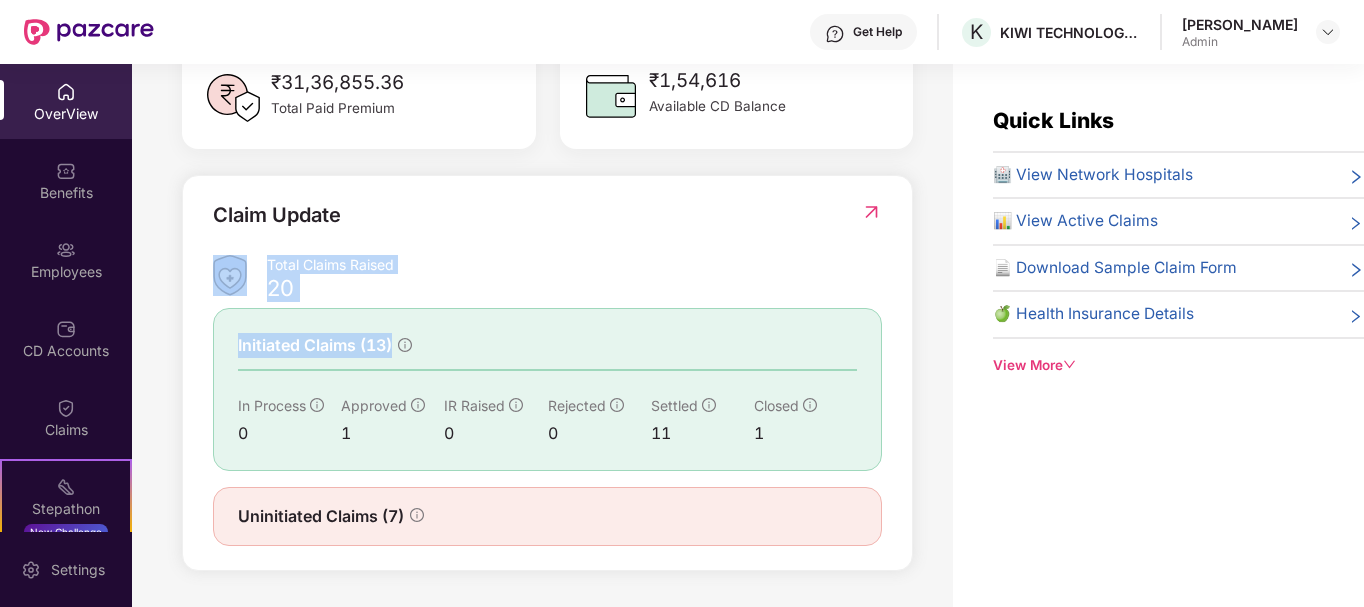 click on "Claim Update Total Claims Raised 20 Initiated Claims (13) In Process 0 Approved 1 IR Raised 0 Rejected 0 Settled 11 Closed 1 Uninitiated Claims (7)" at bounding box center (547, 373) 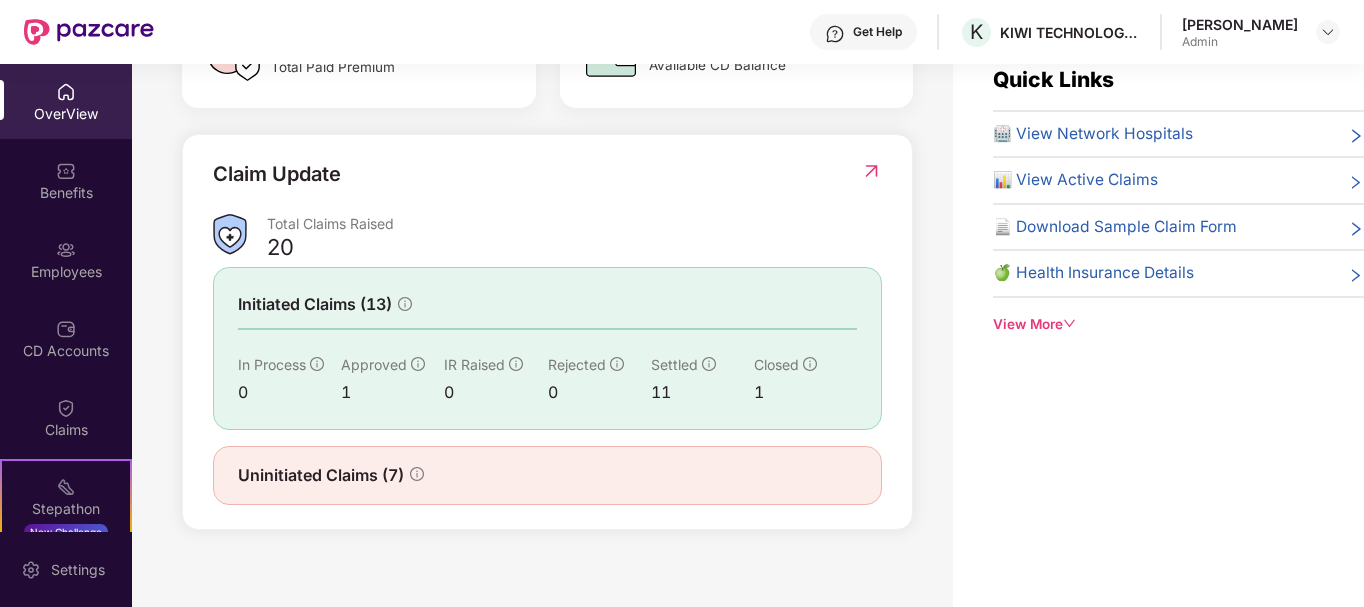 scroll, scrollTop: 64, scrollLeft: 0, axis: vertical 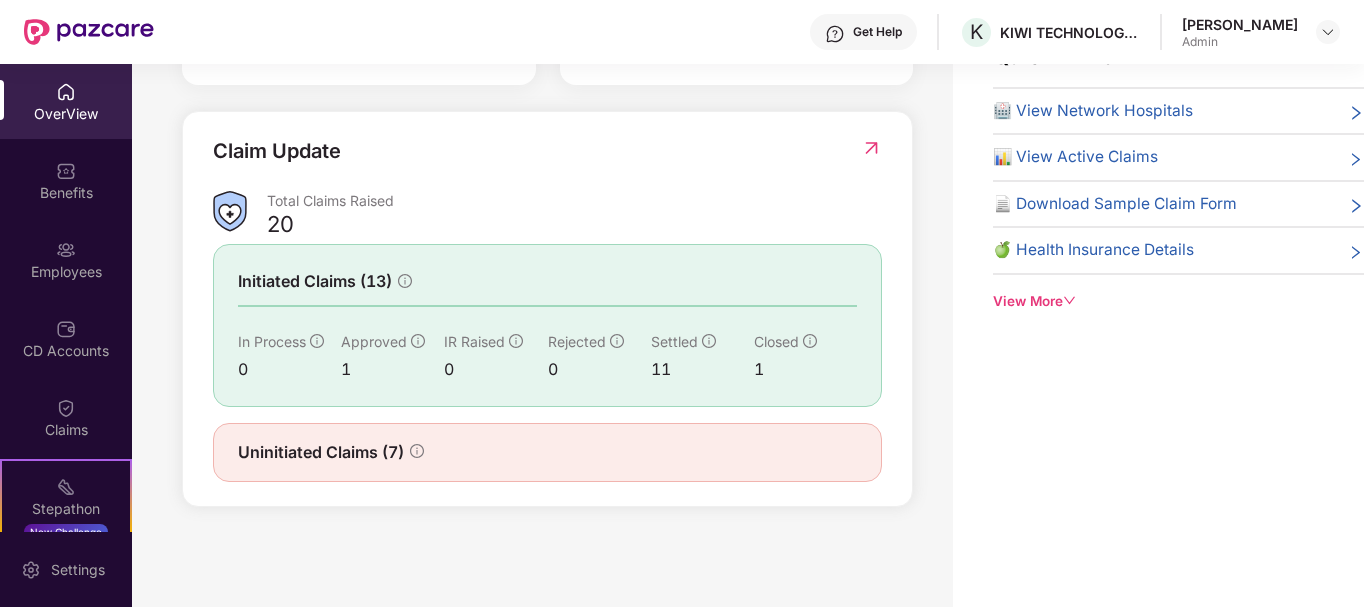 click on "Uninitiated Claims (7)" at bounding box center (321, 452) 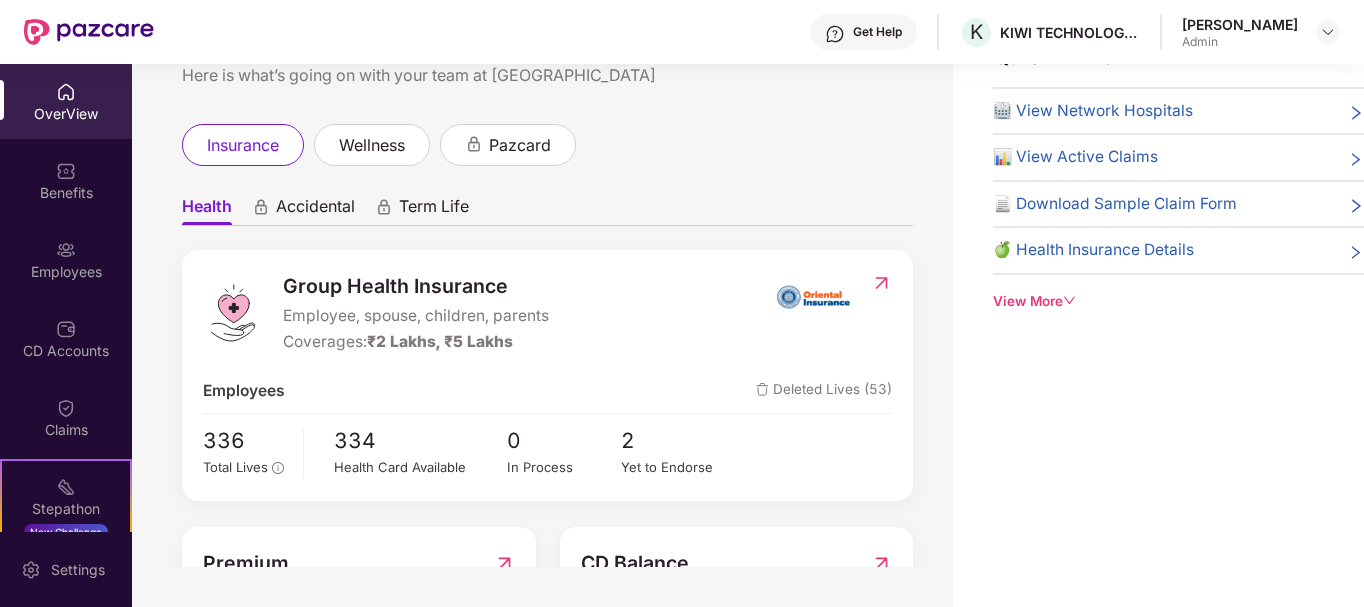 scroll, scrollTop: 0, scrollLeft: 0, axis: both 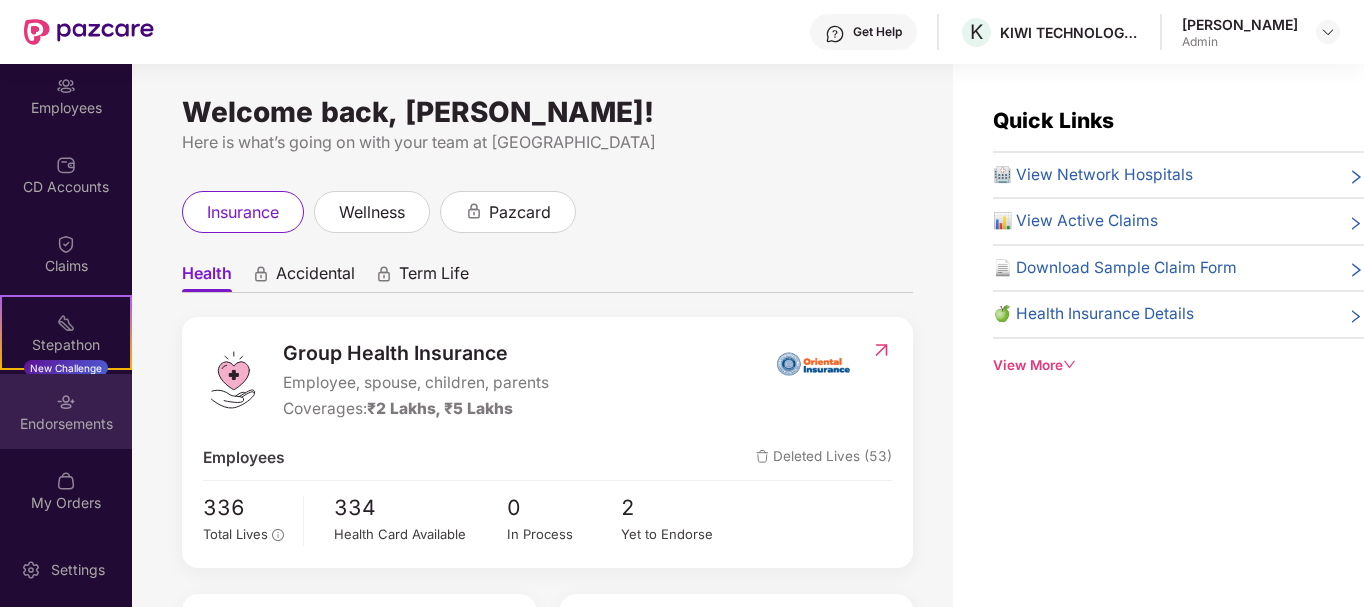click on "Endorsements" at bounding box center [66, 424] 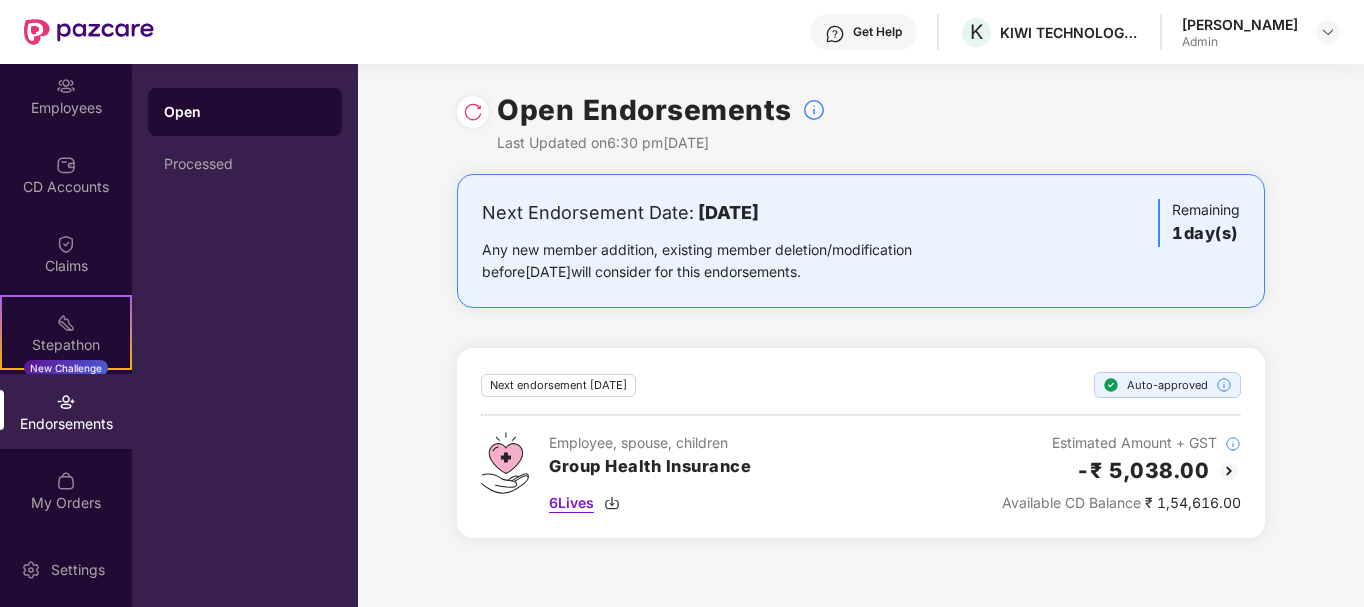 click on "6  Lives" at bounding box center [571, 503] 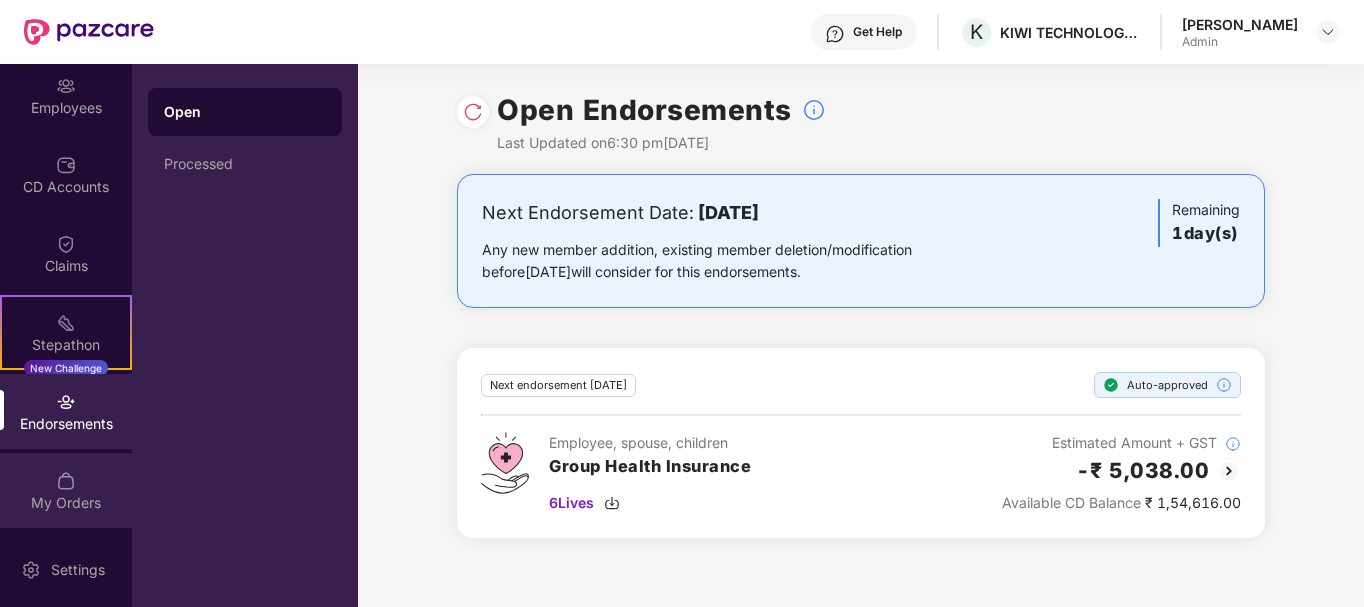 click on "My Orders" at bounding box center (66, 490) 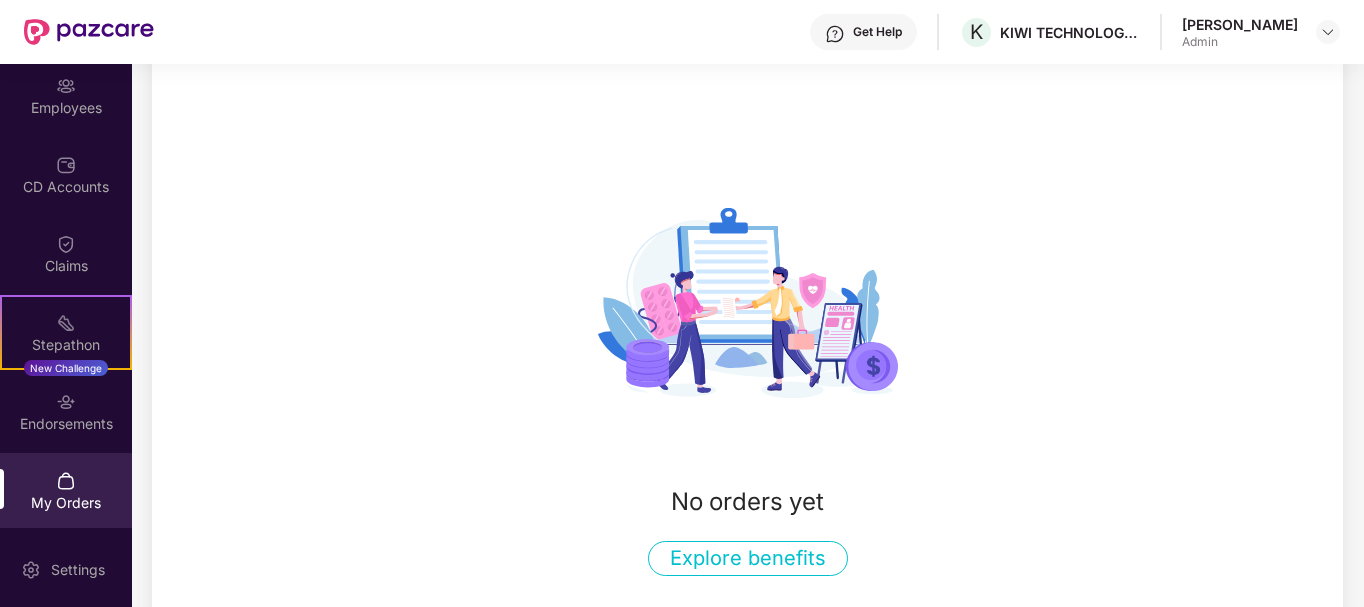 scroll, scrollTop: 0, scrollLeft: 0, axis: both 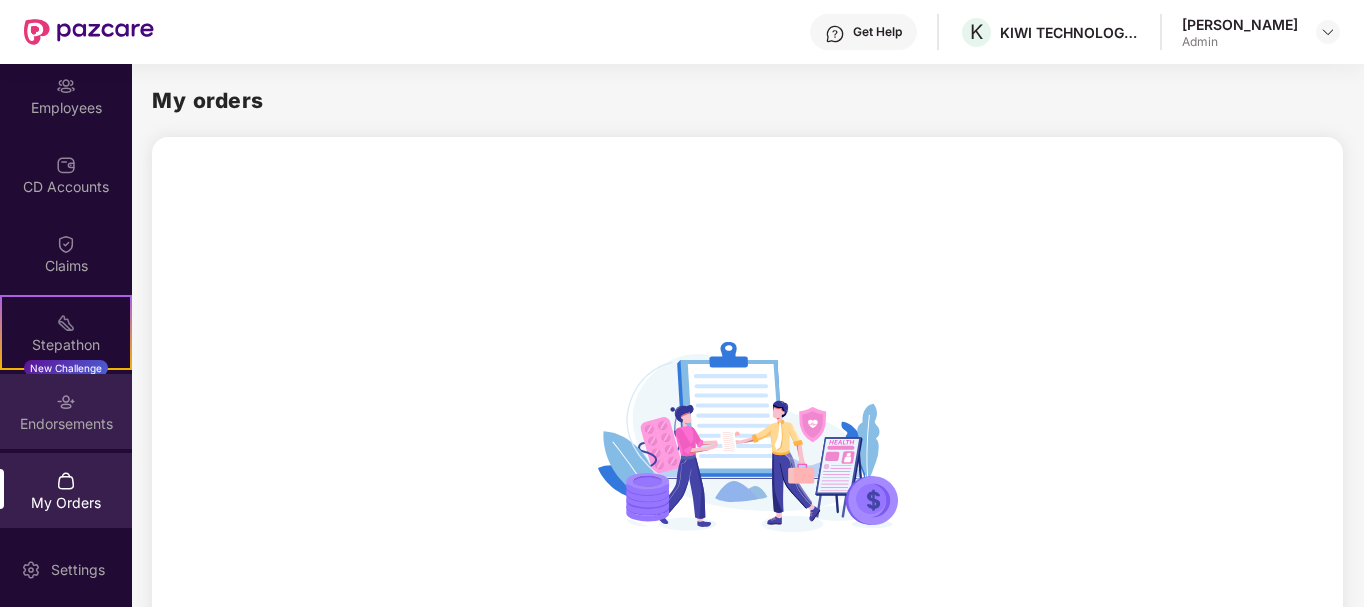 click on "Endorsements" at bounding box center [66, 424] 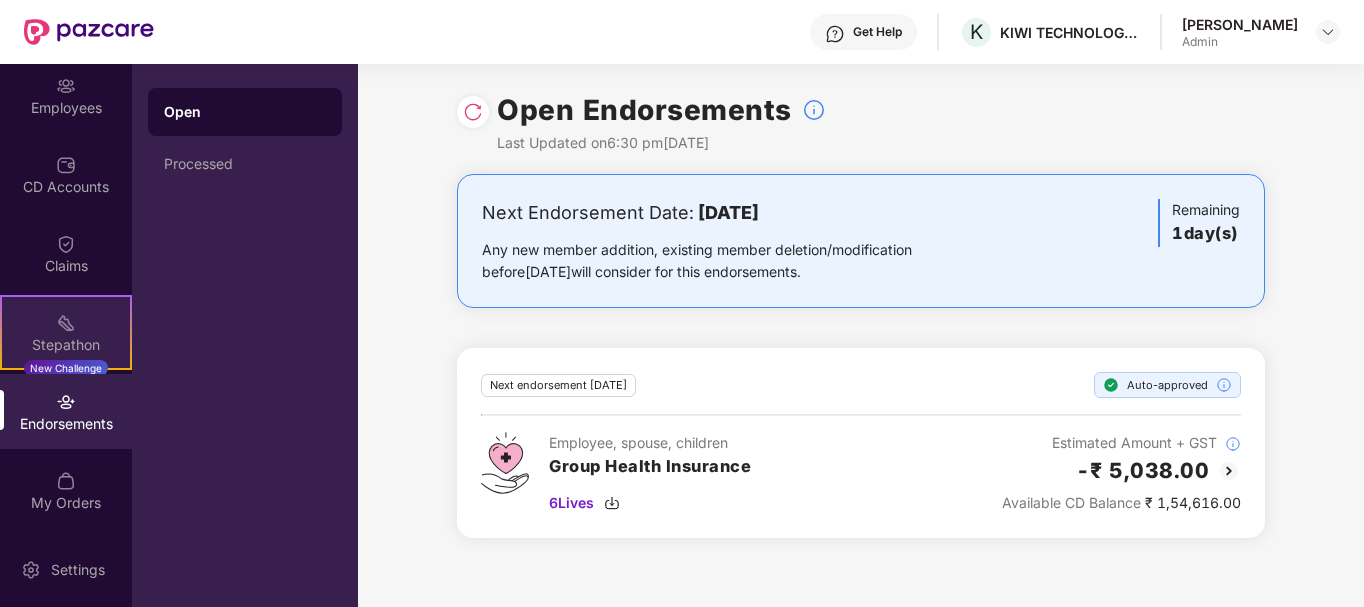 click on "Stepathon New Challenge" at bounding box center [66, 332] 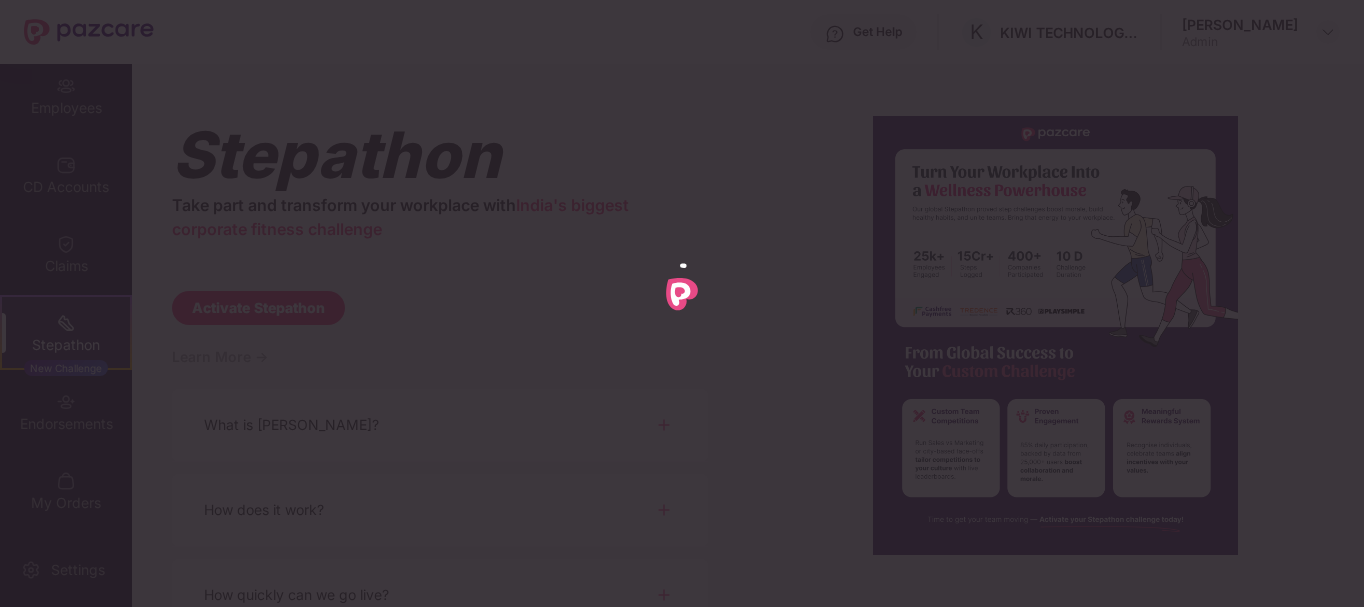 click at bounding box center (682, 303) 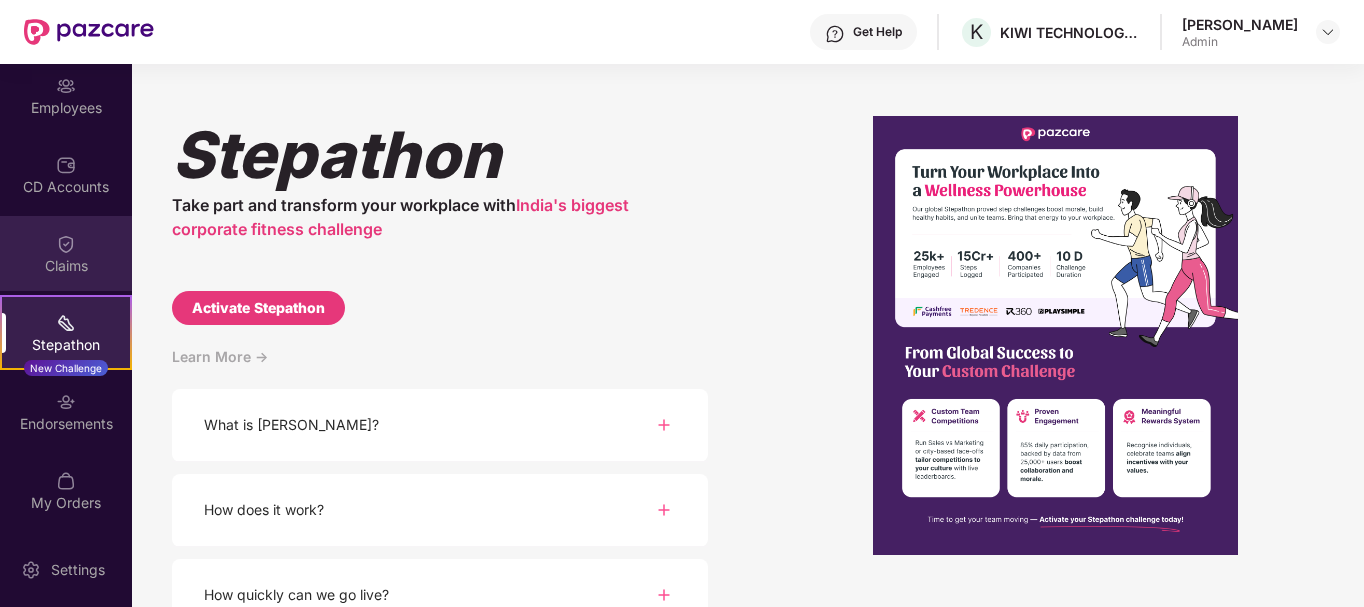 click at bounding box center (66, 244) 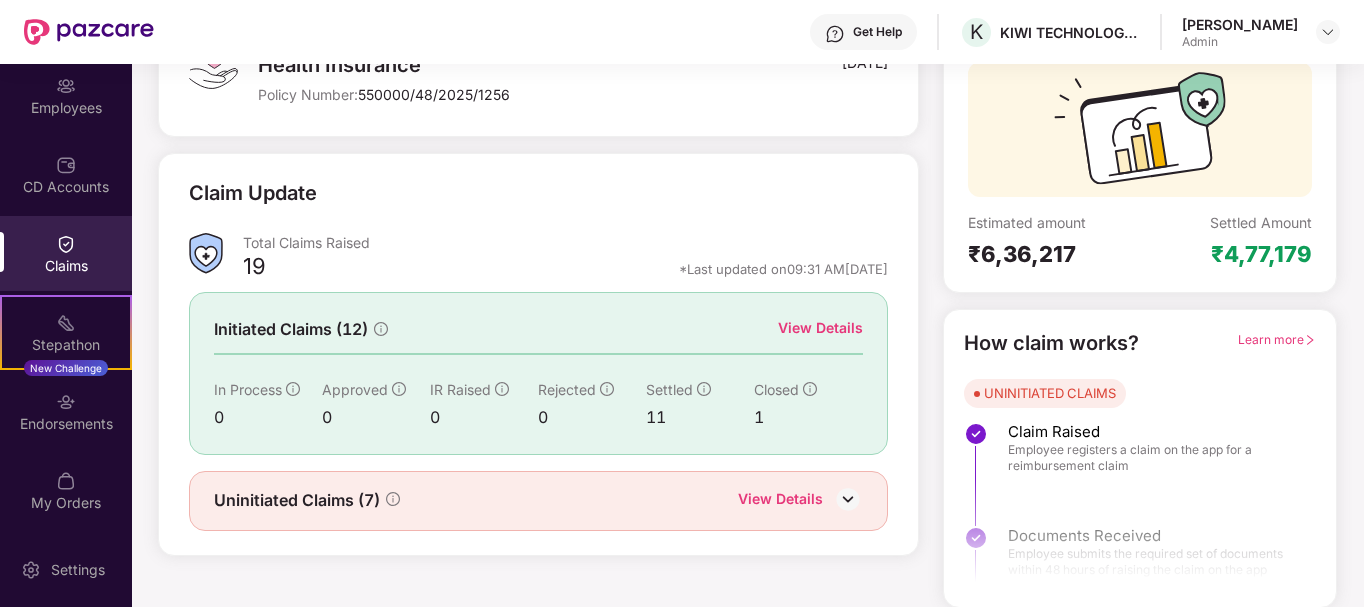 scroll, scrollTop: 176, scrollLeft: 0, axis: vertical 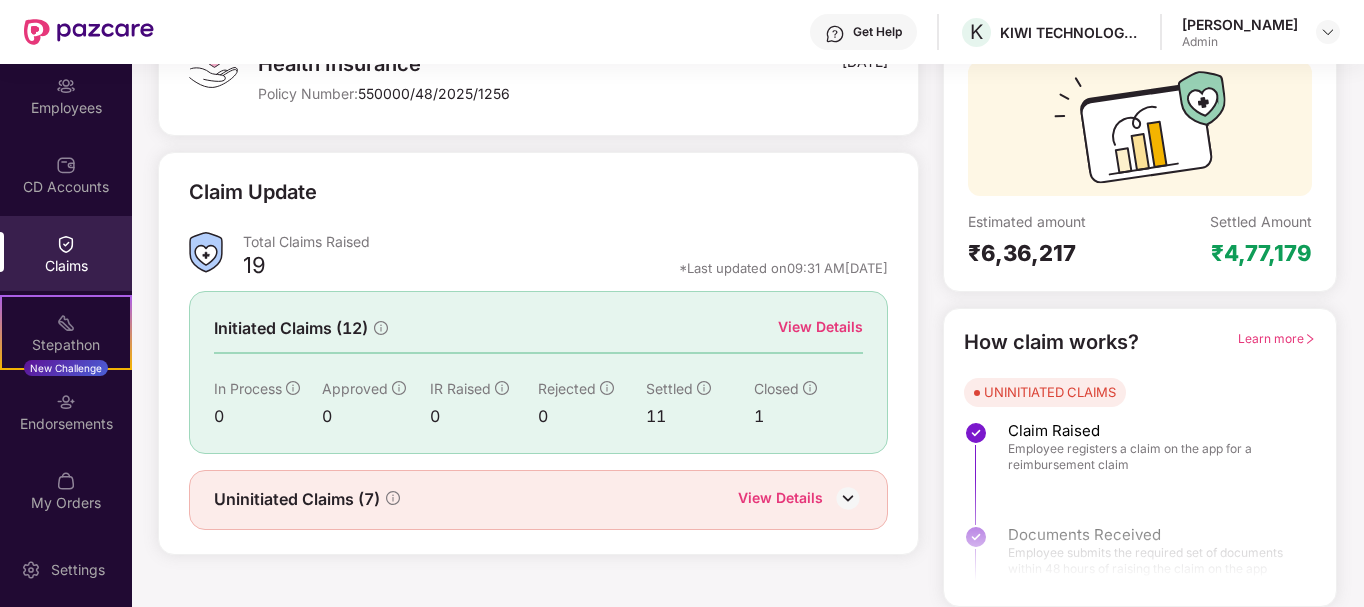 click on "View Details" at bounding box center (780, 500) 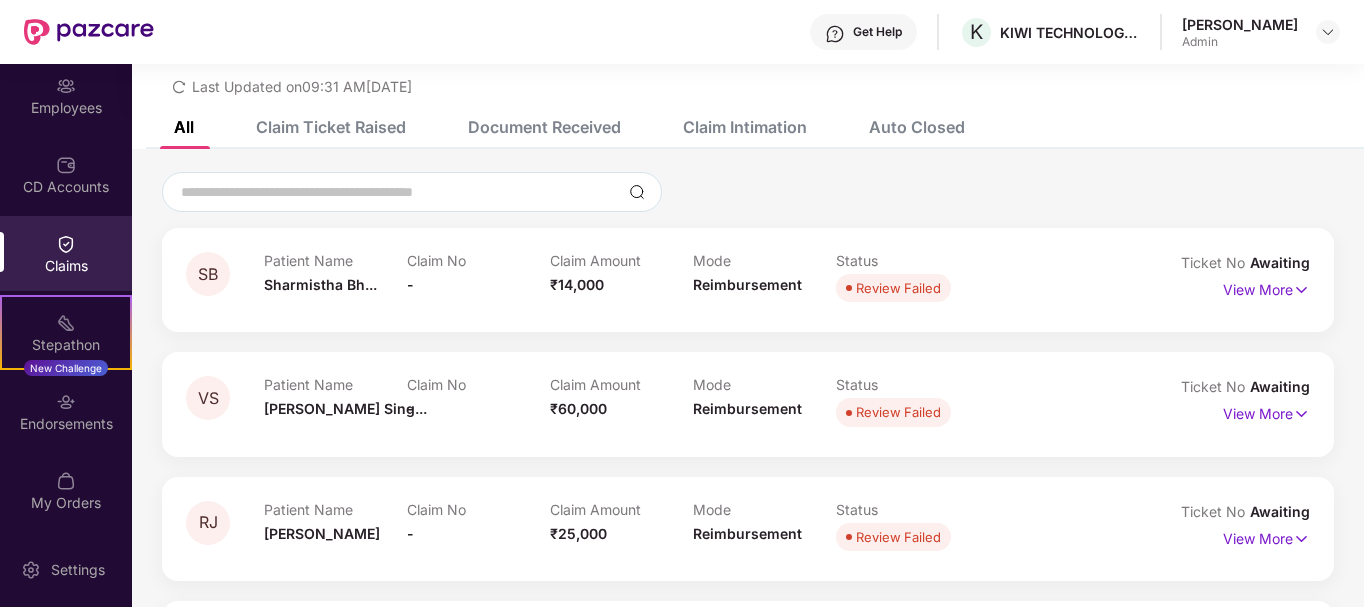 scroll, scrollTop: 176, scrollLeft: 0, axis: vertical 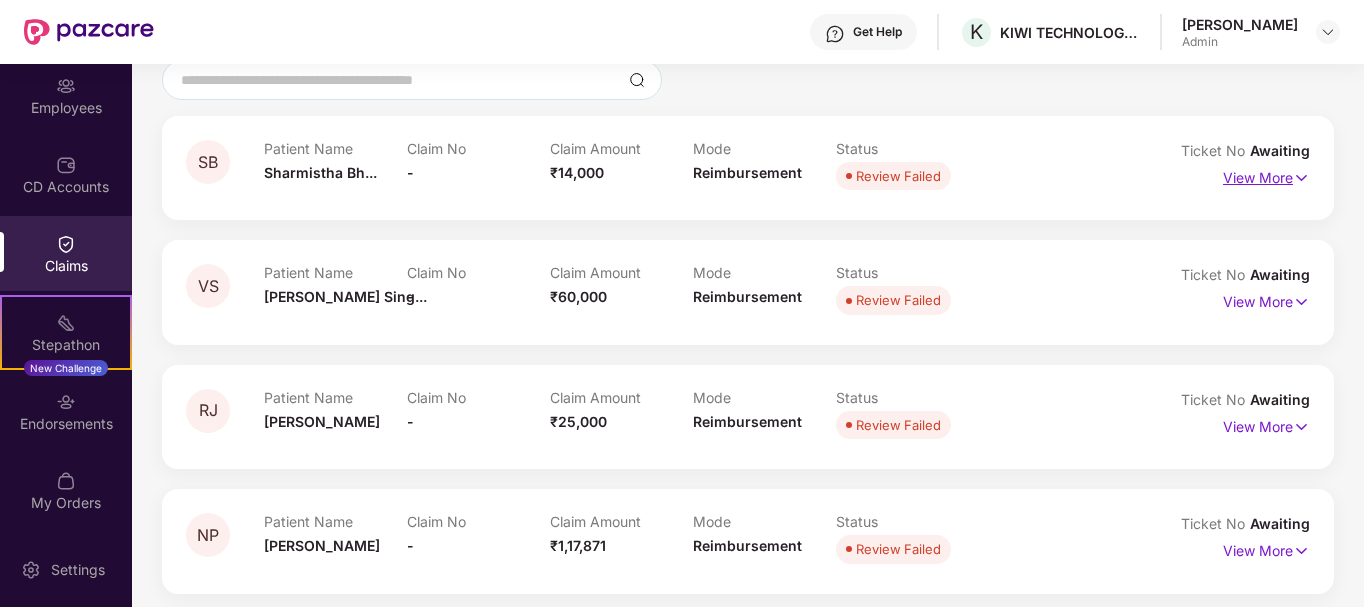click on "View More" at bounding box center (1266, 175) 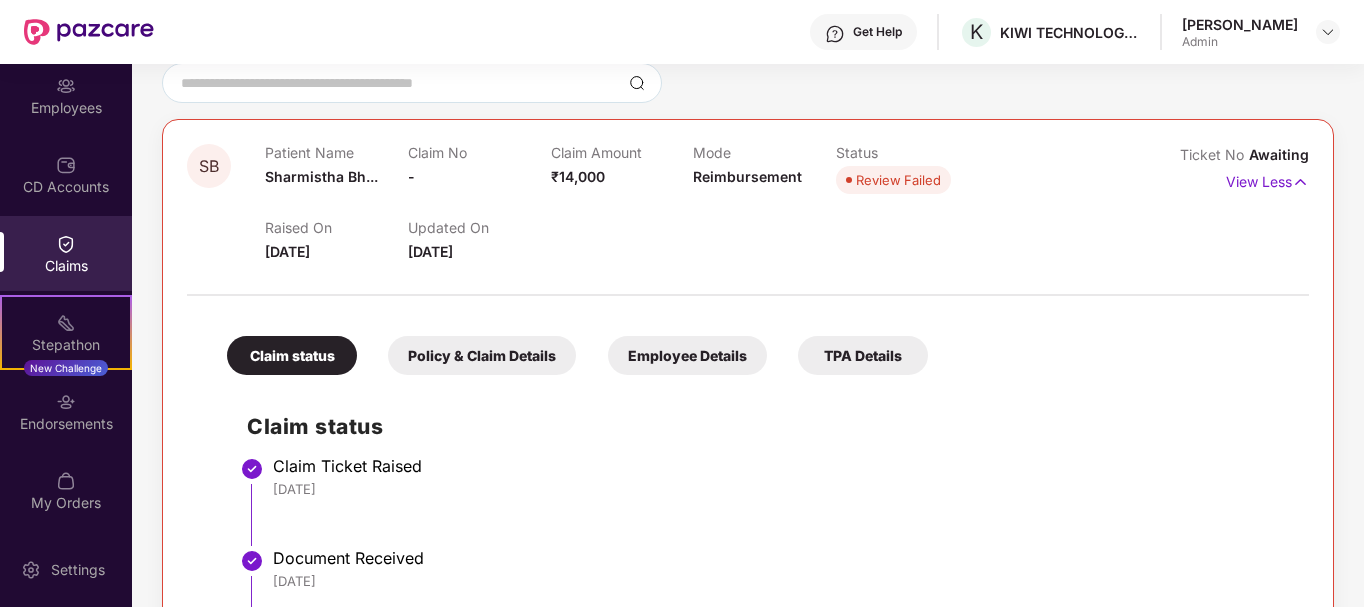 scroll, scrollTop: 76, scrollLeft: 0, axis: vertical 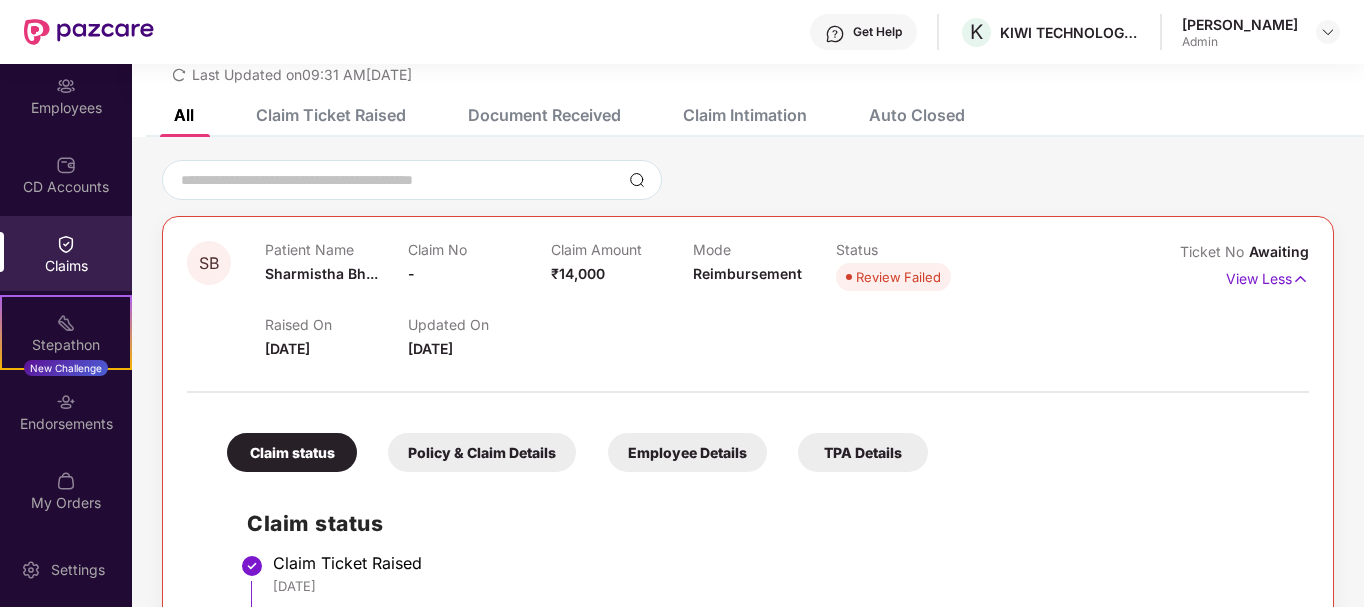 click on "View Less" at bounding box center [1267, 279] 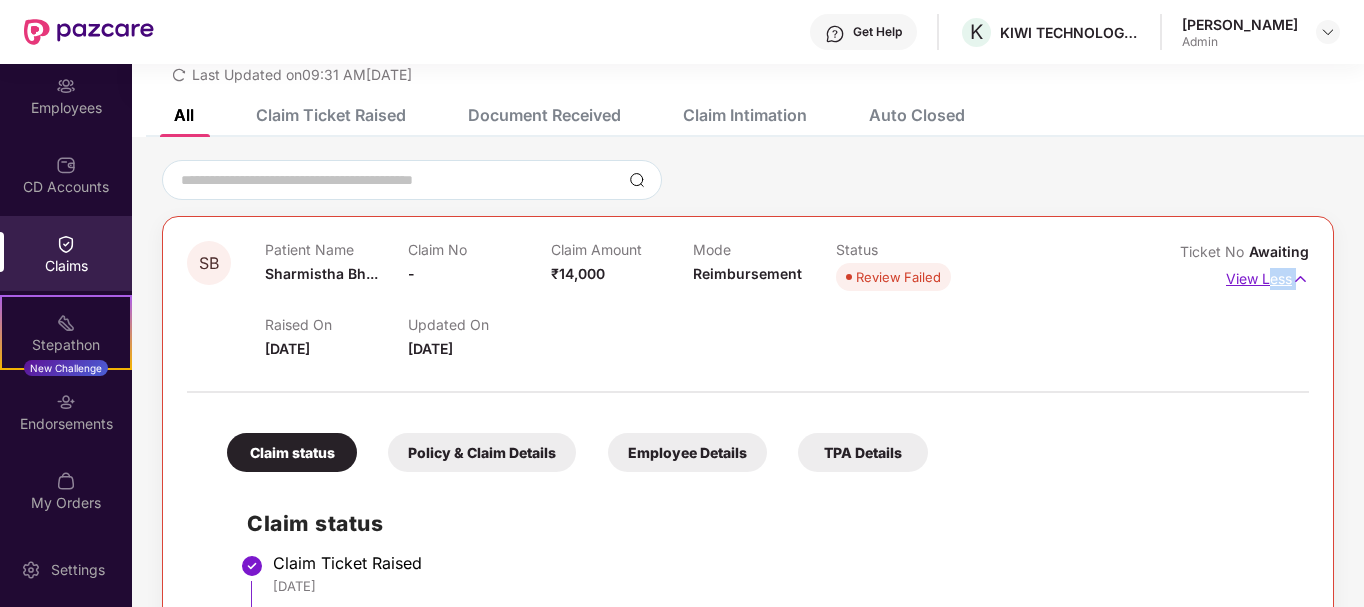 click at bounding box center (1300, 279) 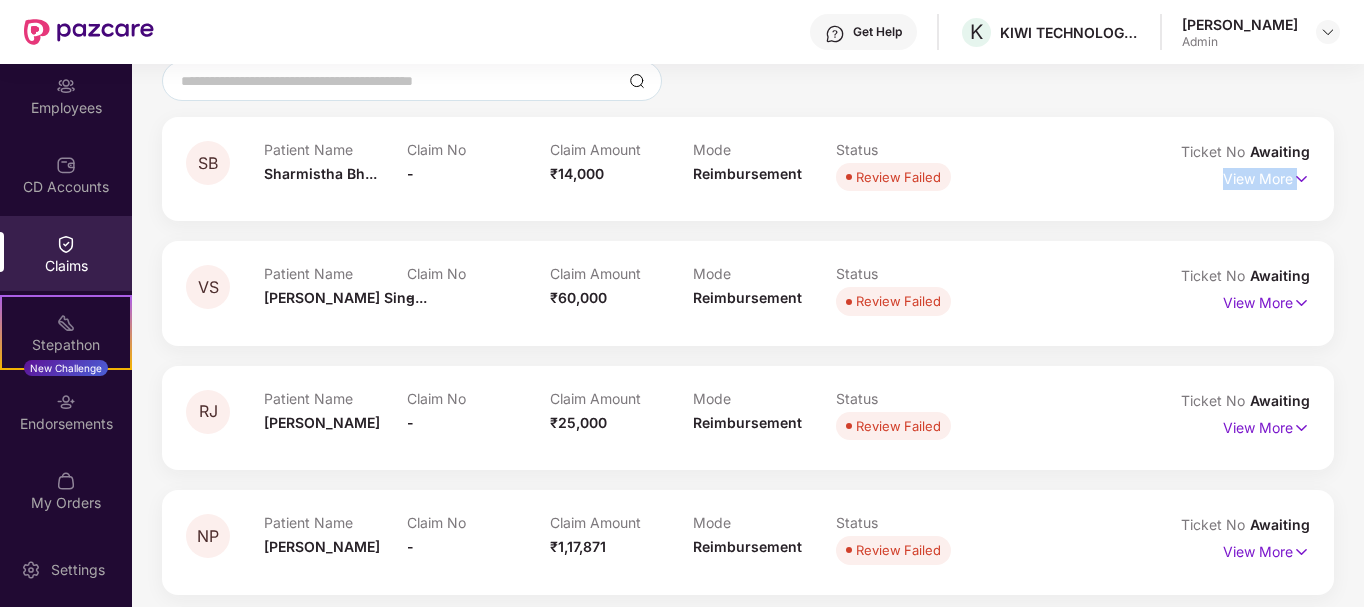 scroll, scrollTop: 176, scrollLeft: 0, axis: vertical 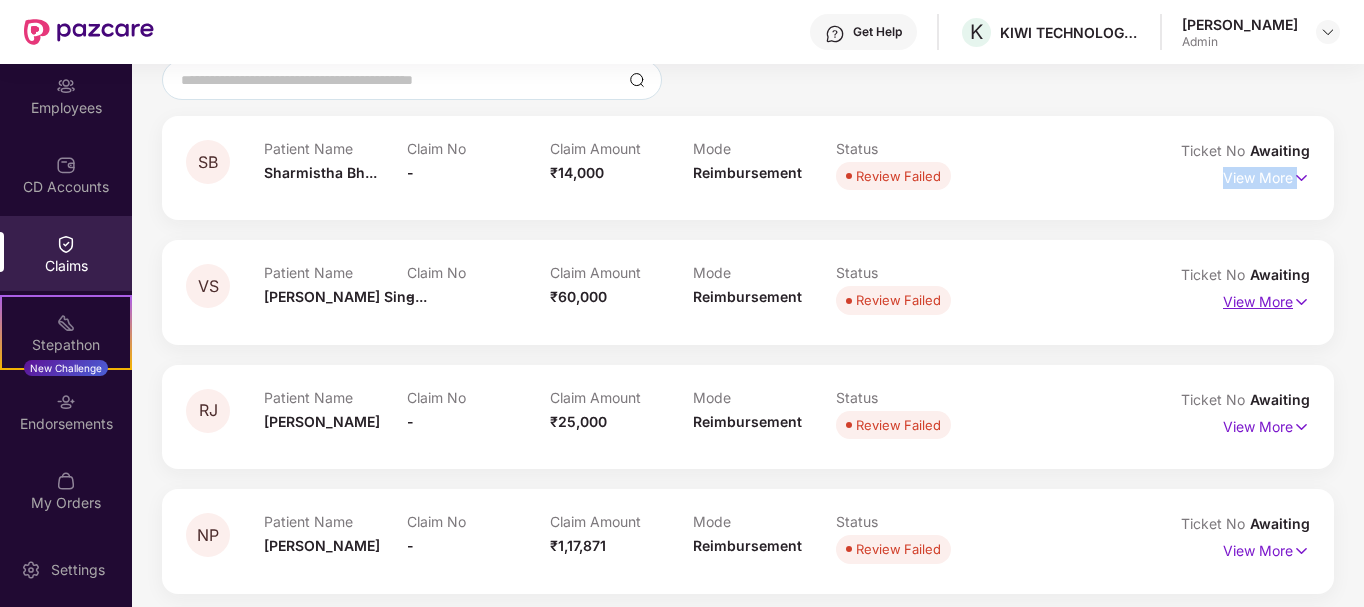 click at bounding box center (1301, 302) 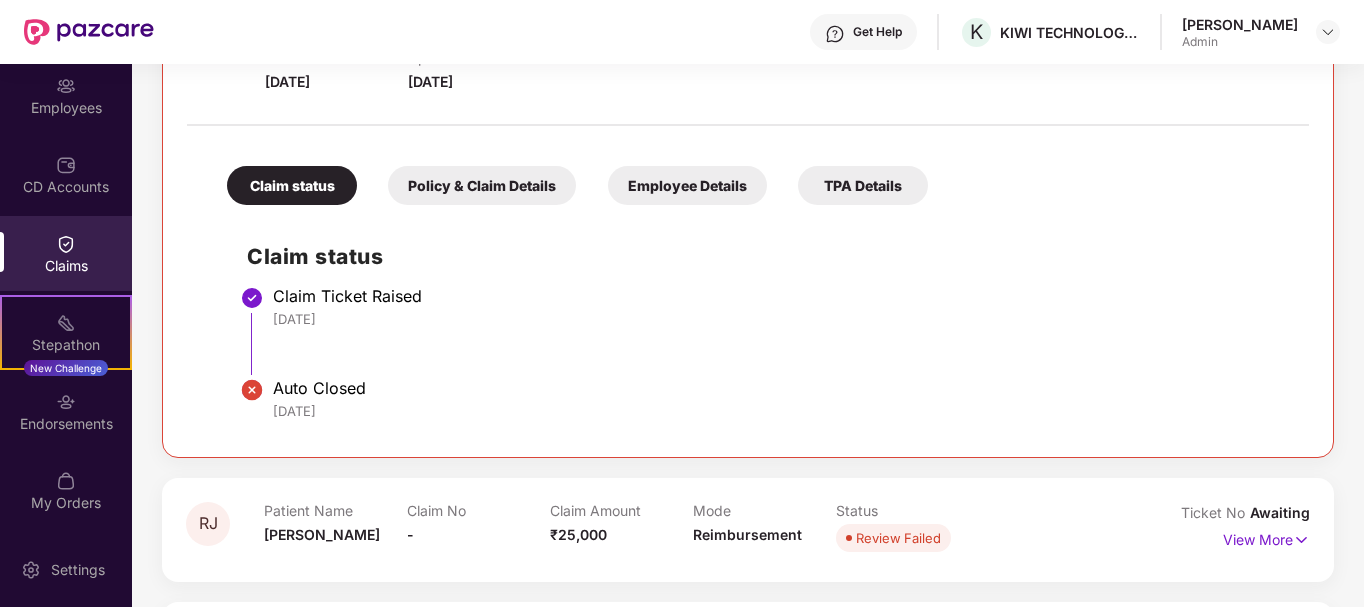 scroll, scrollTop: 476, scrollLeft: 0, axis: vertical 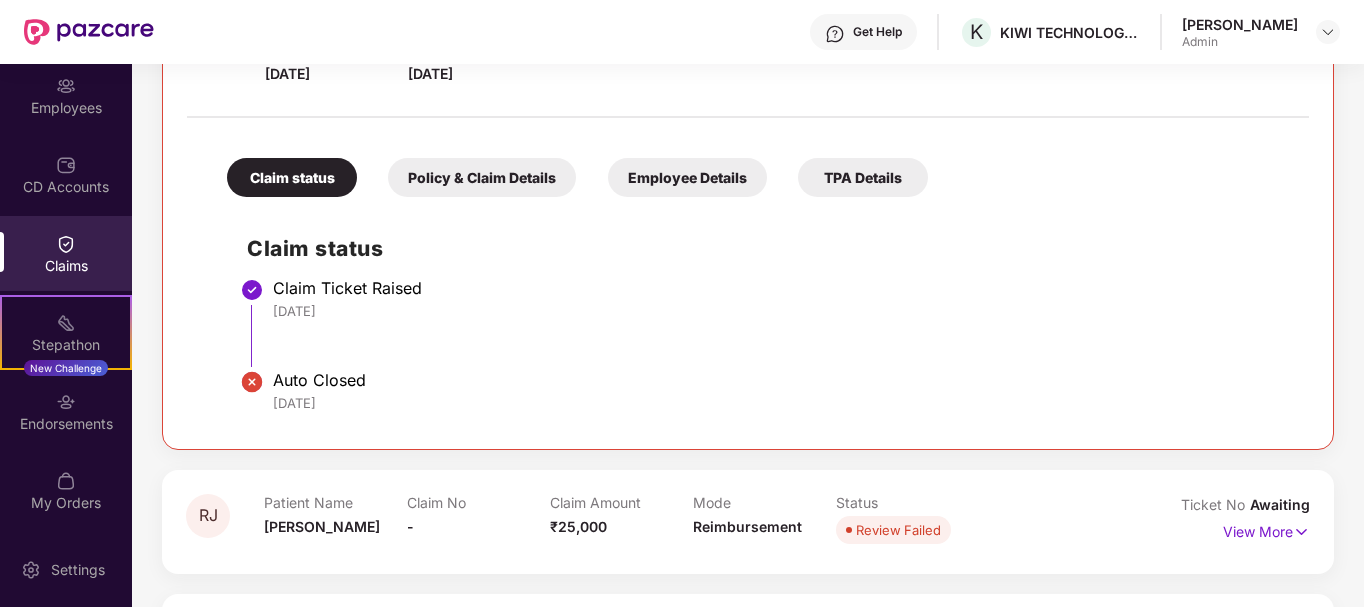 click on "Policy & Claim Details" at bounding box center [482, 177] 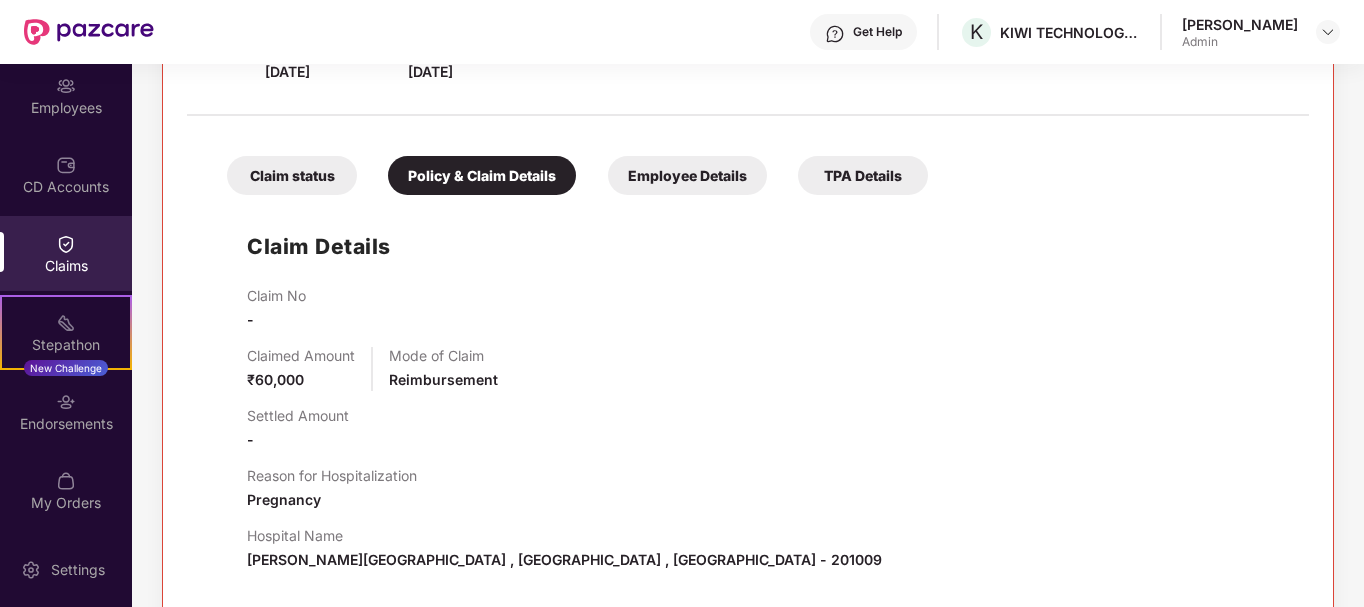 scroll, scrollTop: 476, scrollLeft: 0, axis: vertical 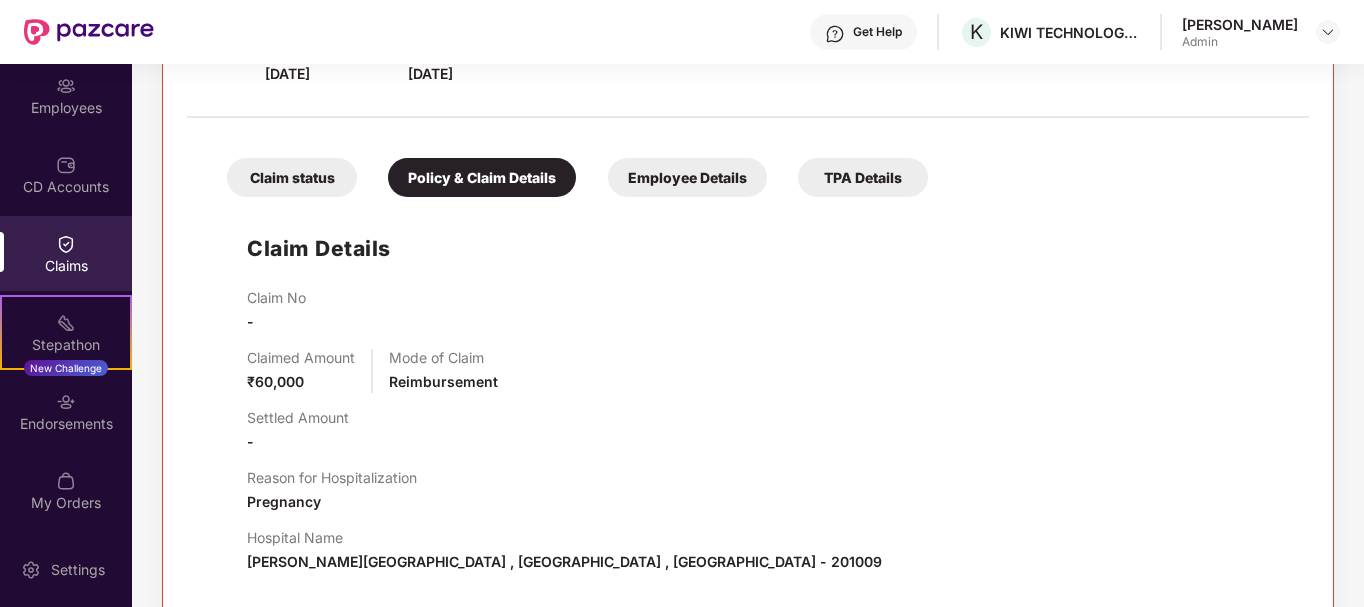 click on "Employee Details" at bounding box center (687, 177) 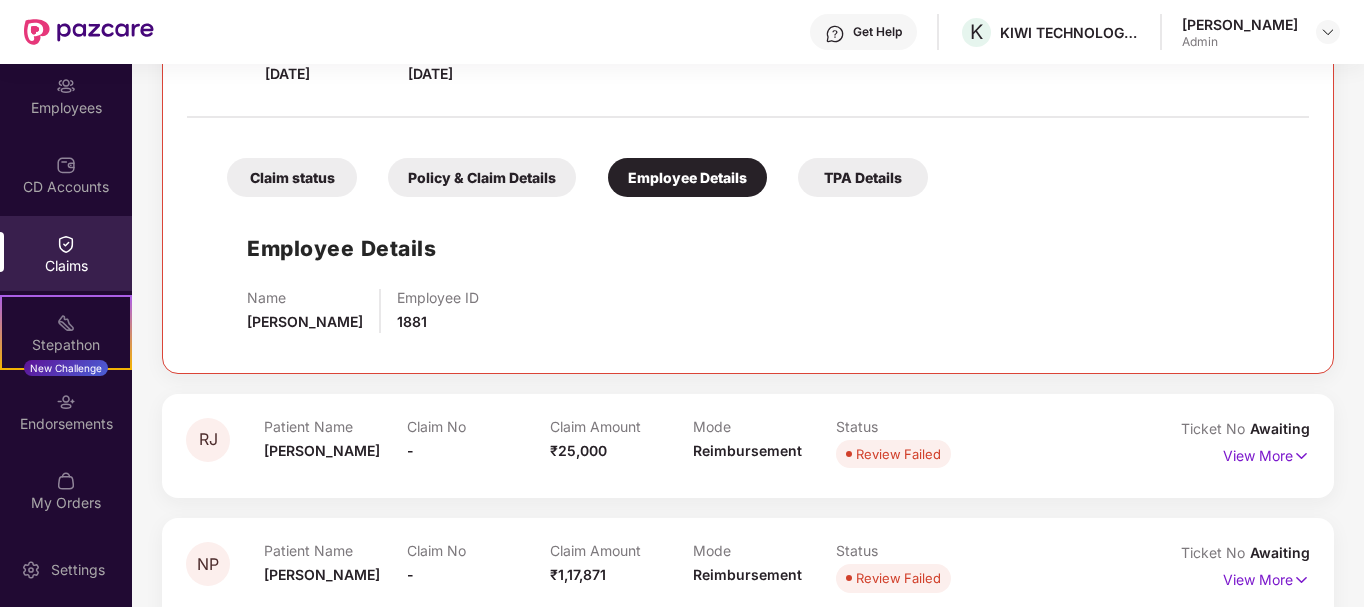 click on "TPA Details" at bounding box center (863, 177) 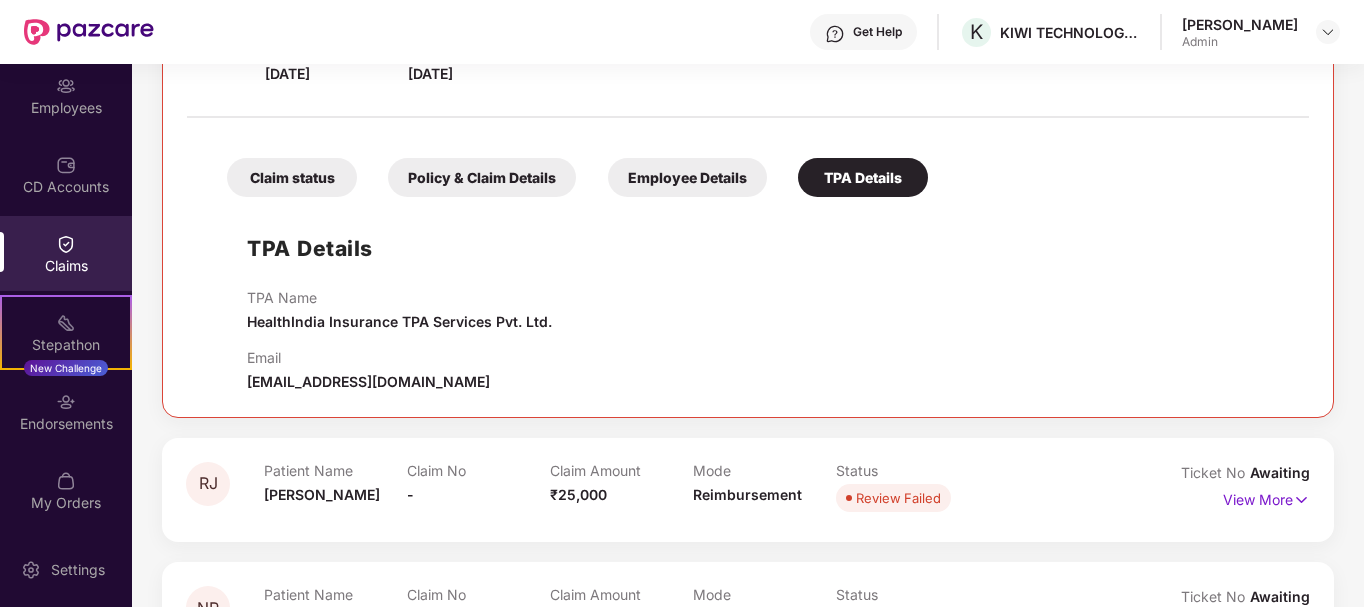 click on "Employee Details" at bounding box center [687, 177] 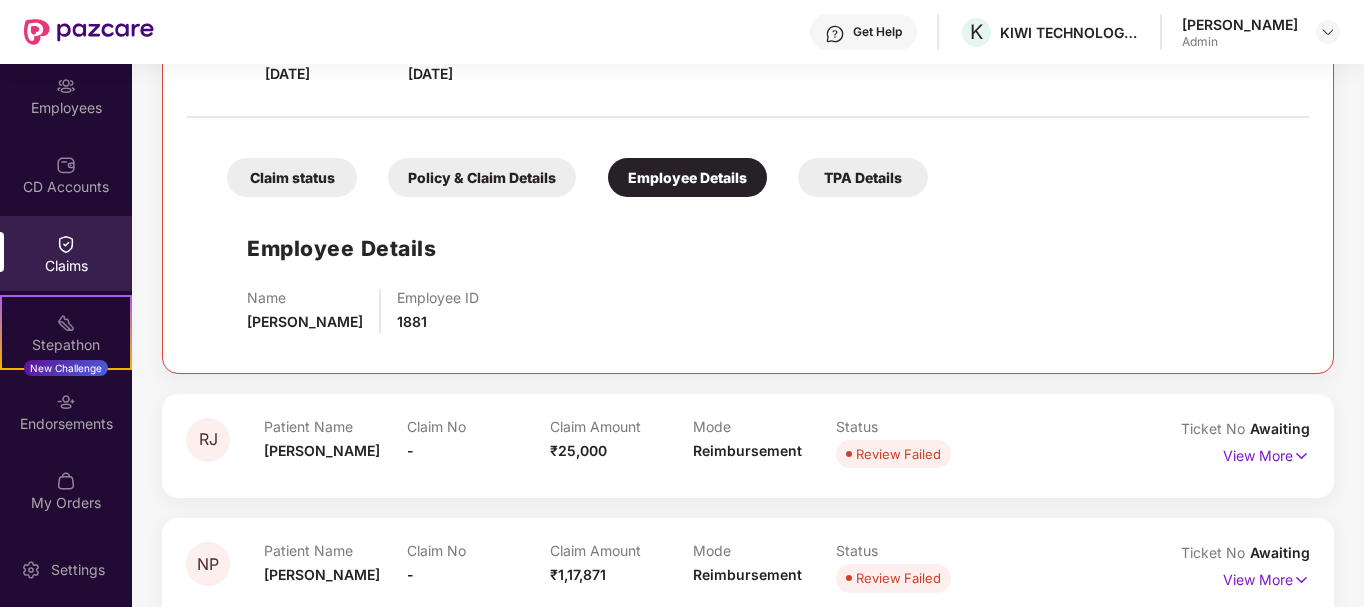 click on "Policy & Claim Details" at bounding box center [482, 177] 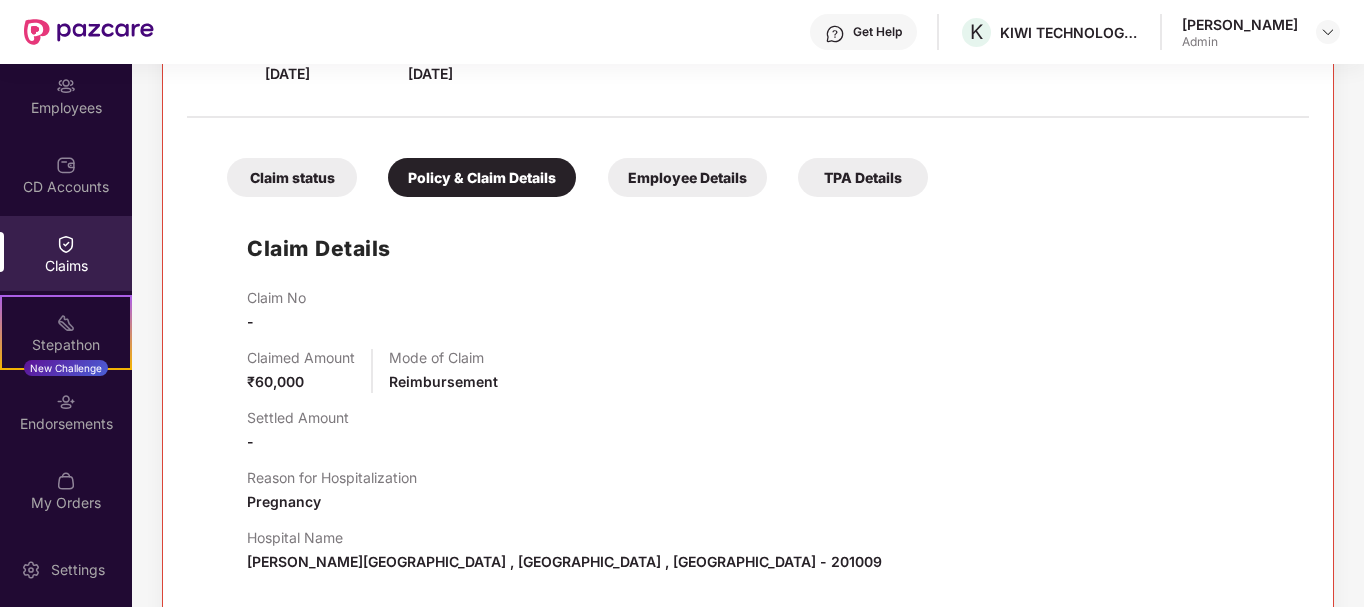 click on "Claim status" at bounding box center [292, 177] 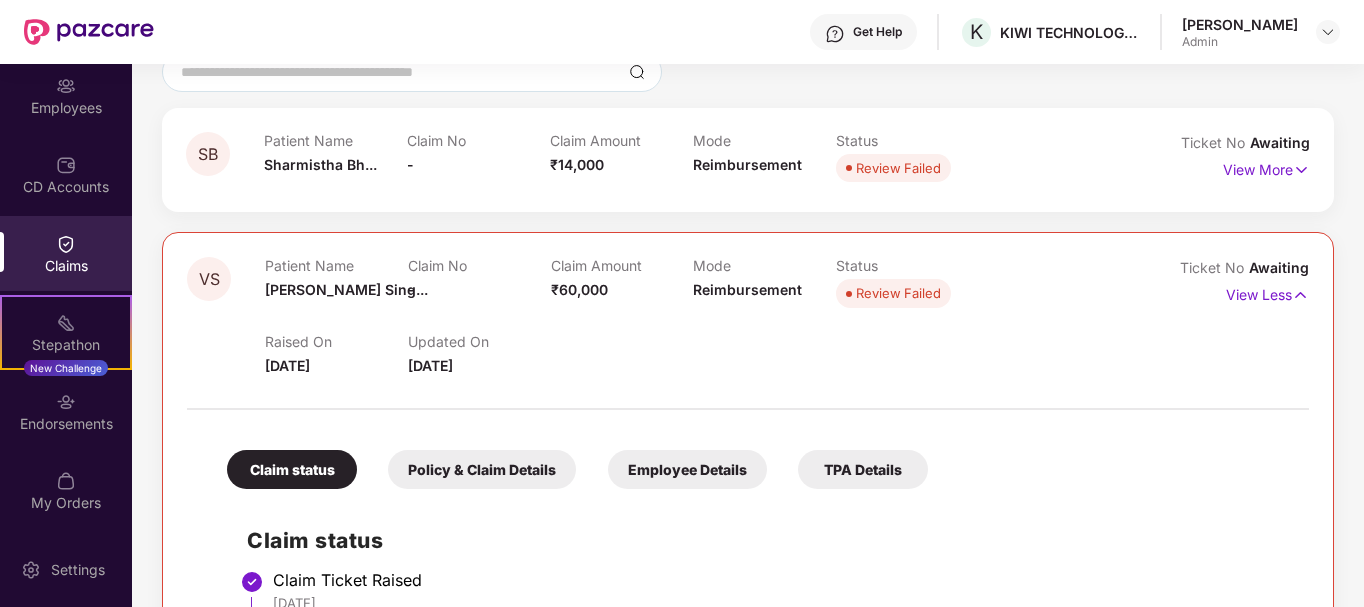 scroll, scrollTop: 176, scrollLeft: 0, axis: vertical 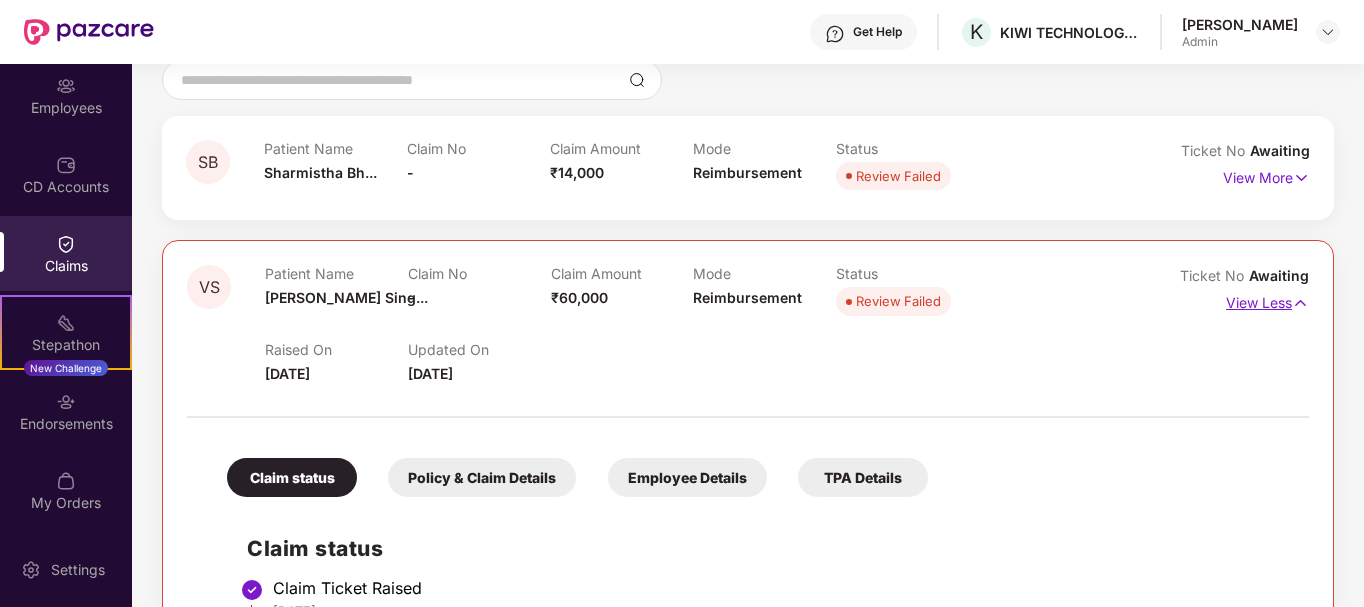 click at bounding box center (1300, 303) 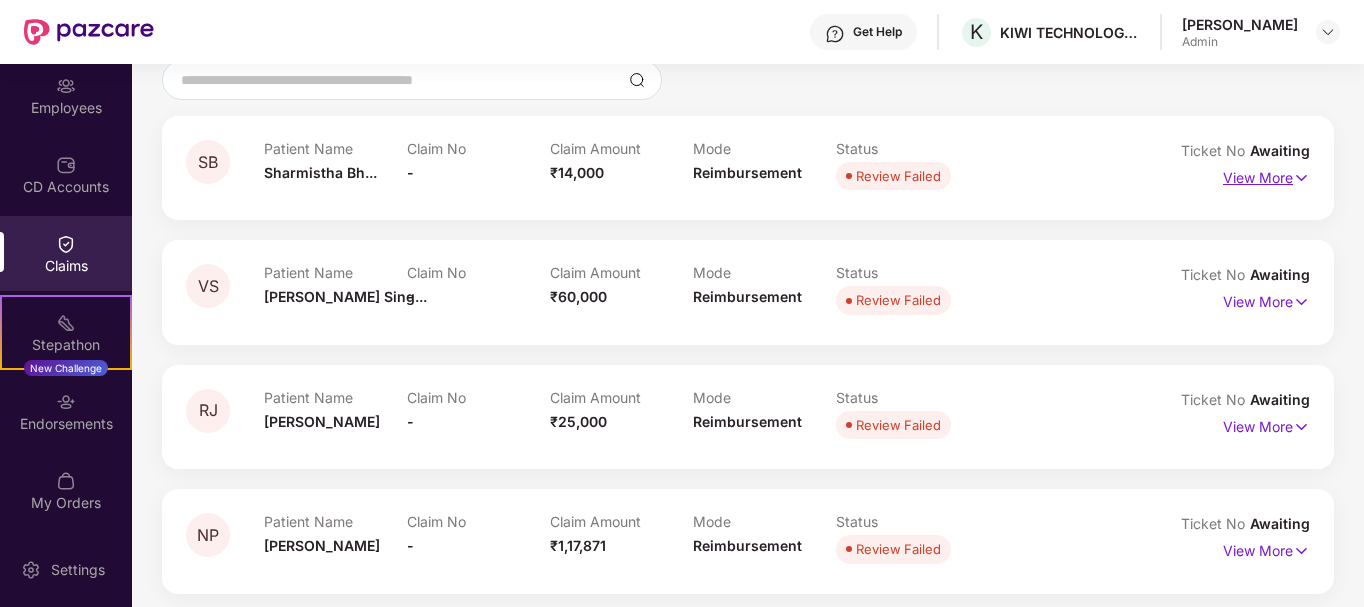 click on "View More" at bounding box center (1266, 175) 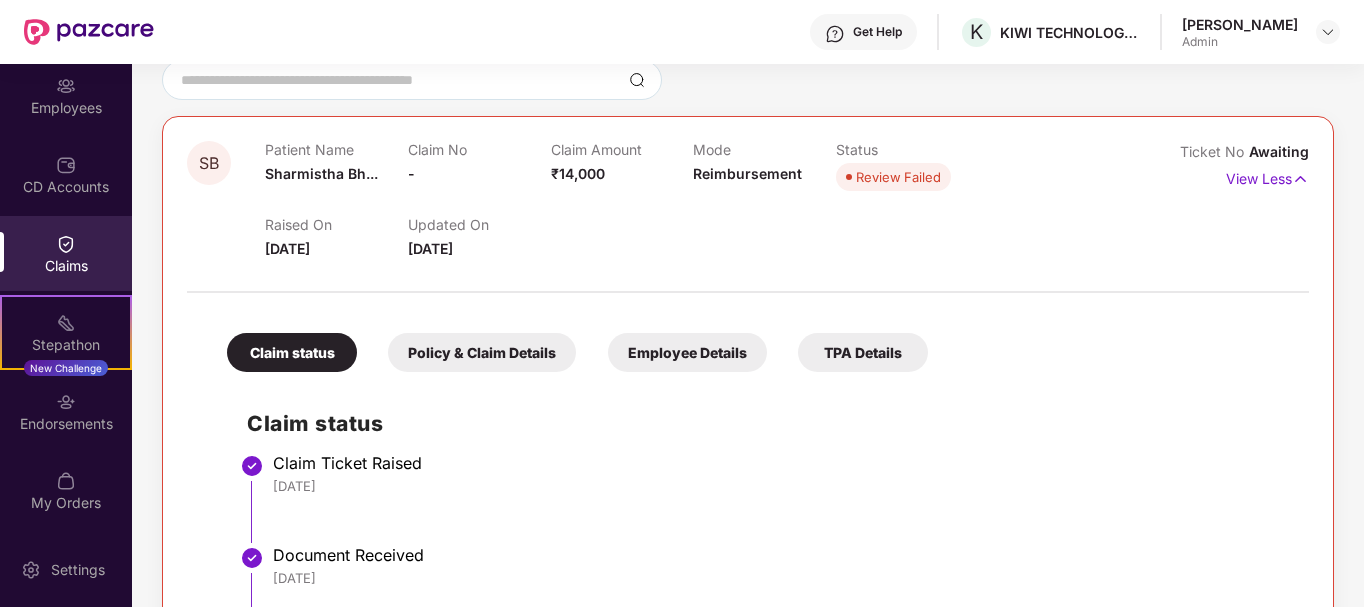 click on "Policy & Claim Details" at bounding box center [482, 352] 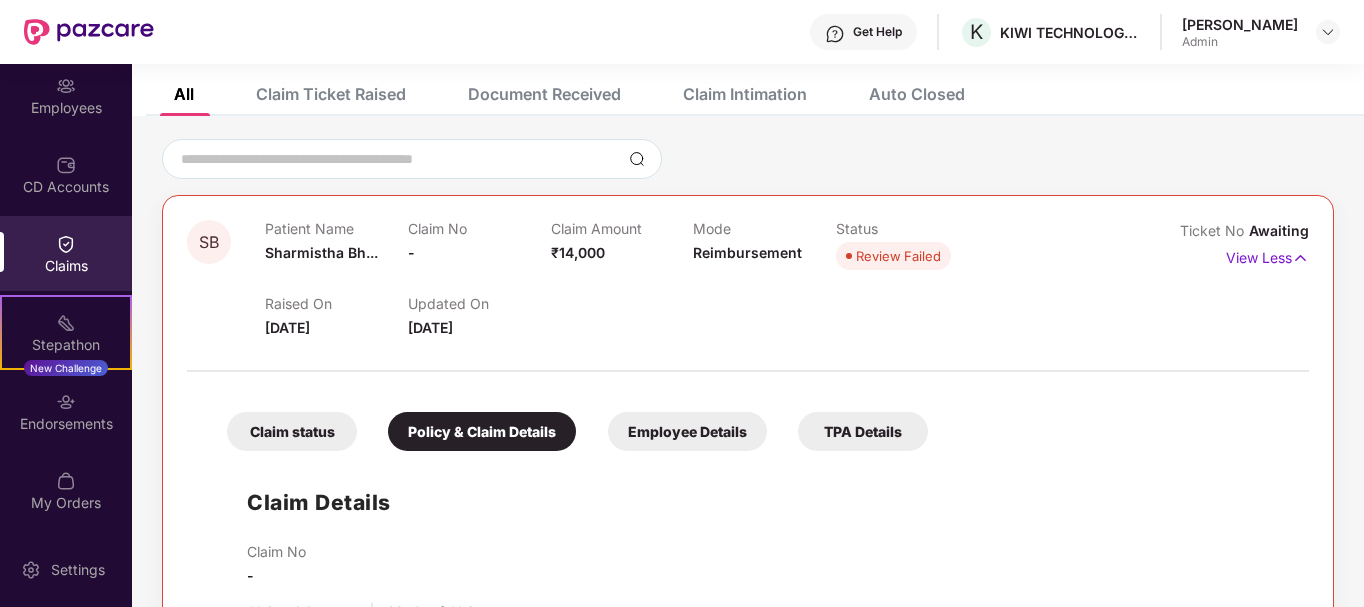 scroll, scrollTop: 76, scrollLeft: 0, axis: vertical 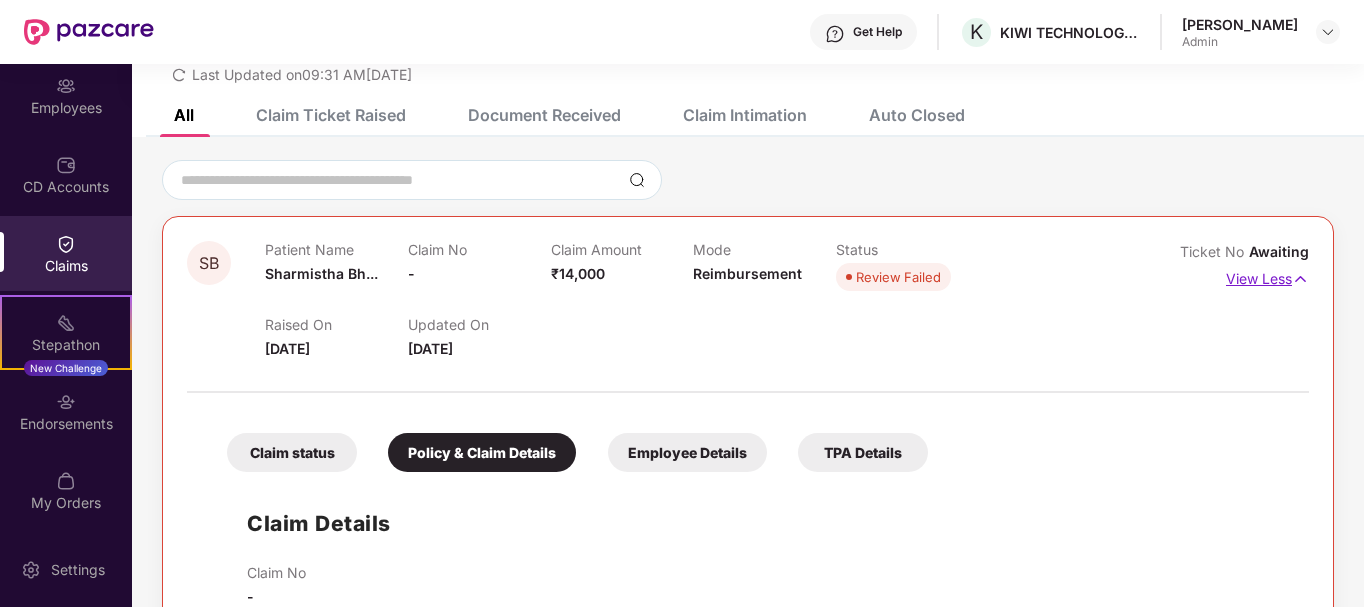 click at bounding box center (1300, 279) 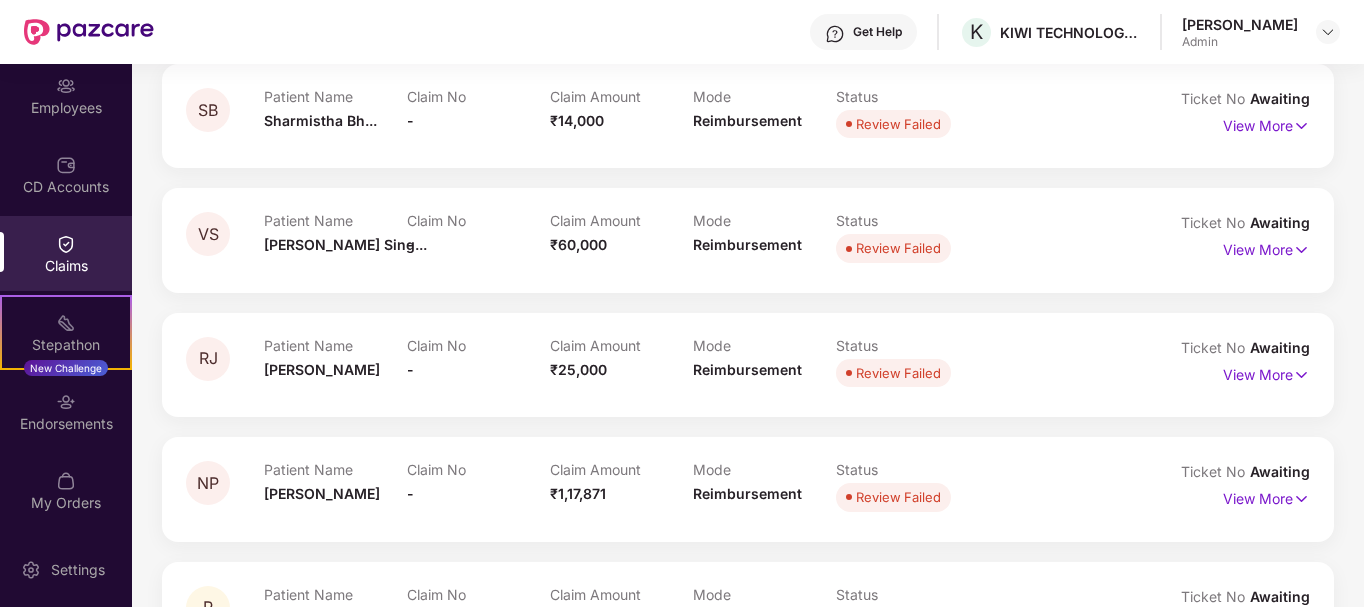 scroll, scrollTop: 276, scrollLeft: 0, axis: vertical 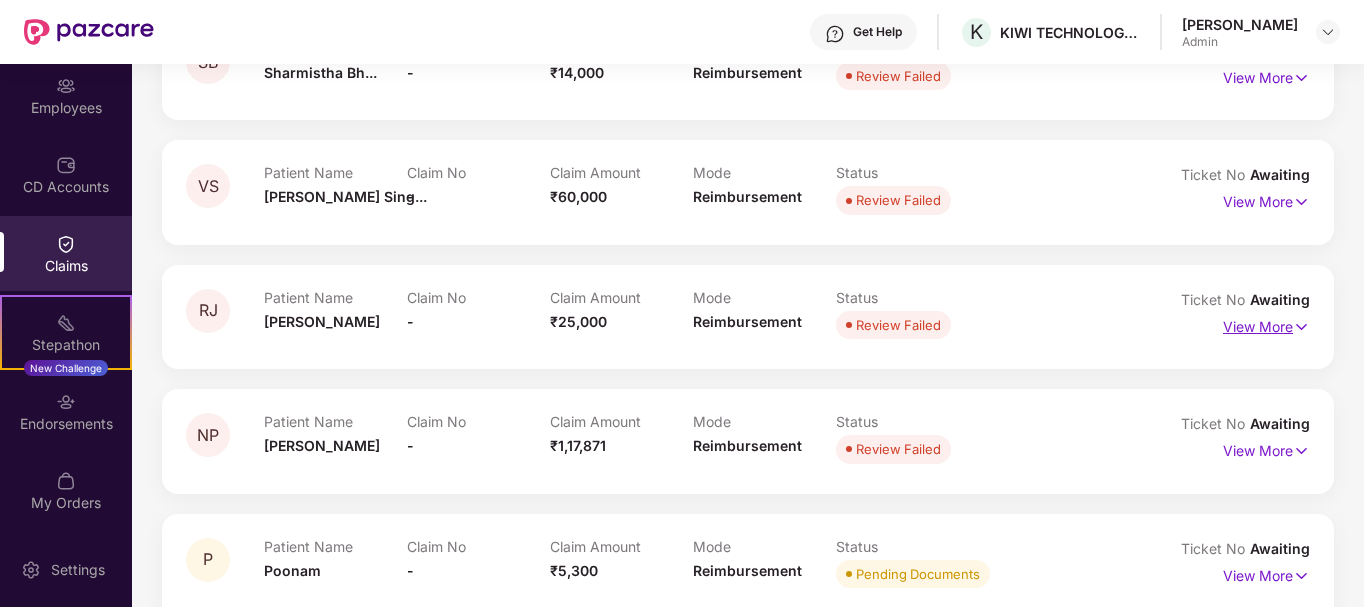 click on "View More" at bounding box center (1266, 324) 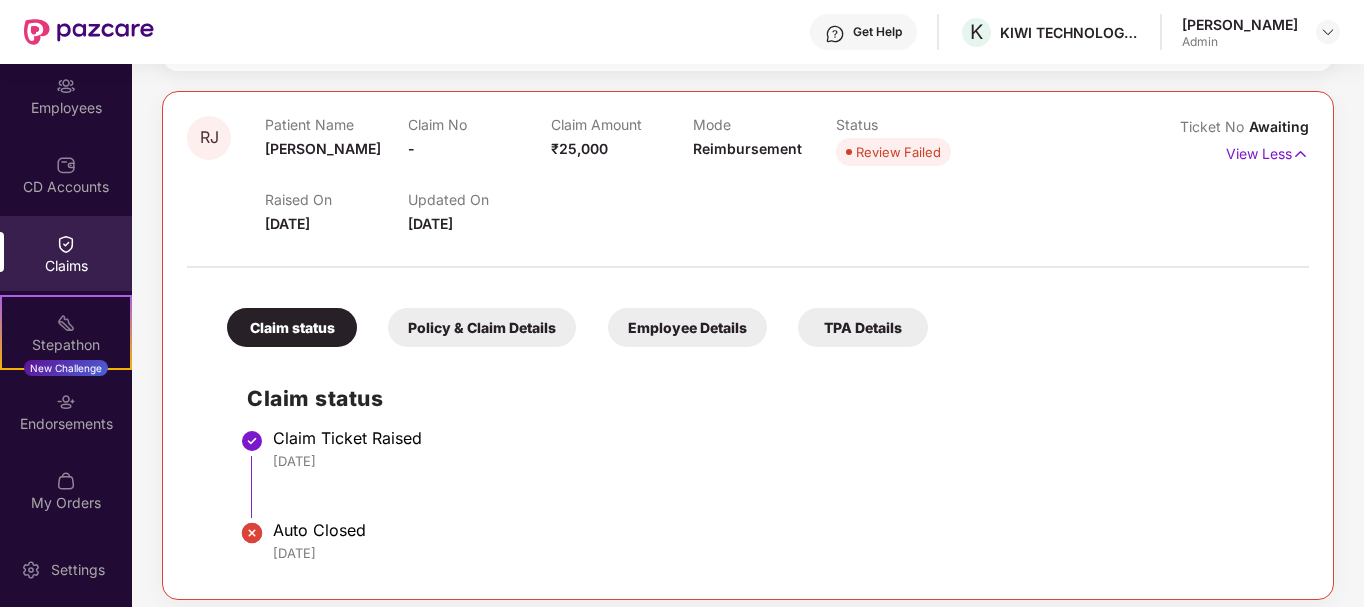 scroll, scrollTop: 476, scrollLeft: 0, axis: vertical 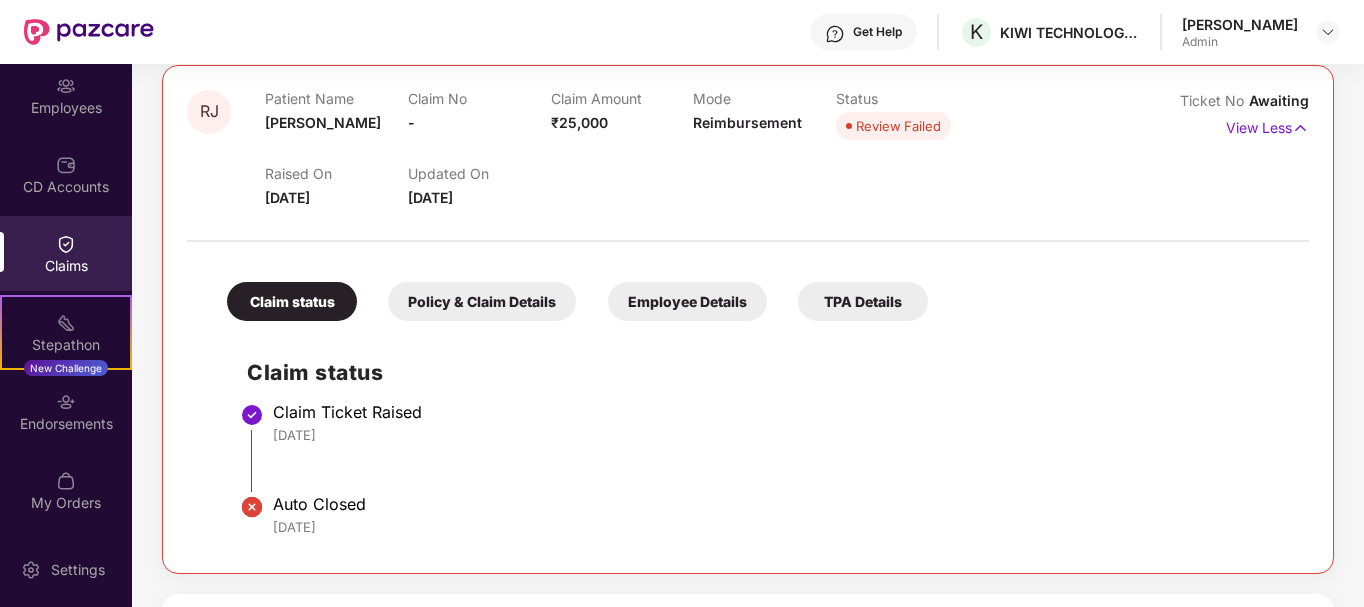click on "Policy & Claim Details" at bounding box center (482, 301) 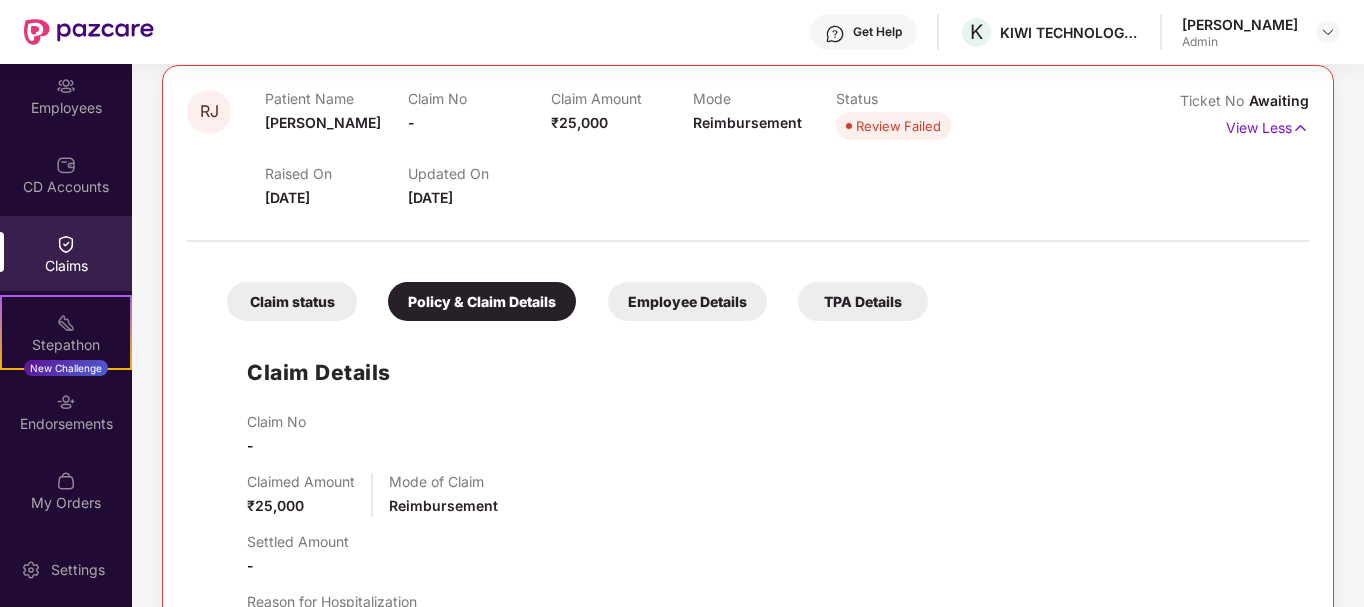 scroll, scrollTop: 376, scrollLeft: 0, axis: vertical 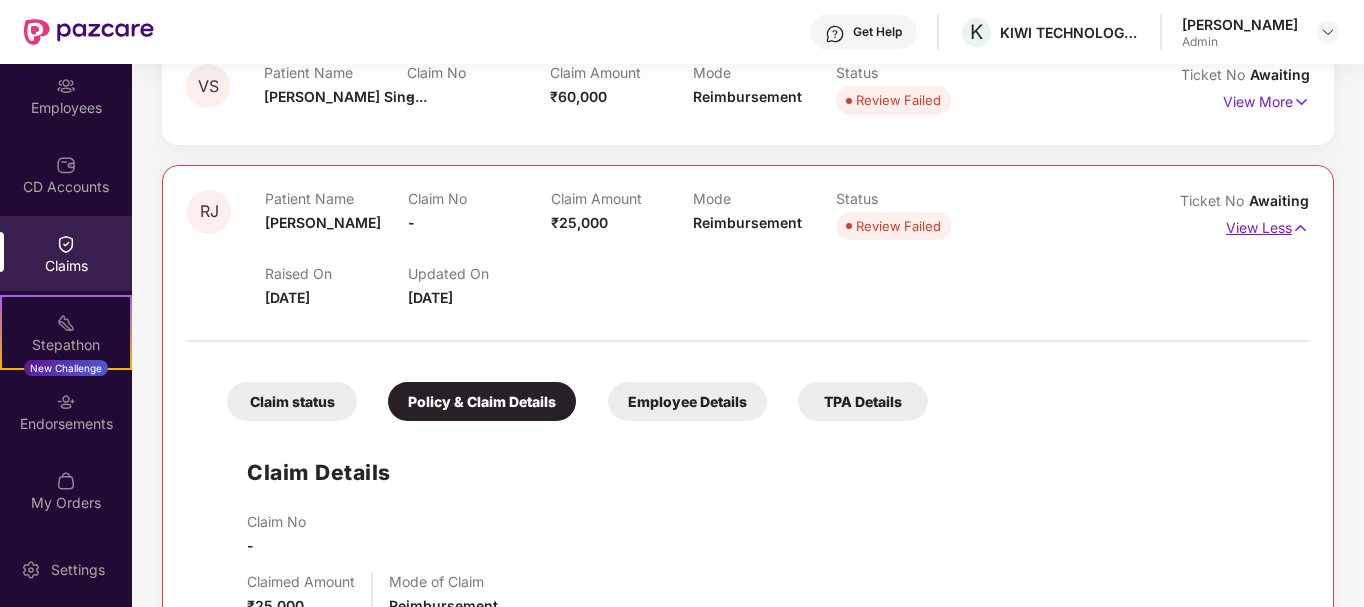 click on "View Less" at bounding box center (1267, 225) 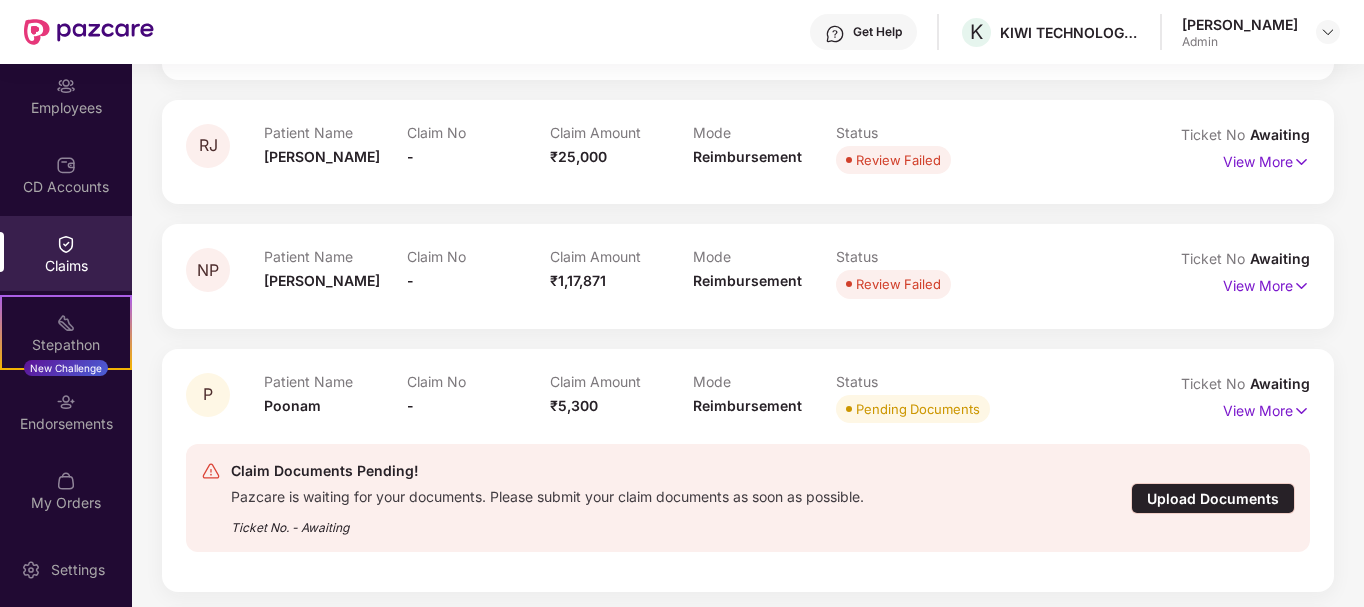 scroll, scrollTop: 476, scrollLeft: 0, axis: vertical 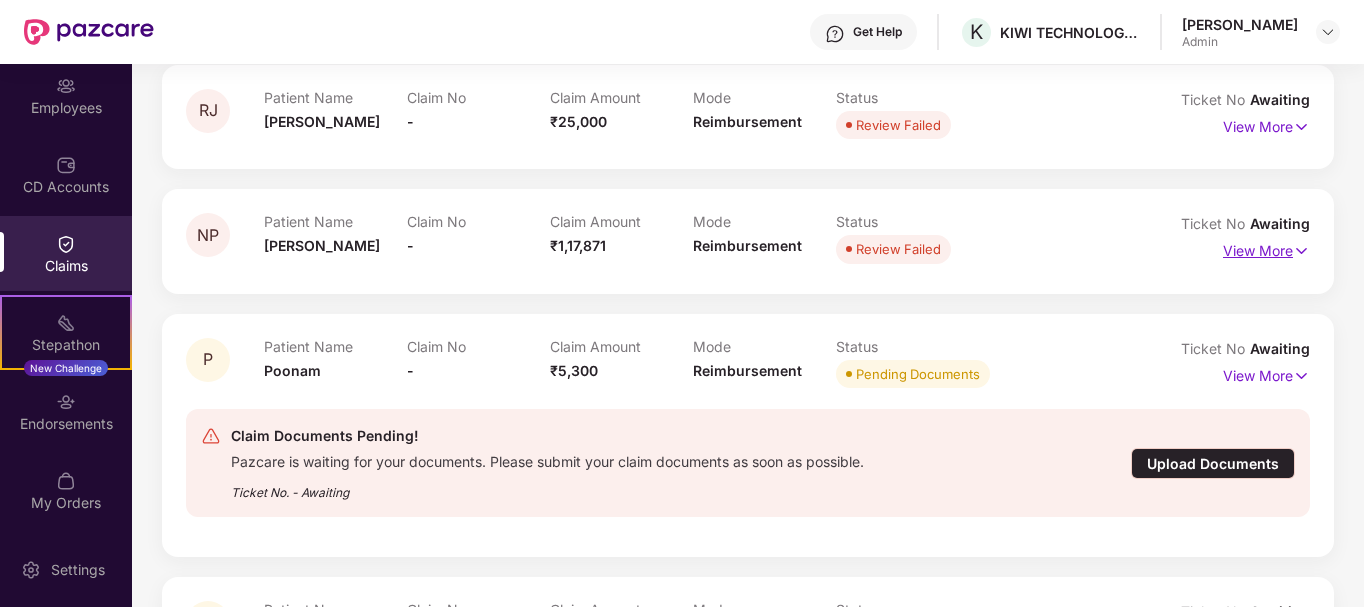 click on "View More" at bounding box center (1266, 248) 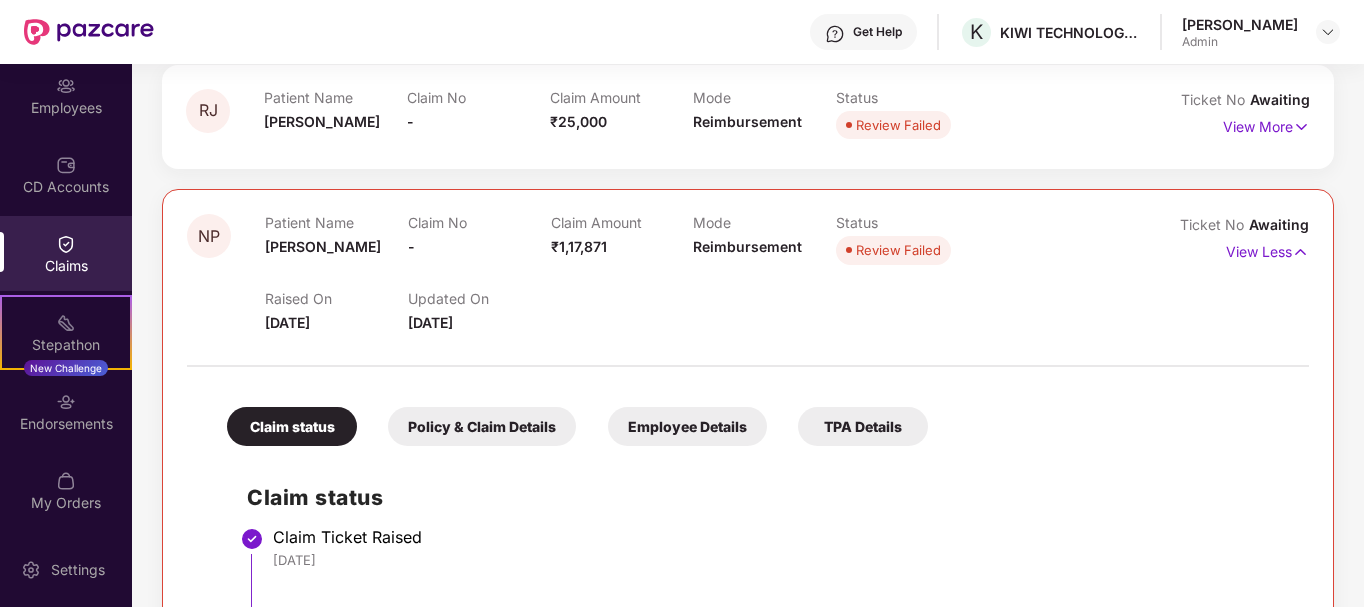 click on "Policy & Claim Details" at bounding box center [482, 426] 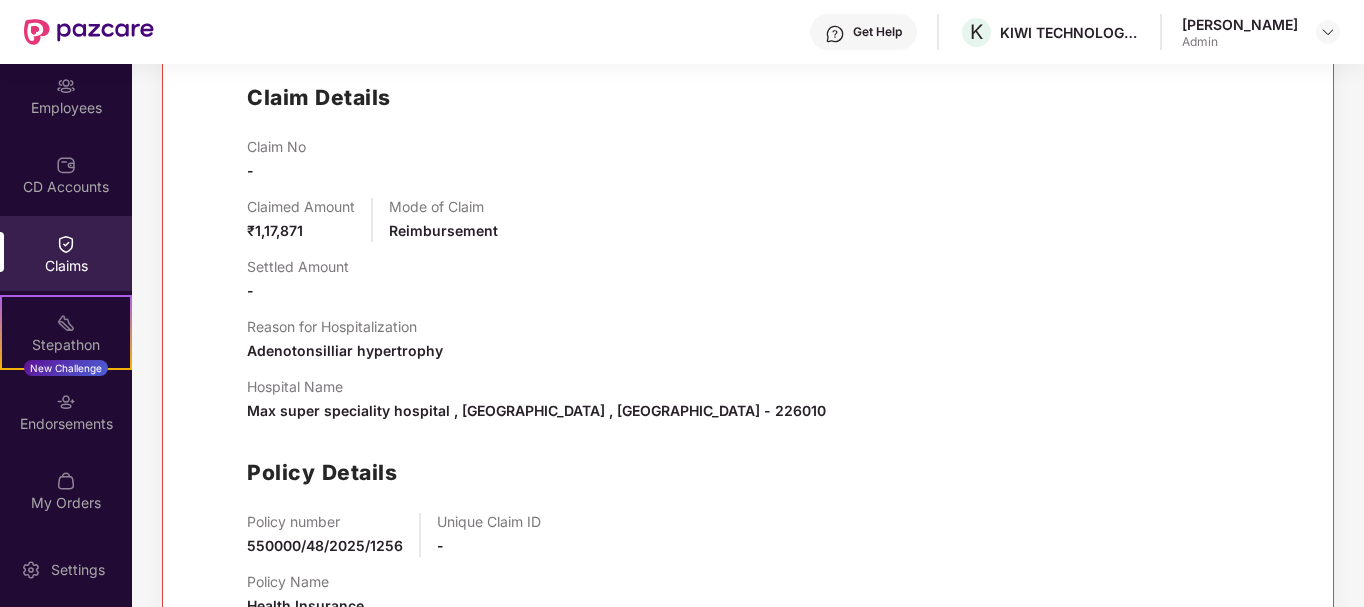 scroll, scrollTop: 776, scrollLeft: 0, axis: vertical 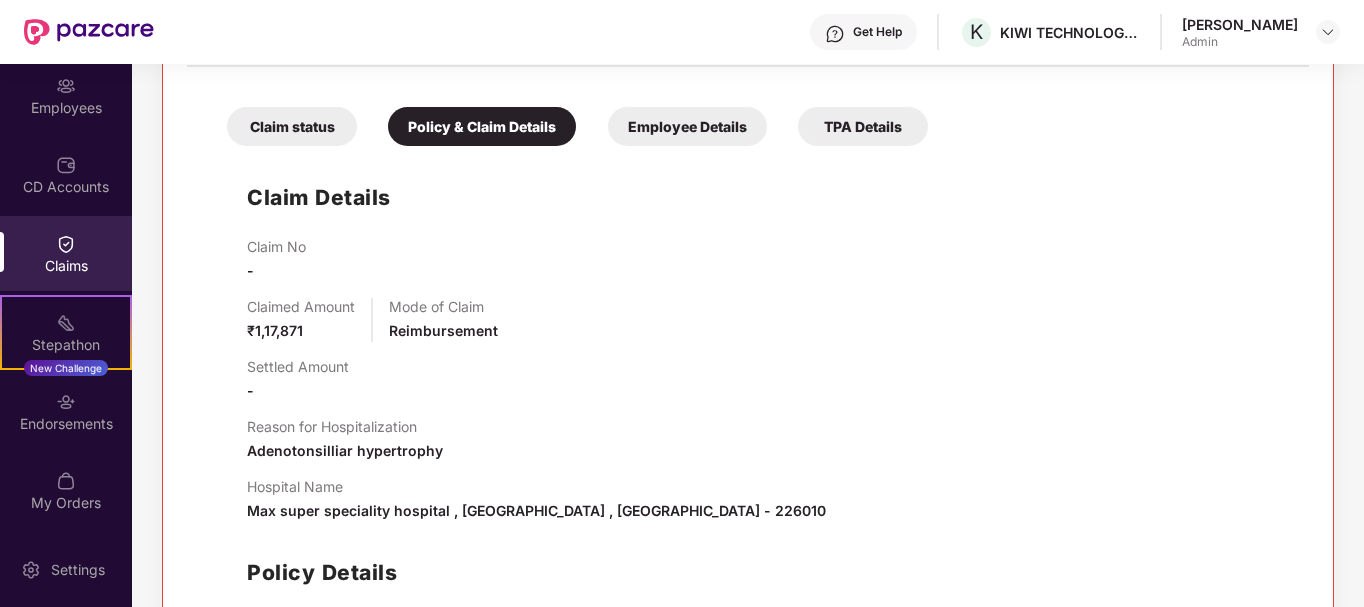 click on "Claim status Policy & Claim Details Employee Details TPA Details" at bounding box center (567, 116) 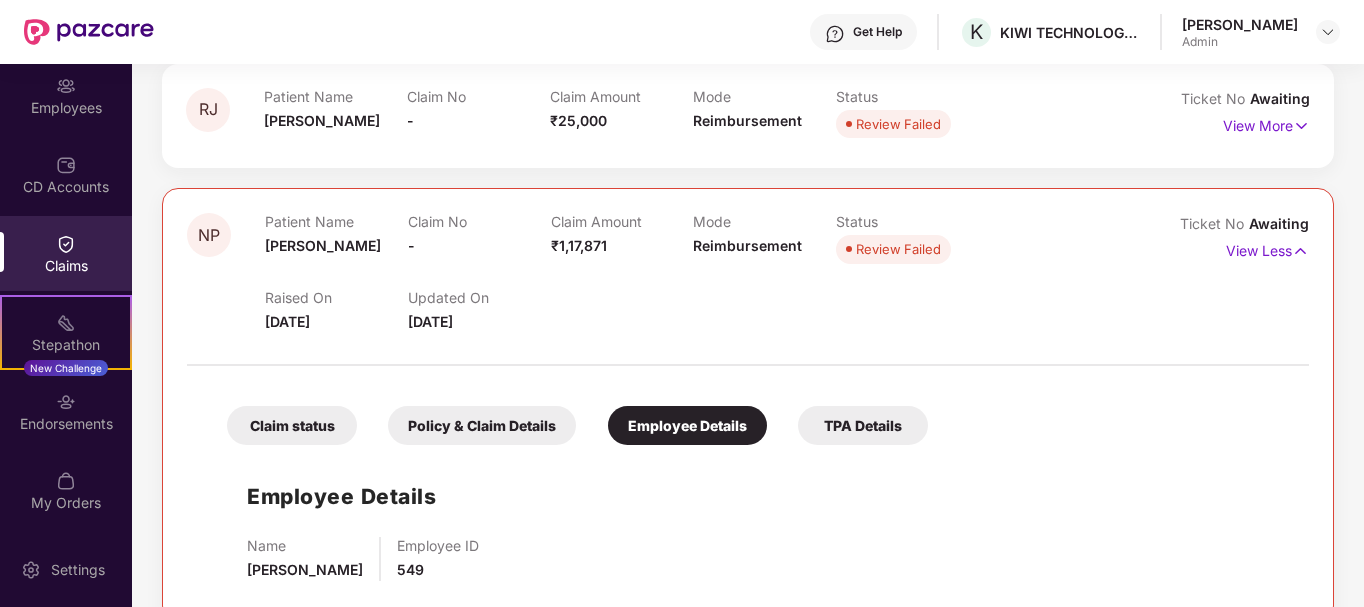 scroll, scrollTop: 476, scrollLeft: 0, axis: vertical 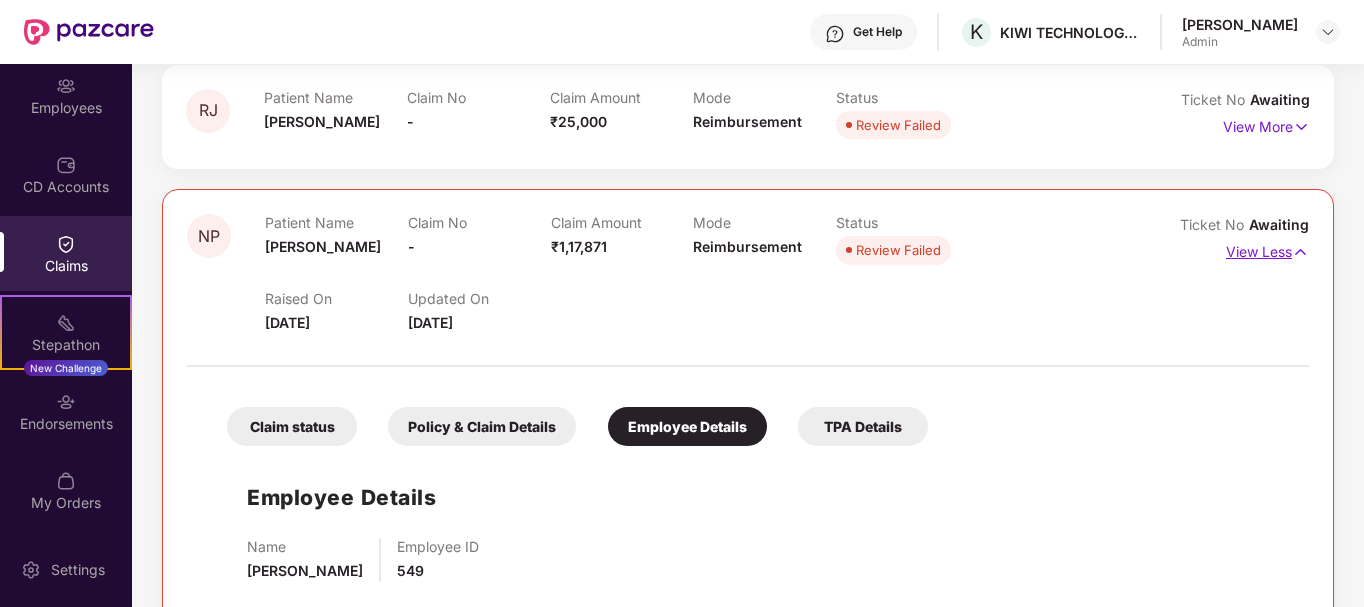 click on "View Less" at bounding box center (1267, 249) 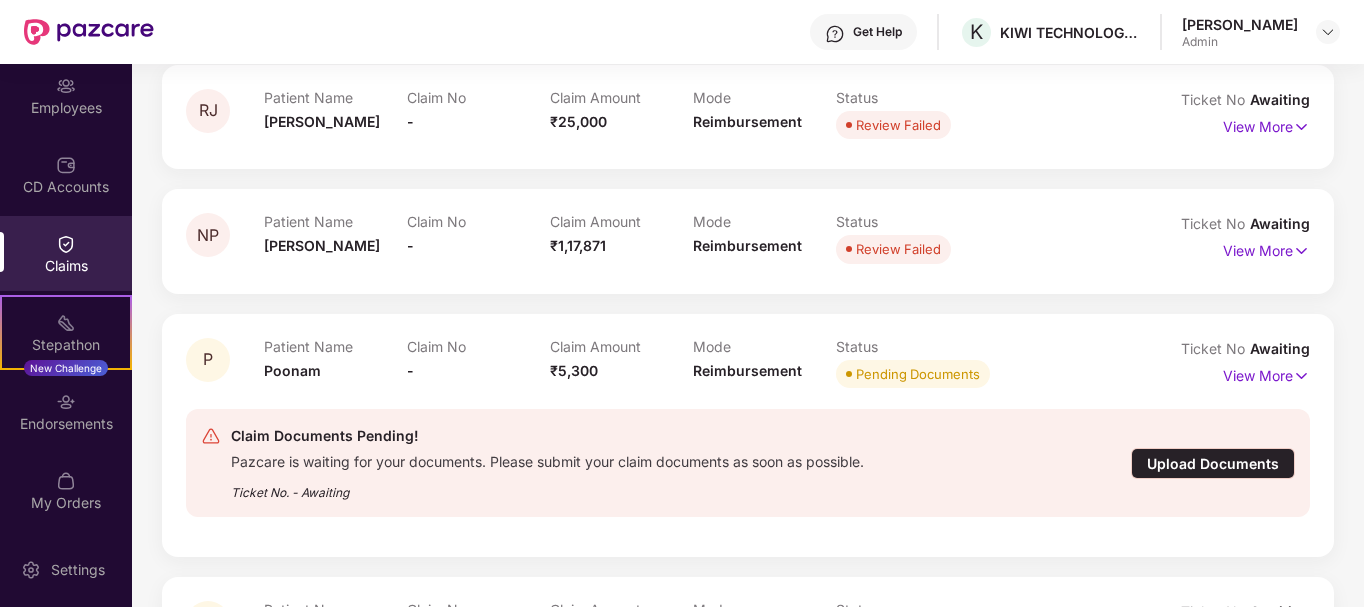 scroll, scrollTop: 576, scrollLeft: 0, axis: vertical 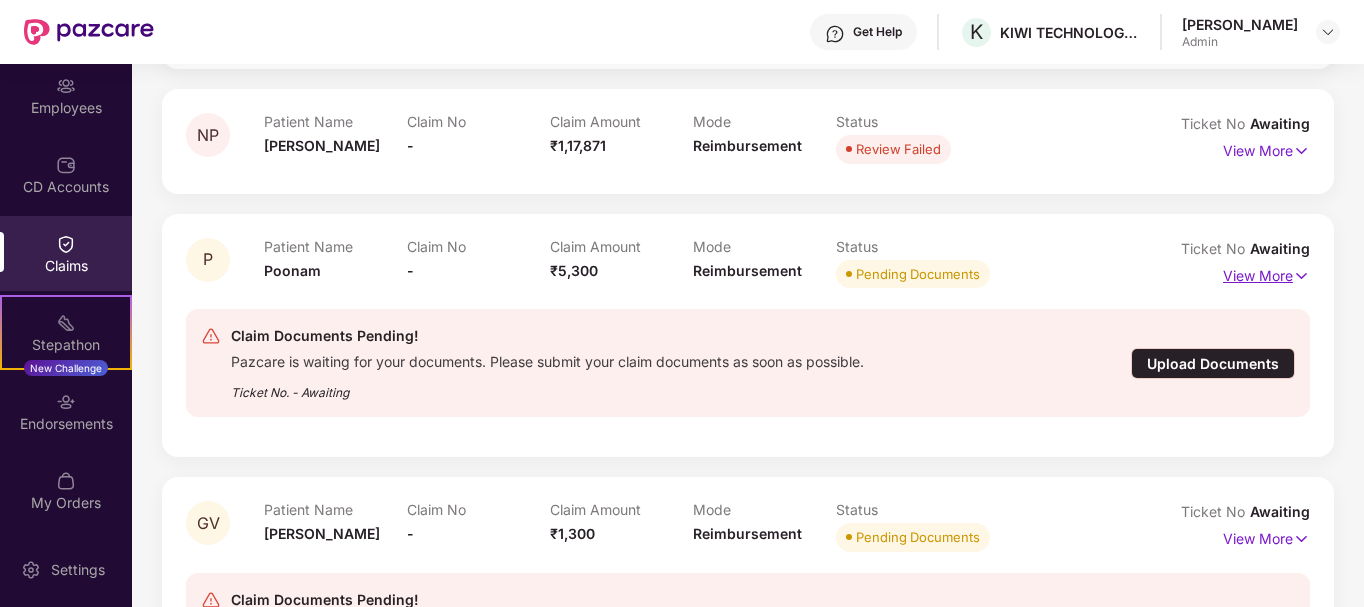 click on "View More" at bounding box center (1266, 273) 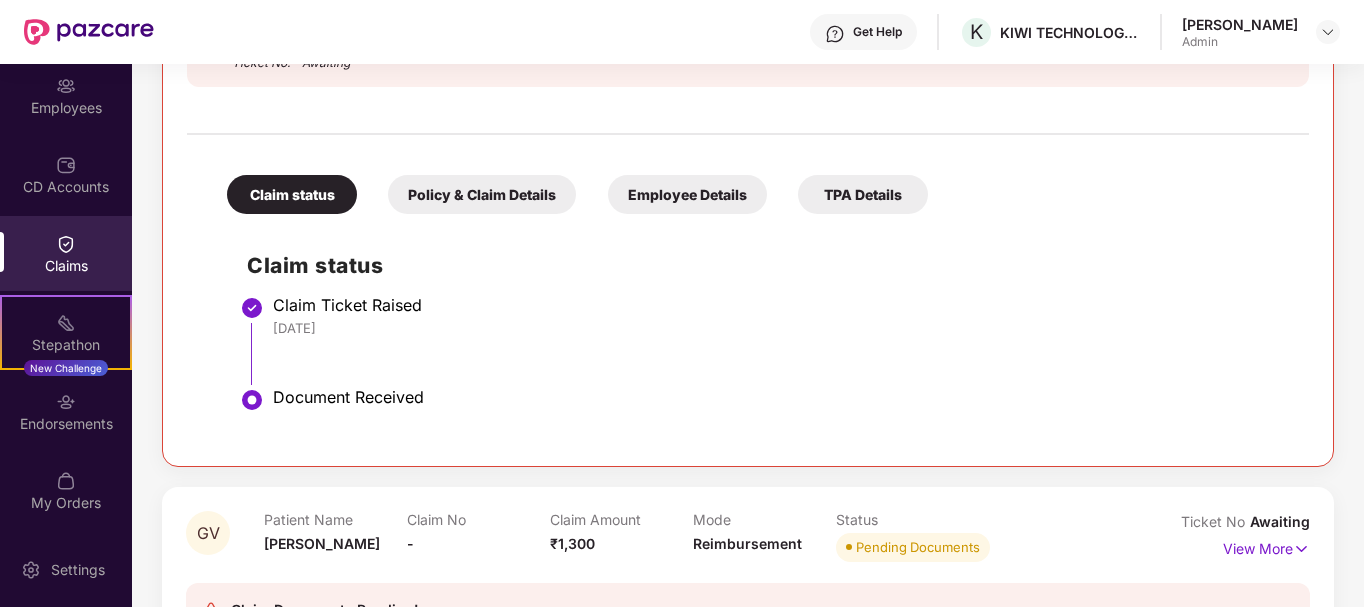 scroll, scrollTop: 976, scrollLeft: 0, axis: vertical 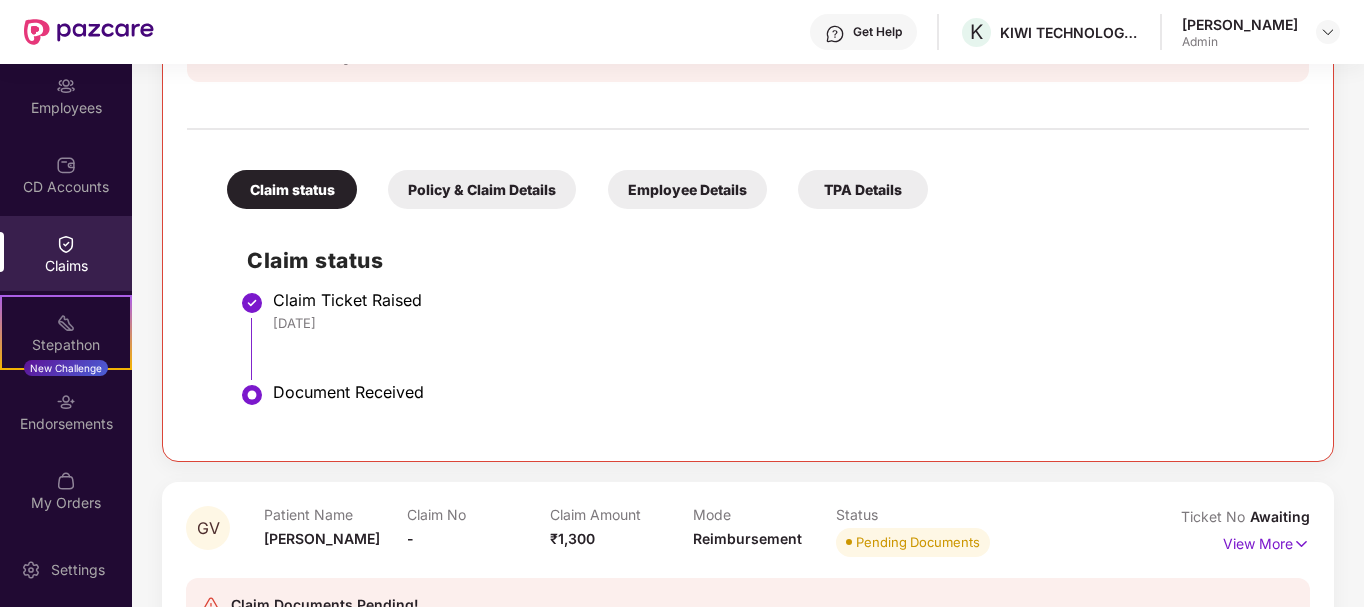 click on "Policy & Claim Details" at bounding box center (482, 189) 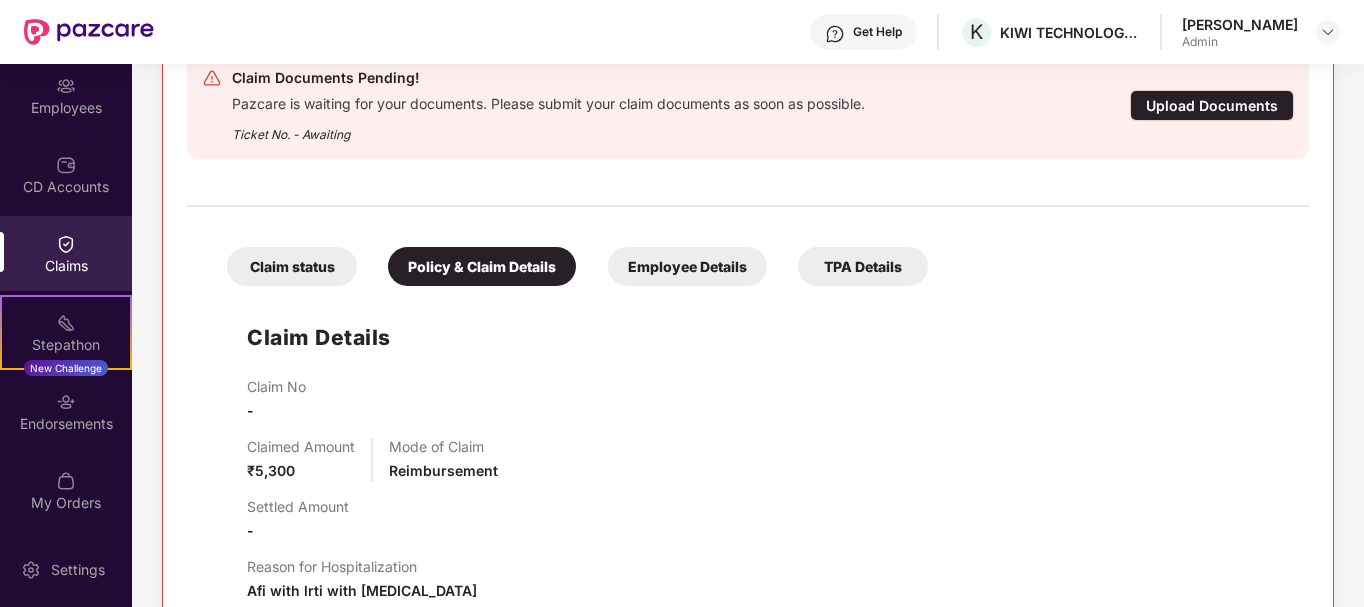 scroll, scrollTop: 876, scrollLeft: 0, axis: vertical 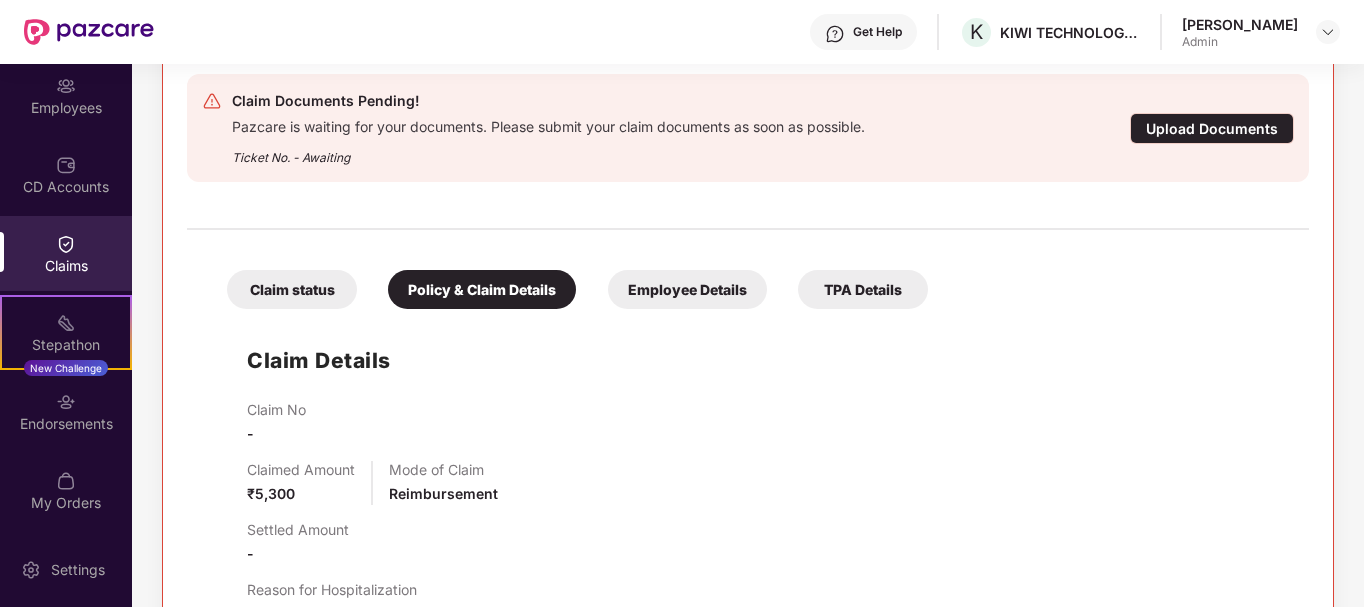 click on "Employee Details" at bounding box center [687, 289] 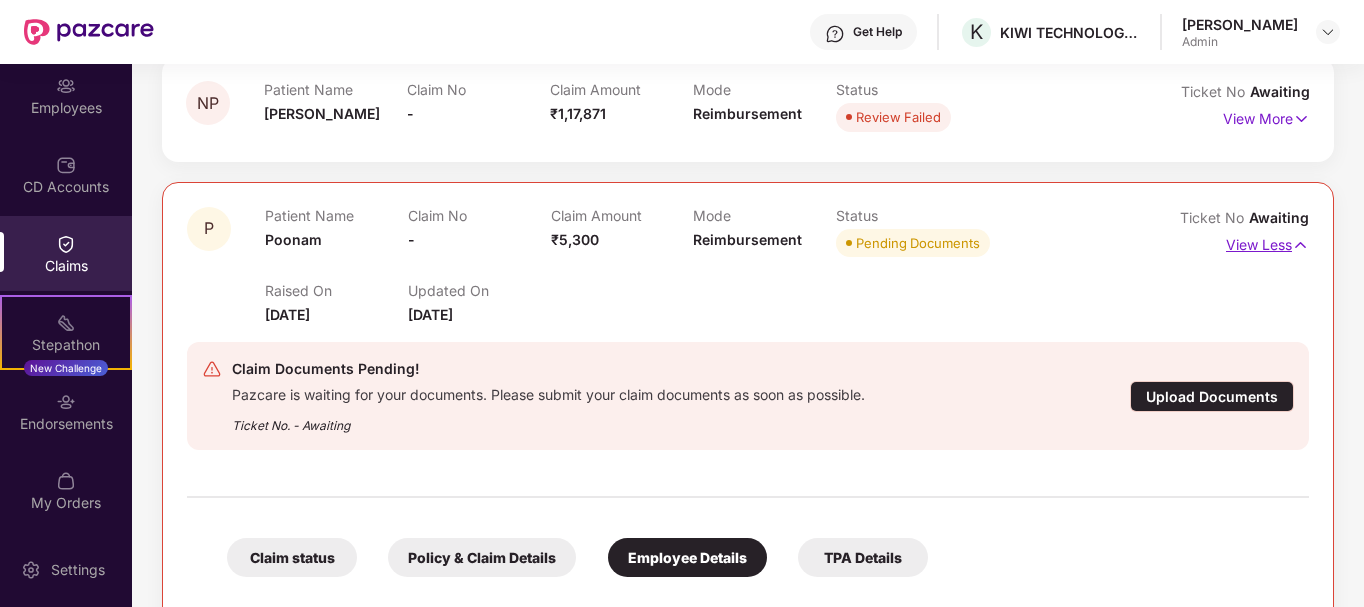 scroll, scrollTop: 576, scrollLeft: 0, axis: vertical 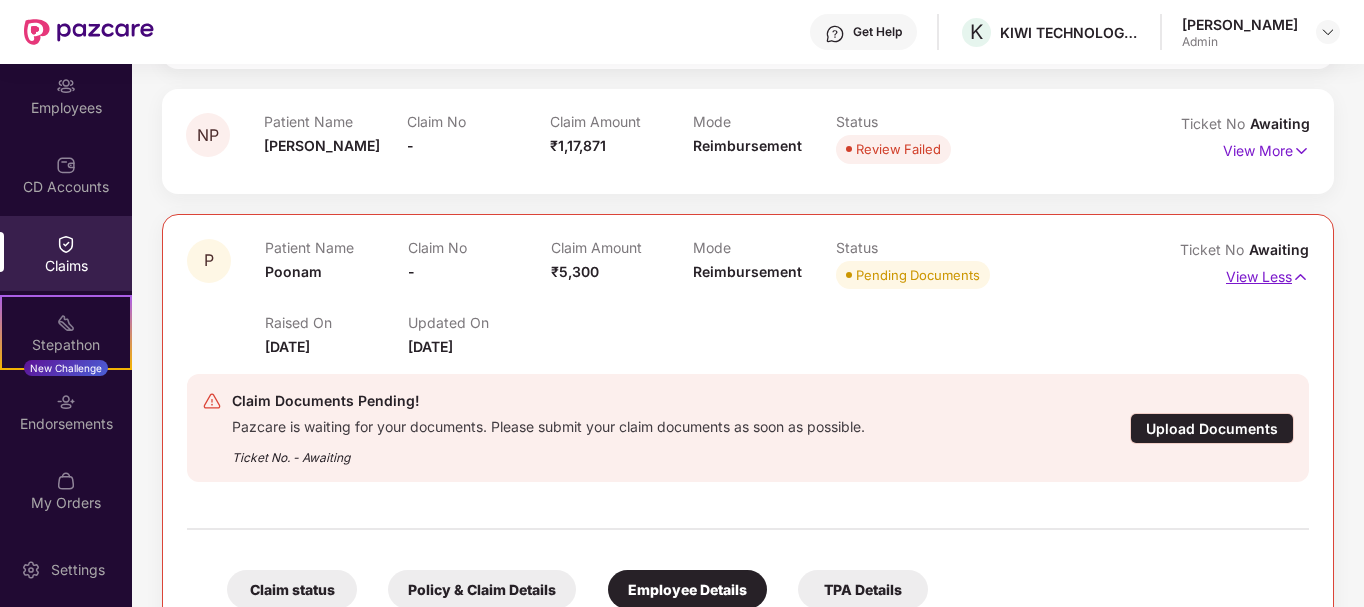 click at bounding box center (1300, 277) 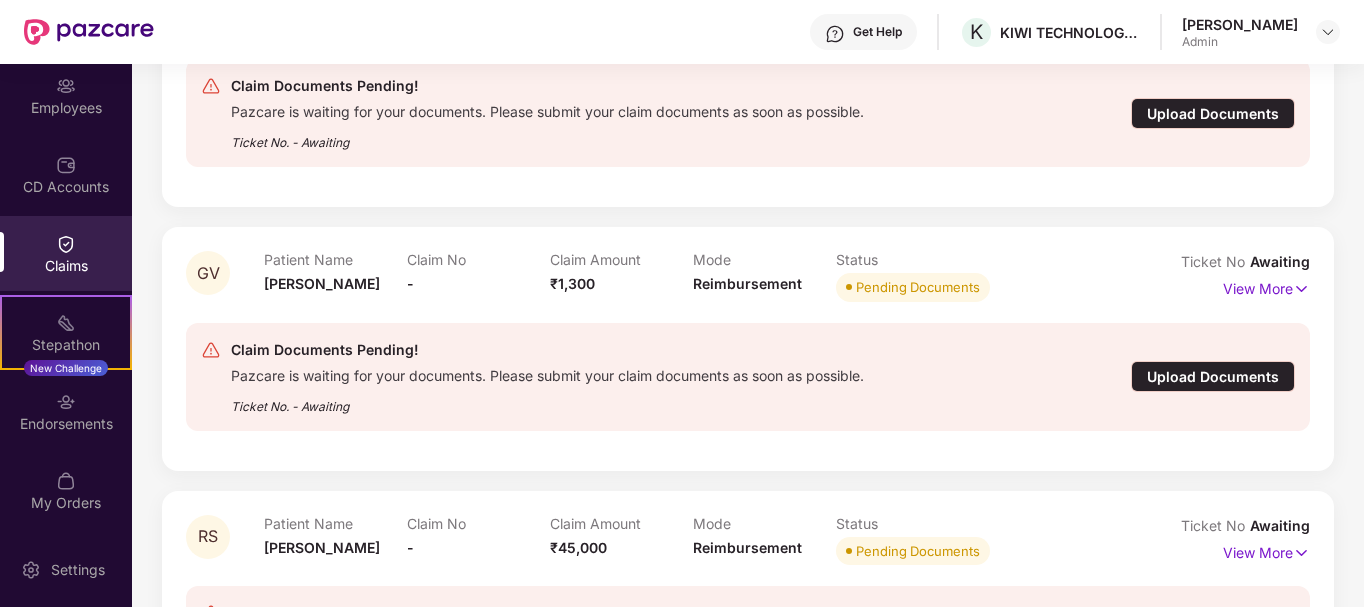 scroll, scrollTop: 876, scrollLeft: 0, axis: vertical 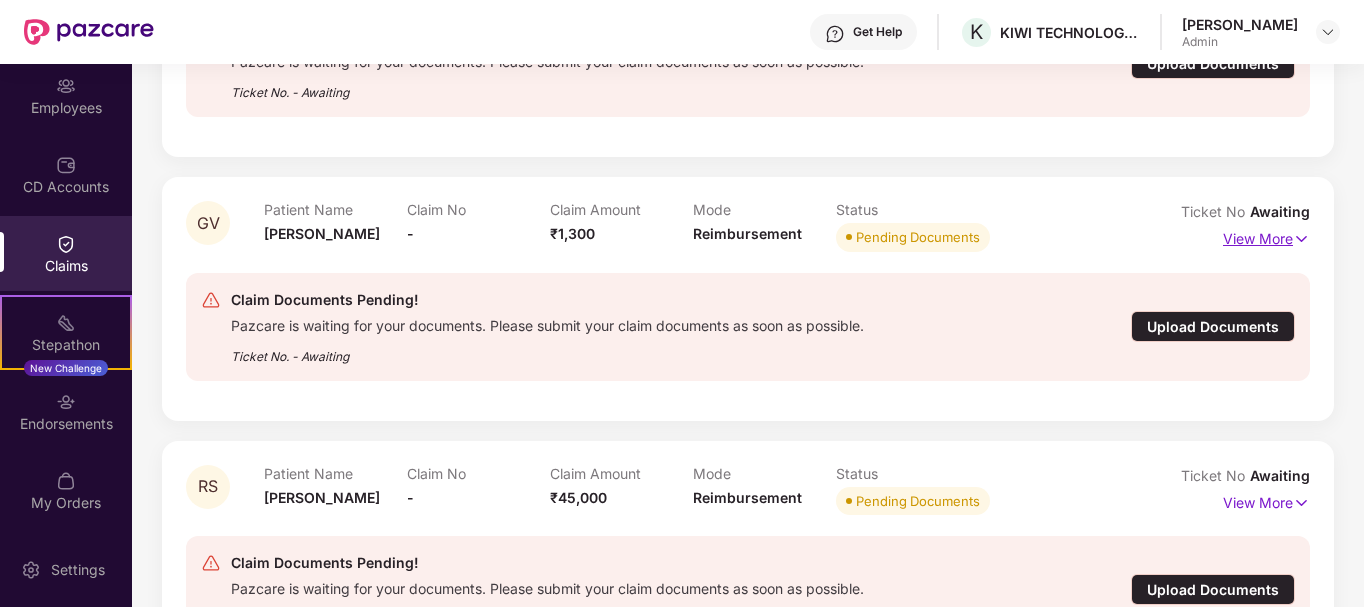 click on "View More" at bounding box center (1266, 236) 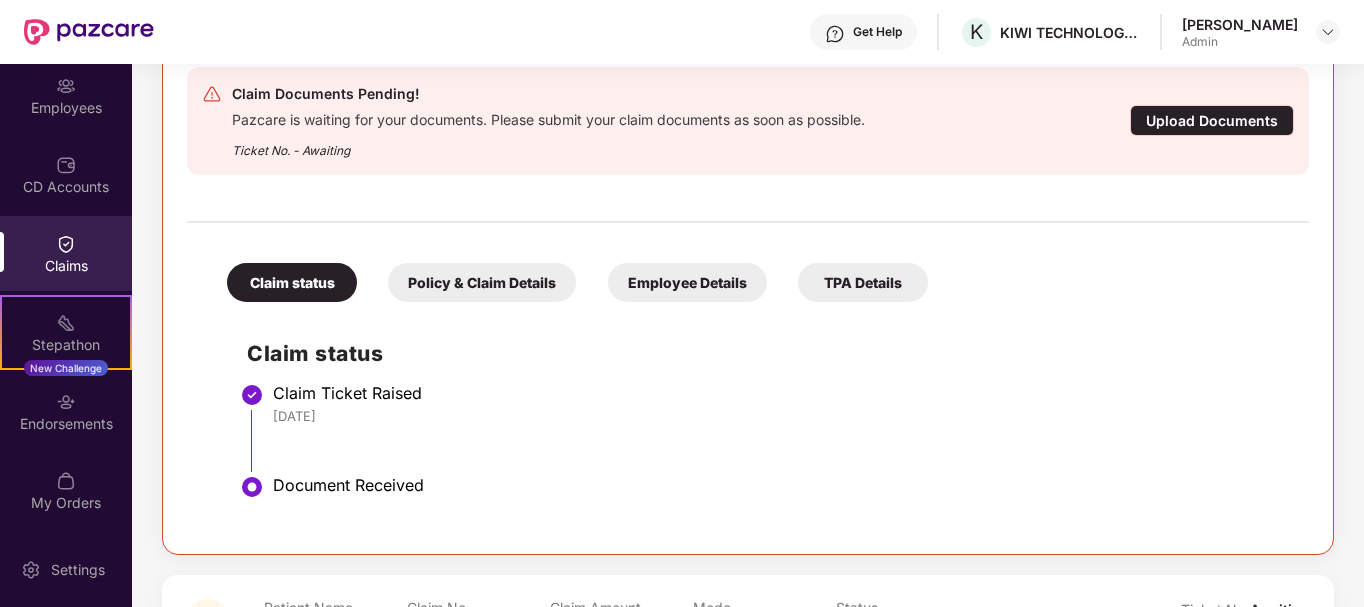 scroll, scrollTop: 1176, scrollLeft: 0, axis: vertical 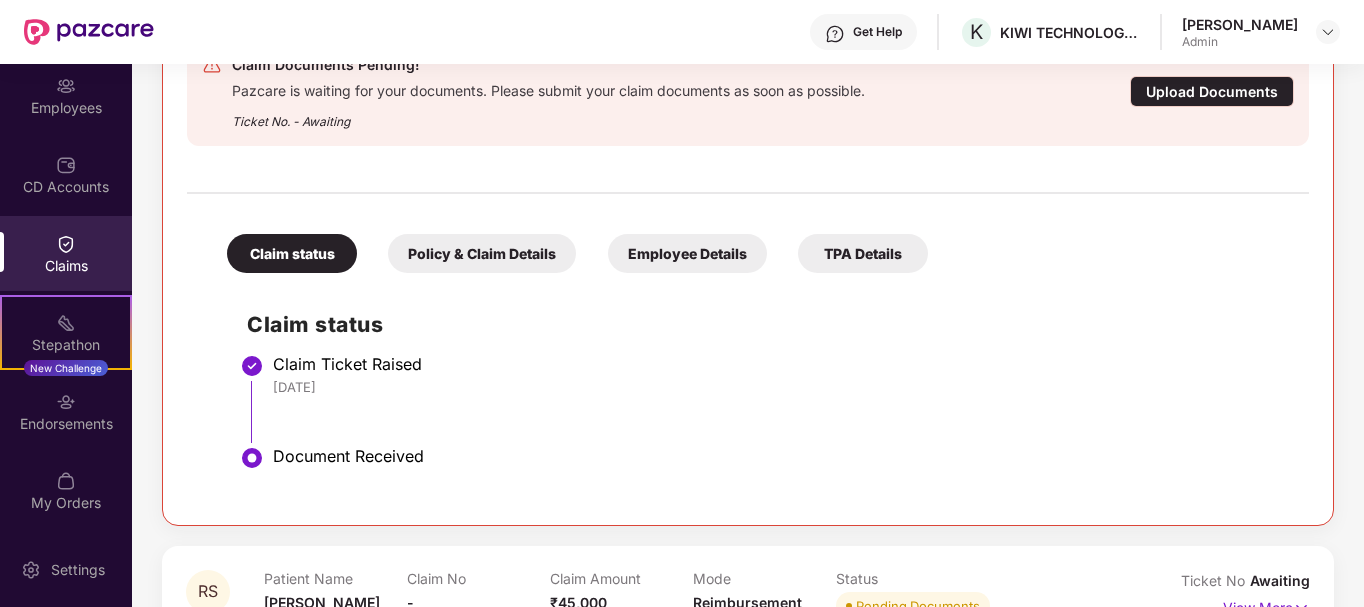 click on "Policy & Claim Details" at bounding box center (482, 253) 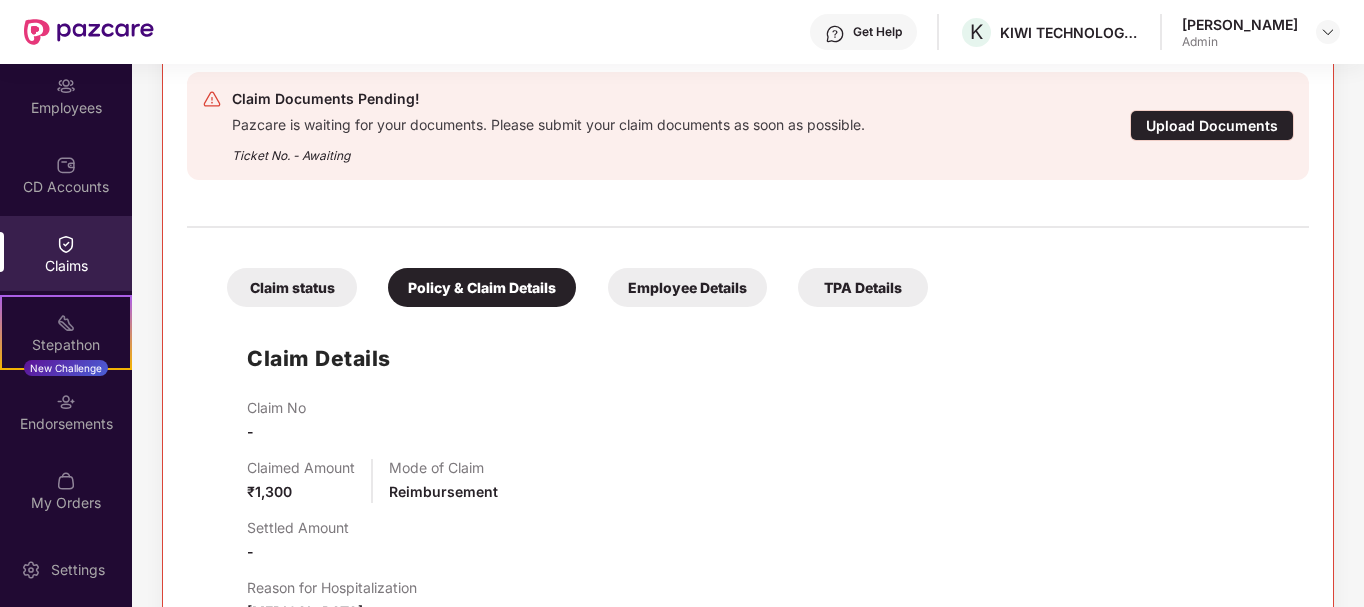 scroll, scrollTop: 1176, scrollLeft: 0, axis: vertical 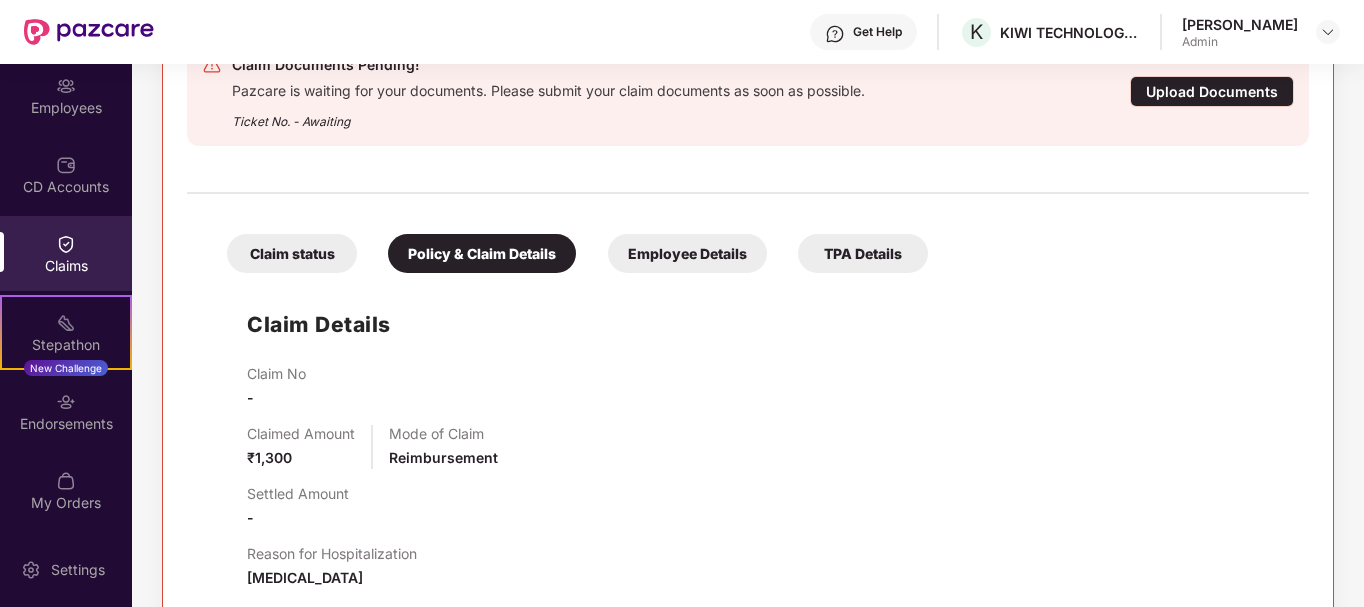 click on "Employee Details" at bounding box center [687, 253] 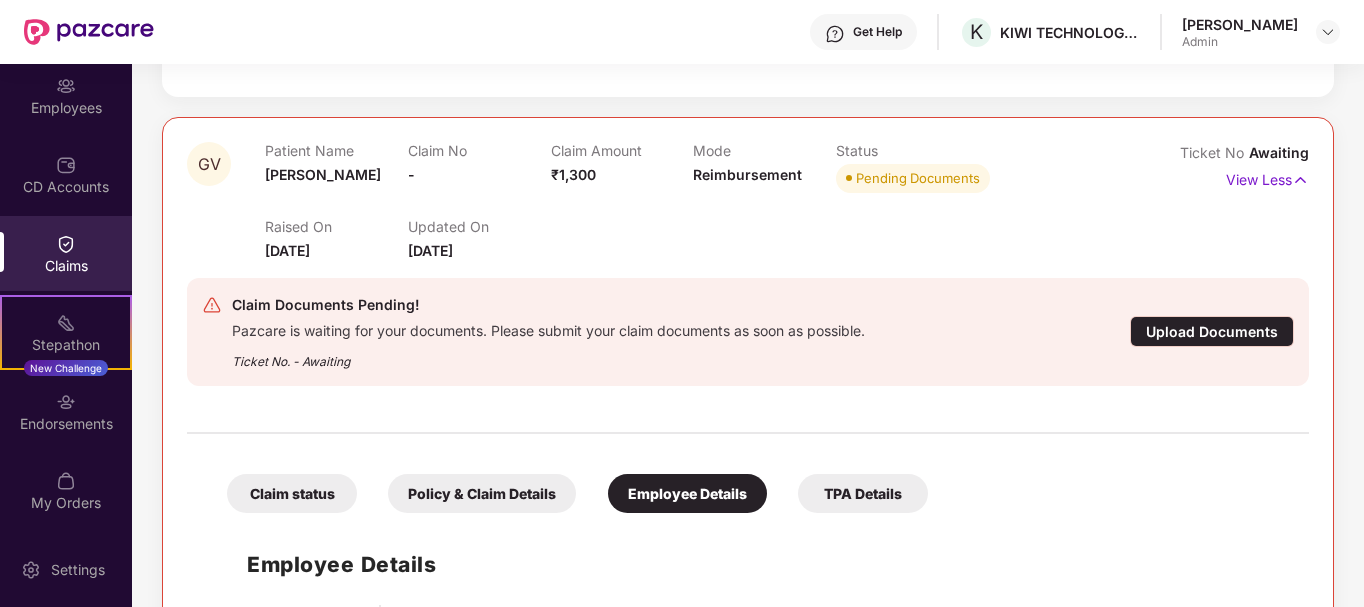 scroll, scrollTop: 876, scrollLeft: 0, axis: vertical 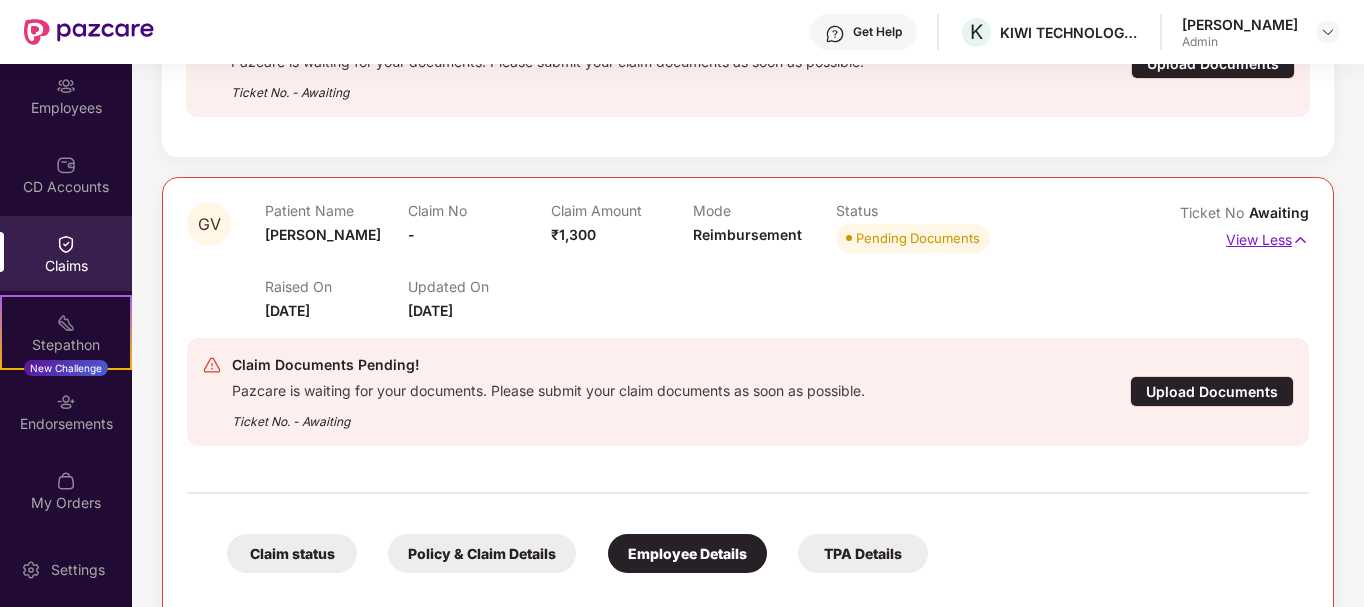 click at bounding box center [1300, 240] 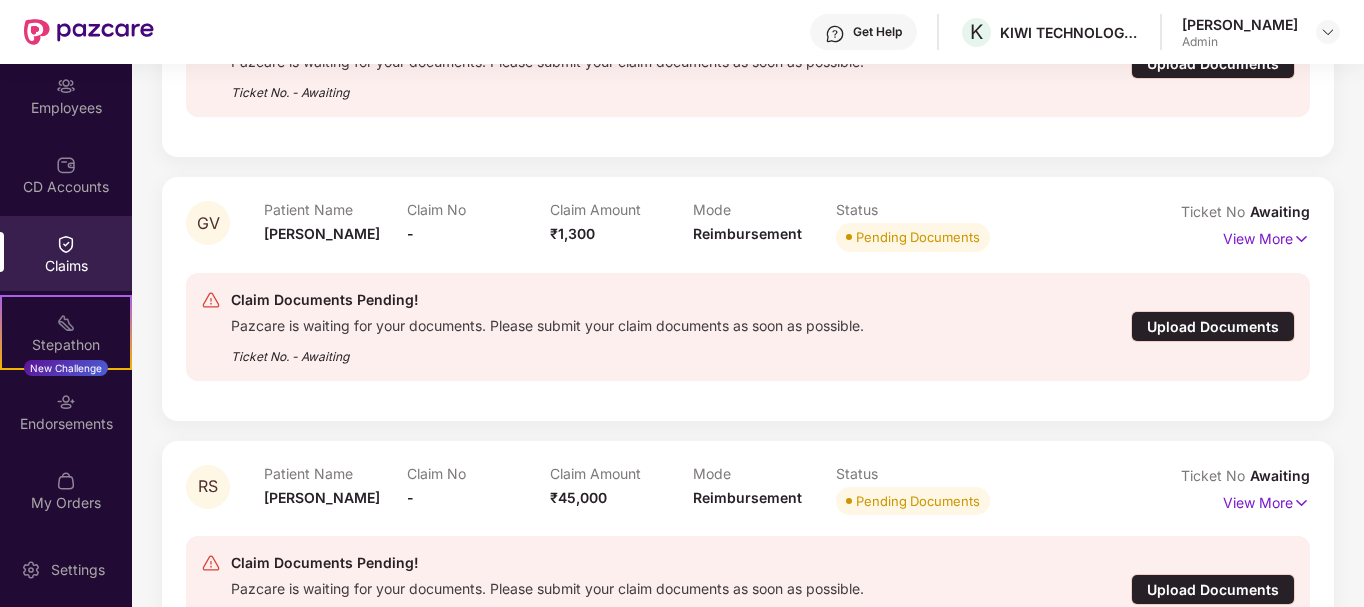 scroll, scrollTop: 973, scrollLeft: 0, axis: vertical 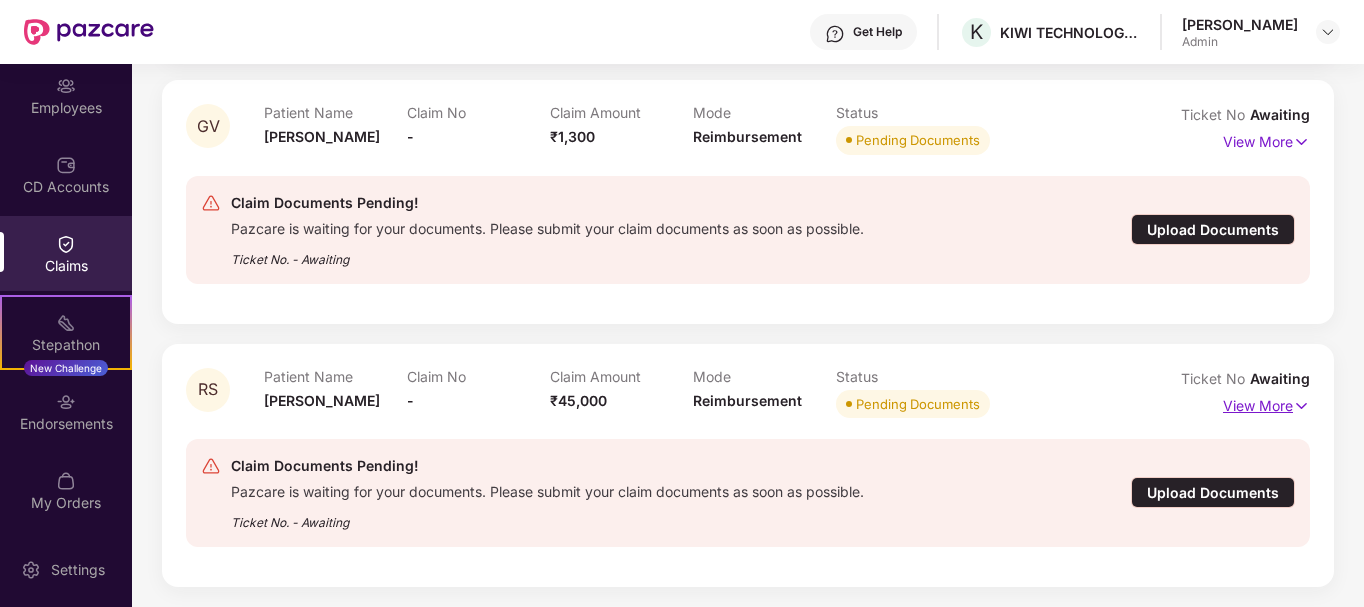 click on "View More" at bounding box center (1266, 403) 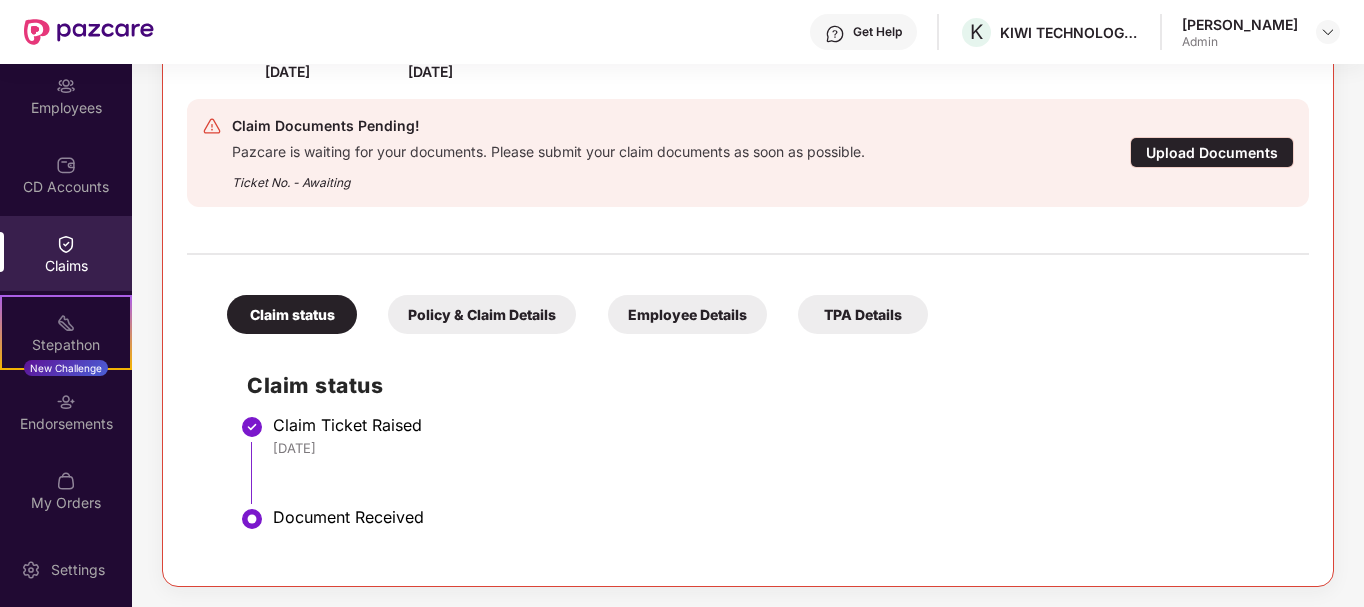 click on "Policy & Claim Details" at bounding box center [482, 314] 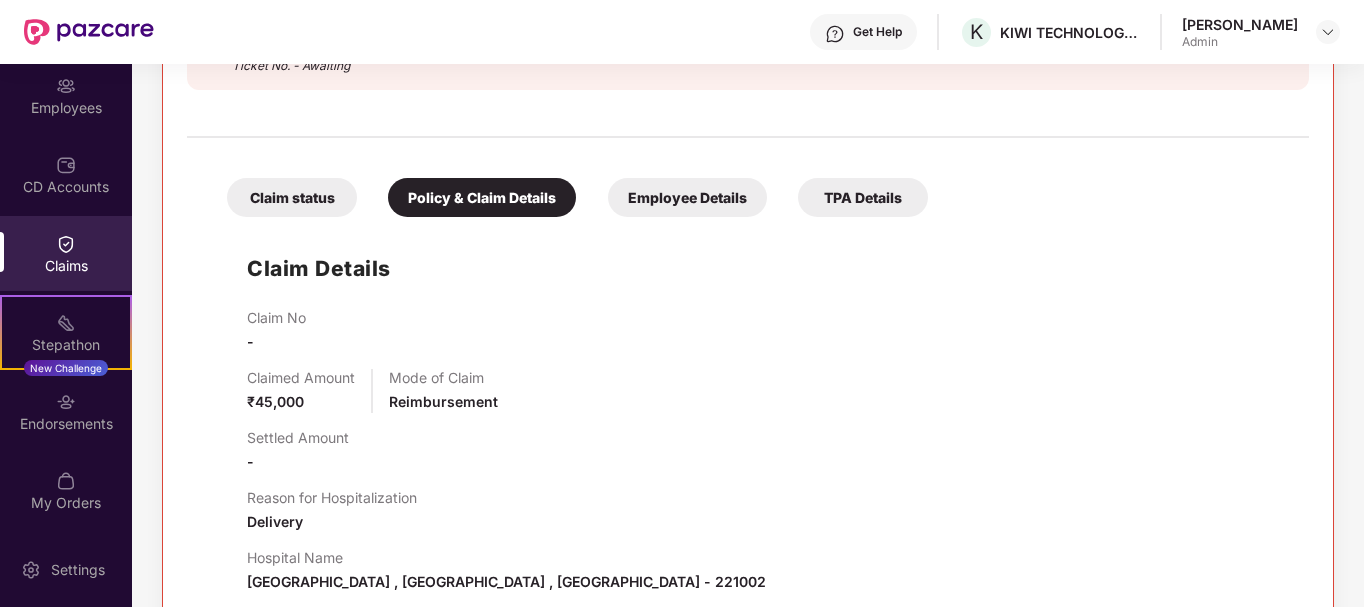 scroll, scrollTop: 1437, scrollLeft: 0, axis: vertical 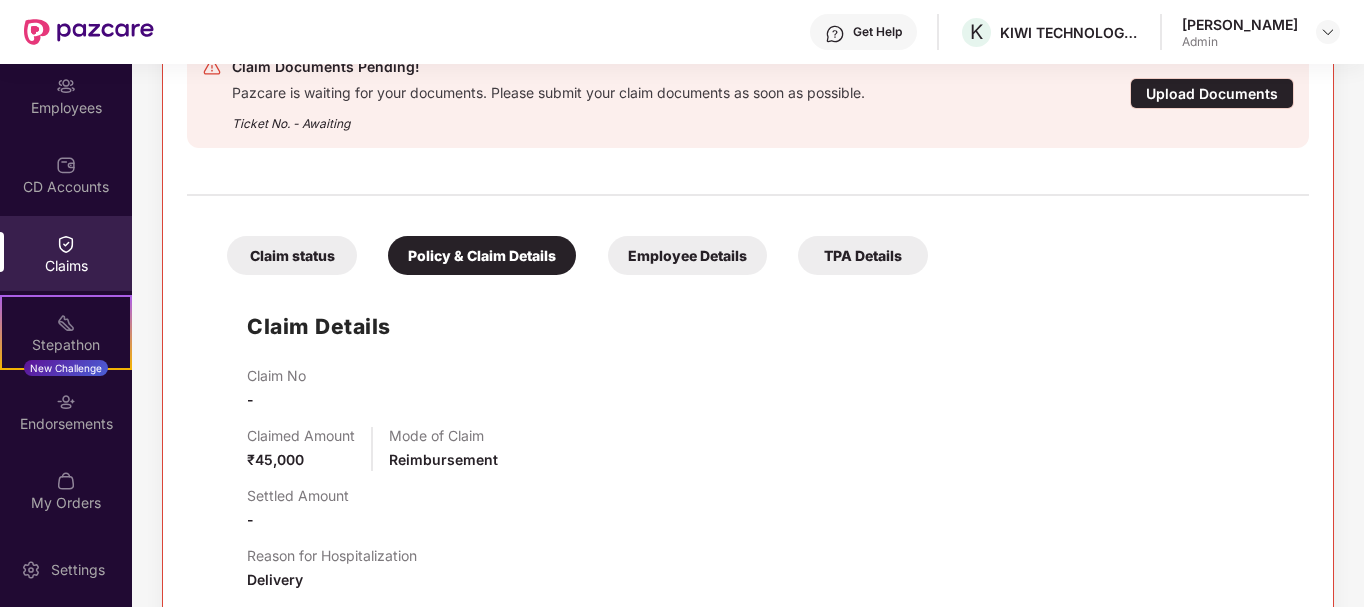 click on "Policy & Claim Details" at bounding box center (482, 255) 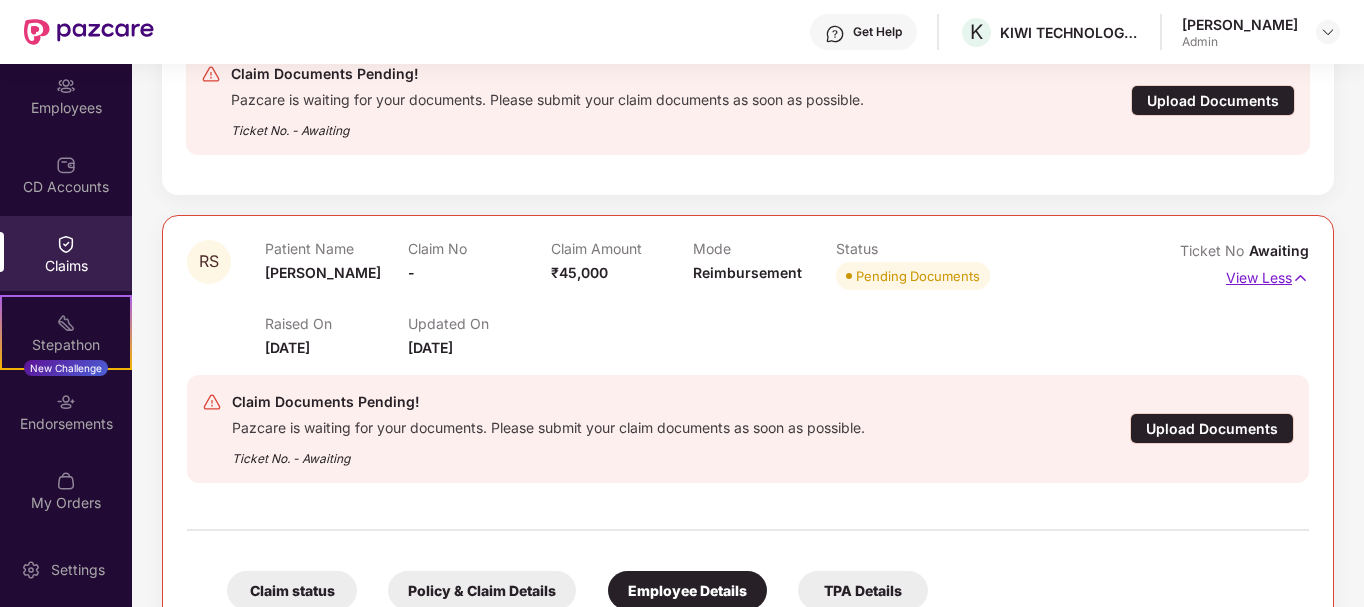 click on "View Less" at bounding box center (1267, 275) 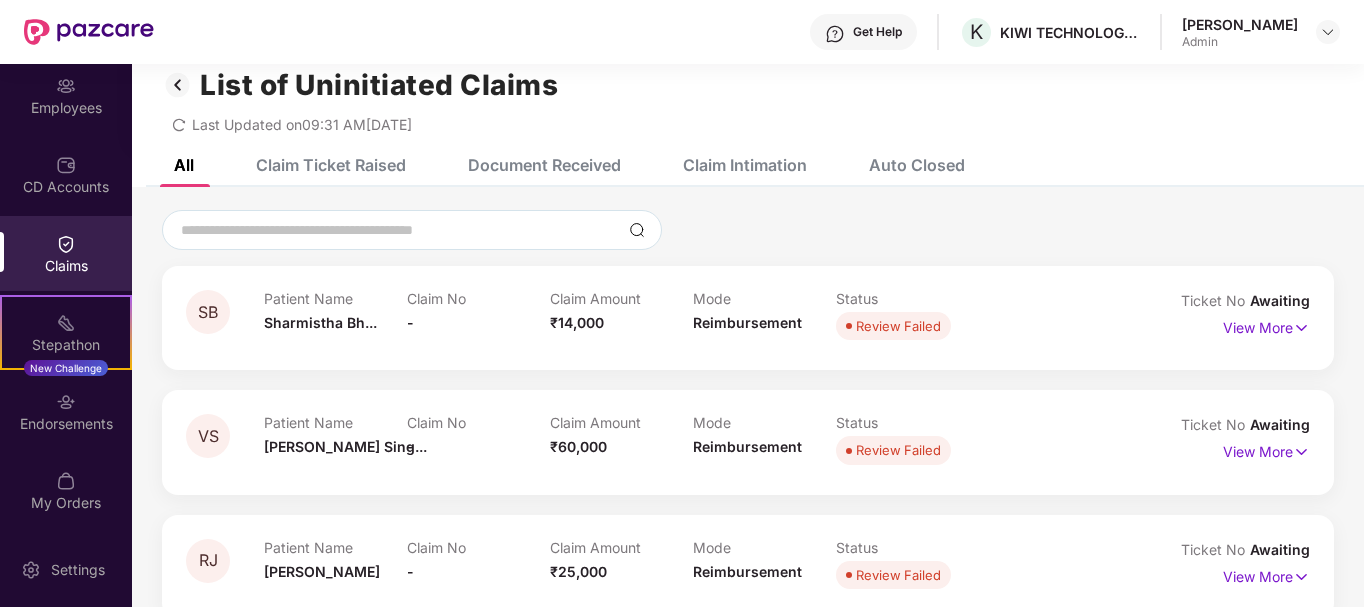 scroll, scrollTop: 0, scrollLeft: 0, axis: both 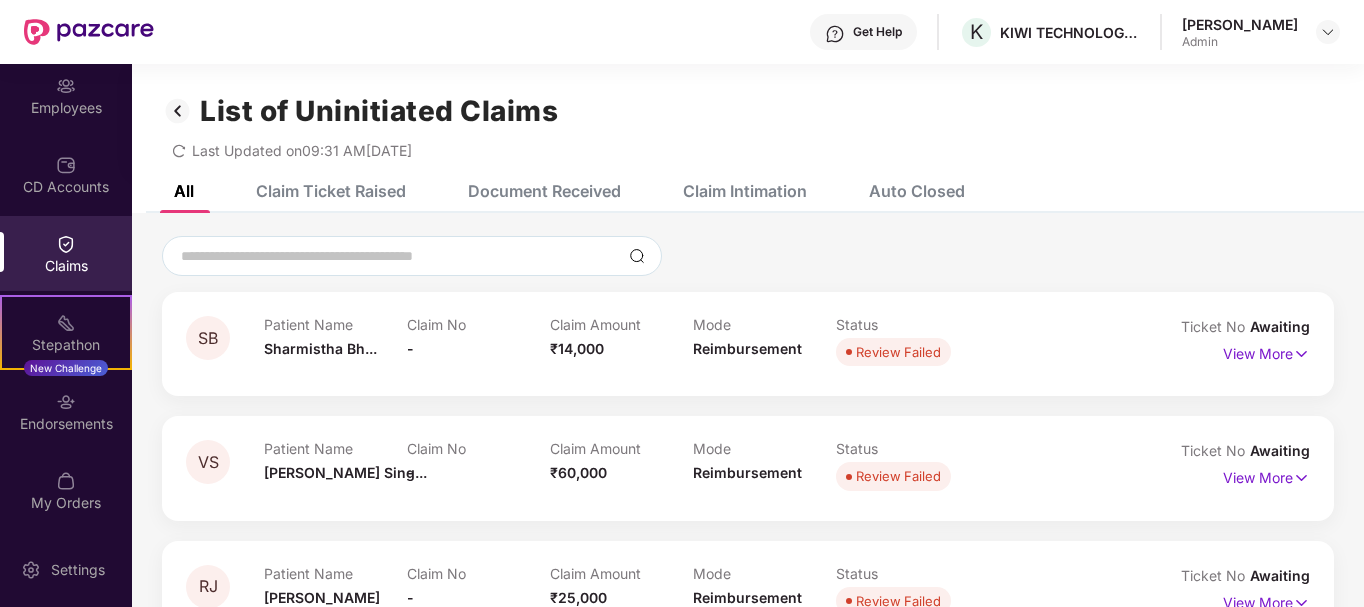 click on "Claim Ticket Raised" at bounding box center (331, 191) 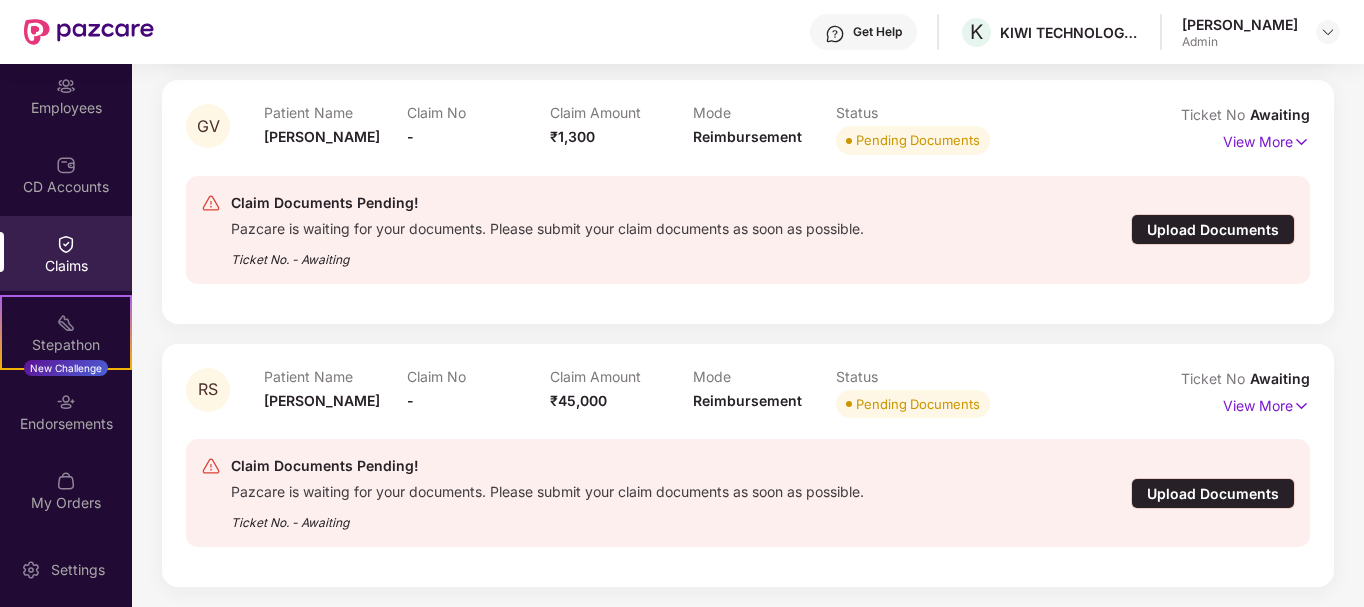 scroll, scrollTop: 0, scrollLeft: 0, axis: both 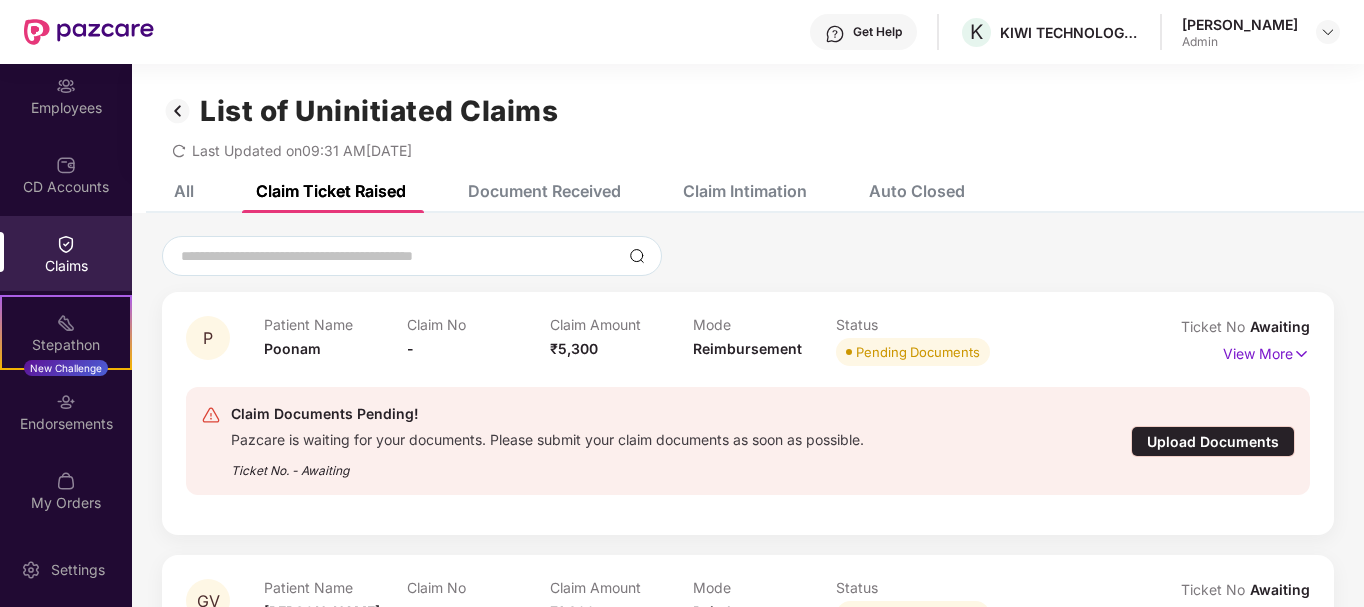 click on "Document Received" at bounding box center [544, 191] 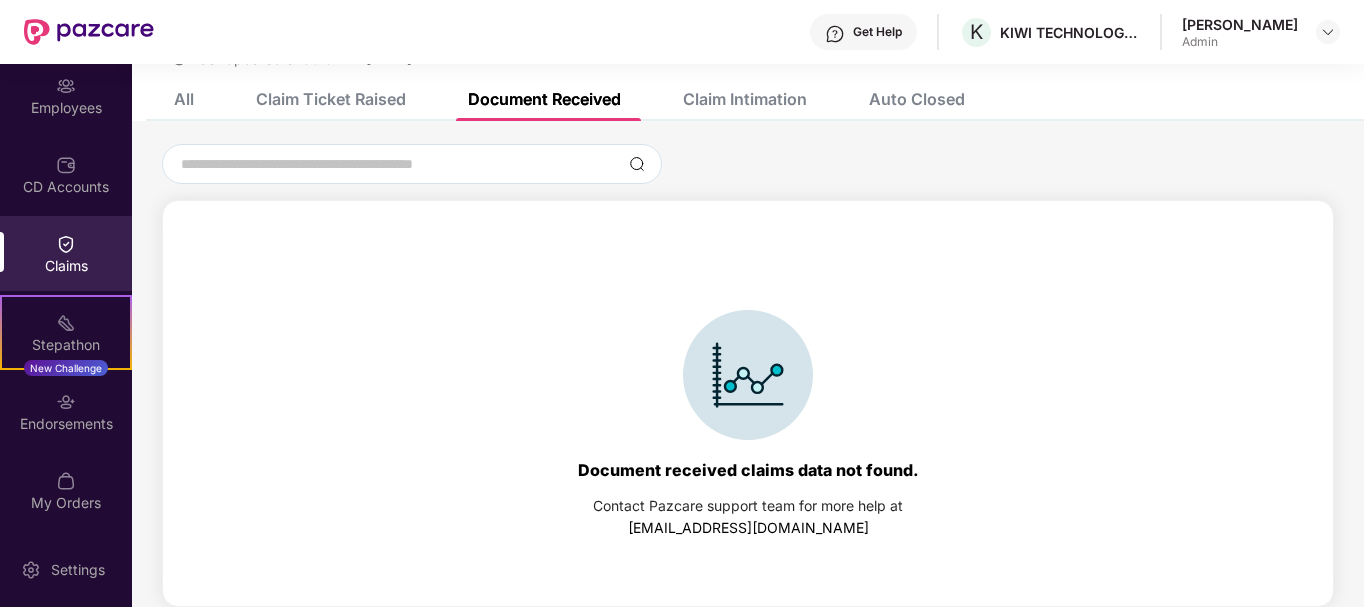 scroll, scrollTop: 0, scrollLeft: 0, axis: both 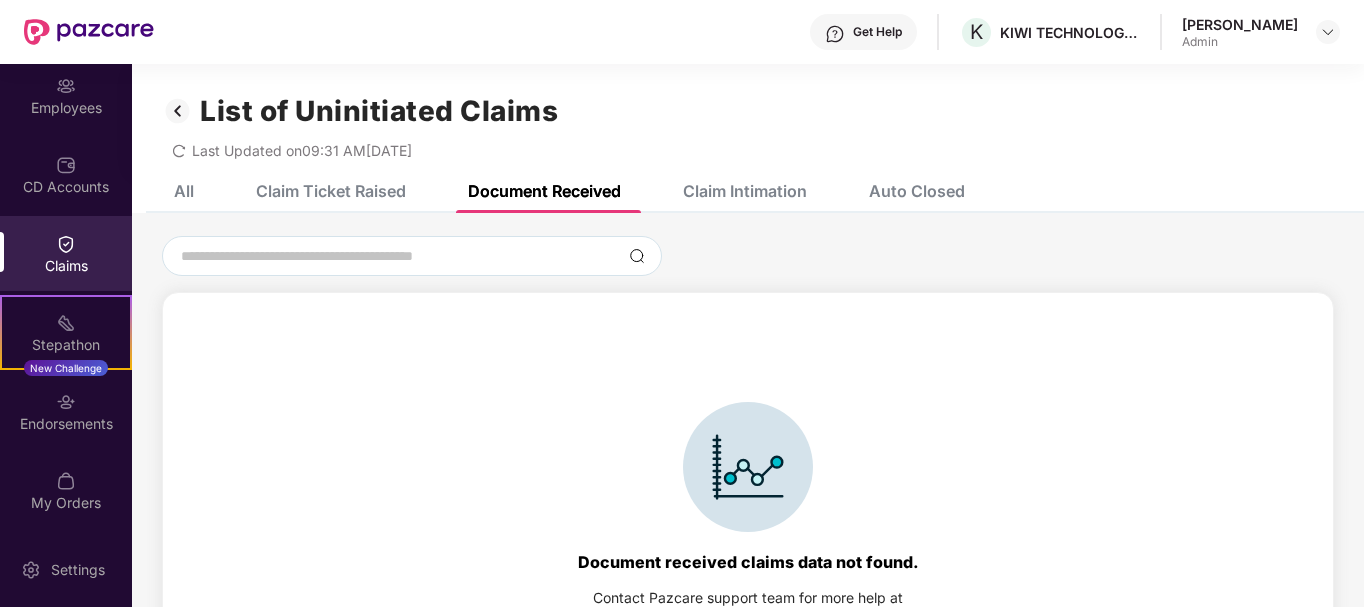 click on "Claim Intimation" at bounding box center [730, 191] 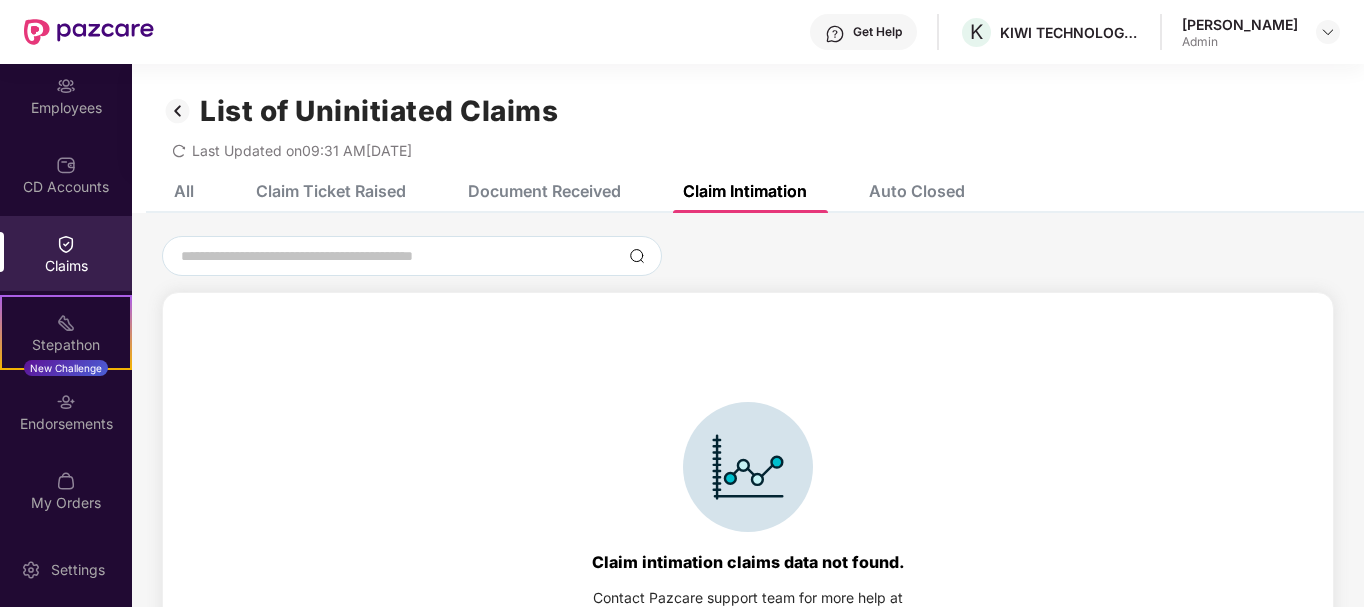 scroll, scrollTop: 92, scrollLeft: 0, axis: vertical 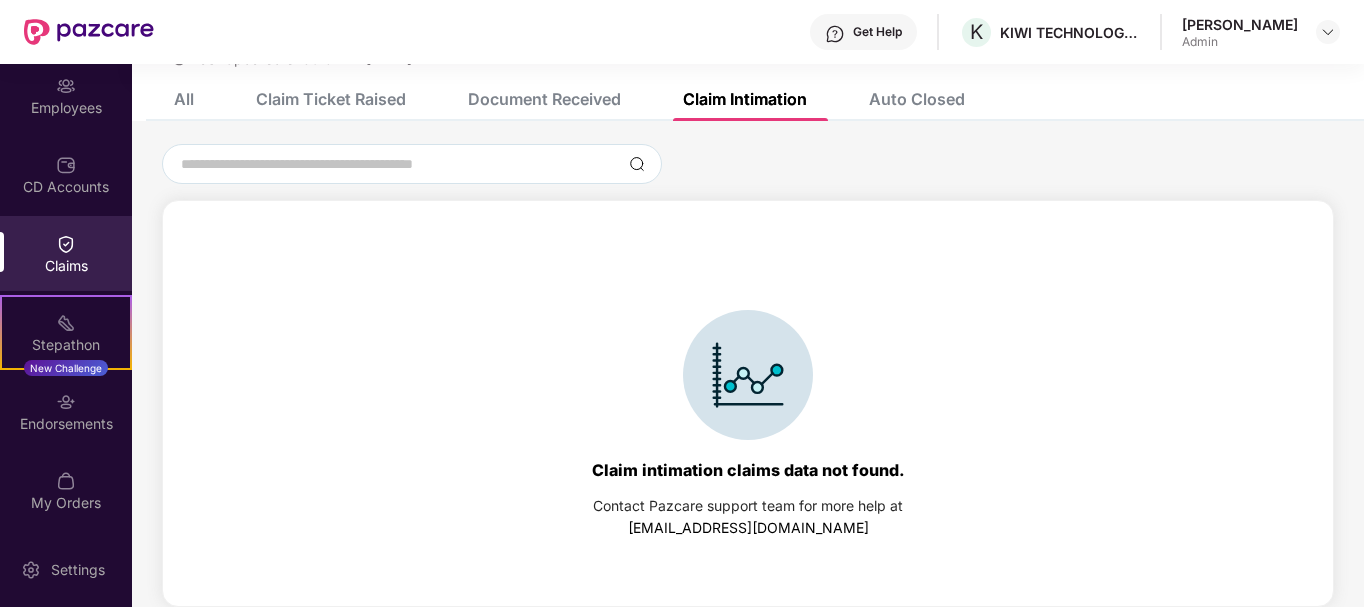 click on "Auto Closed" at bounding box center (917, 99) 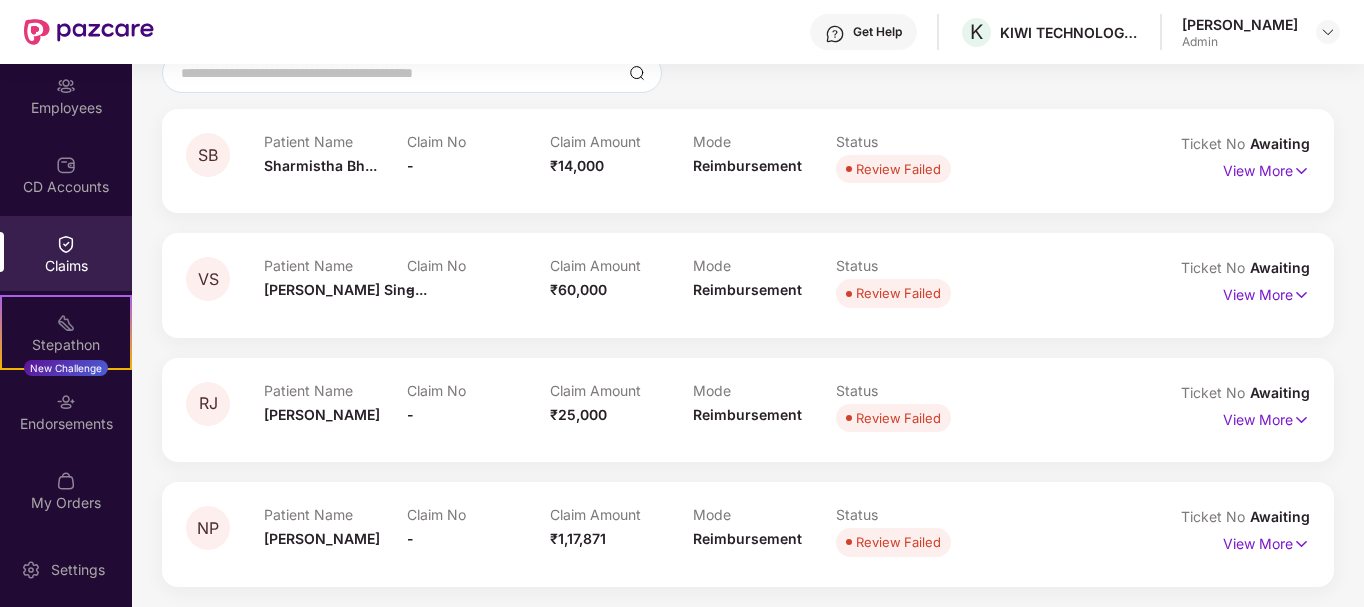 scroll, scrollTop: 0, scrollLeft: 0, axis: both 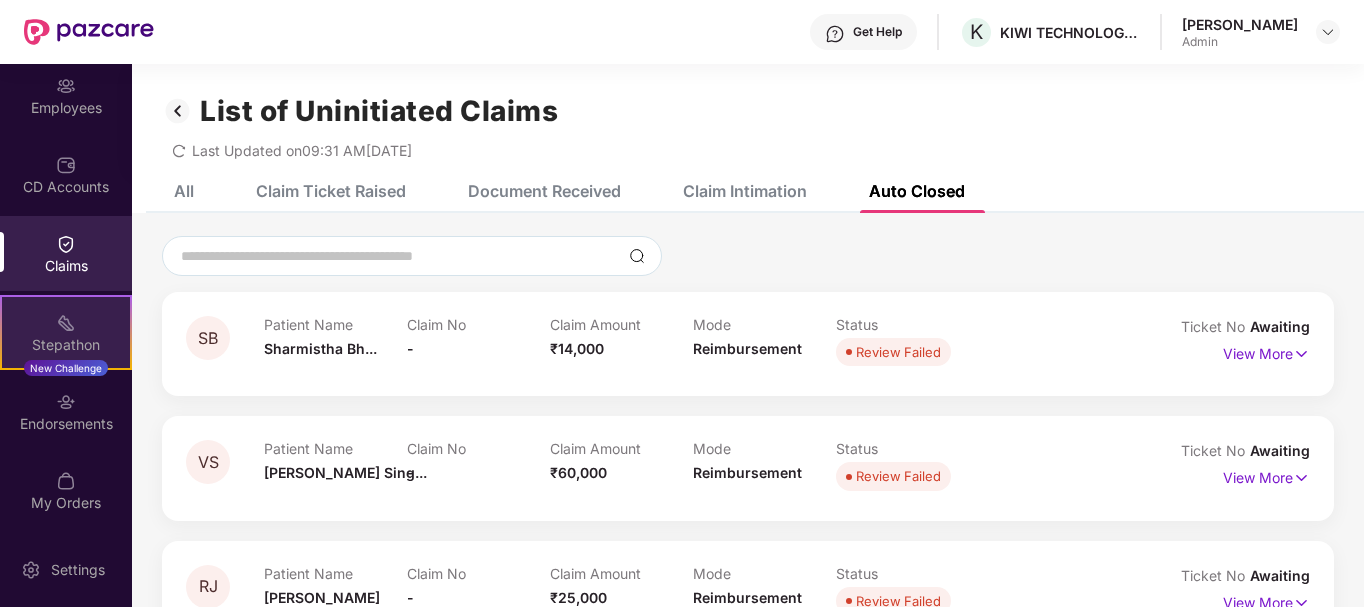 click on "Stepathon" at bounding box center (66, 345) 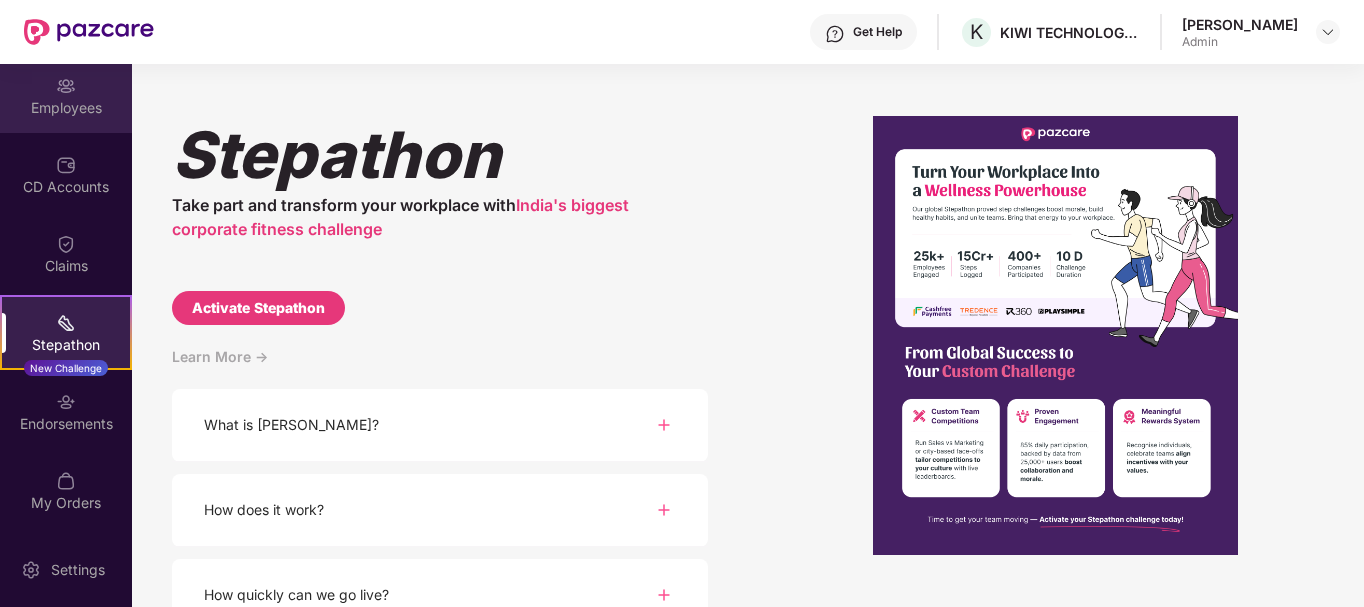 click on "Employees" at bounding box center (66, 95) 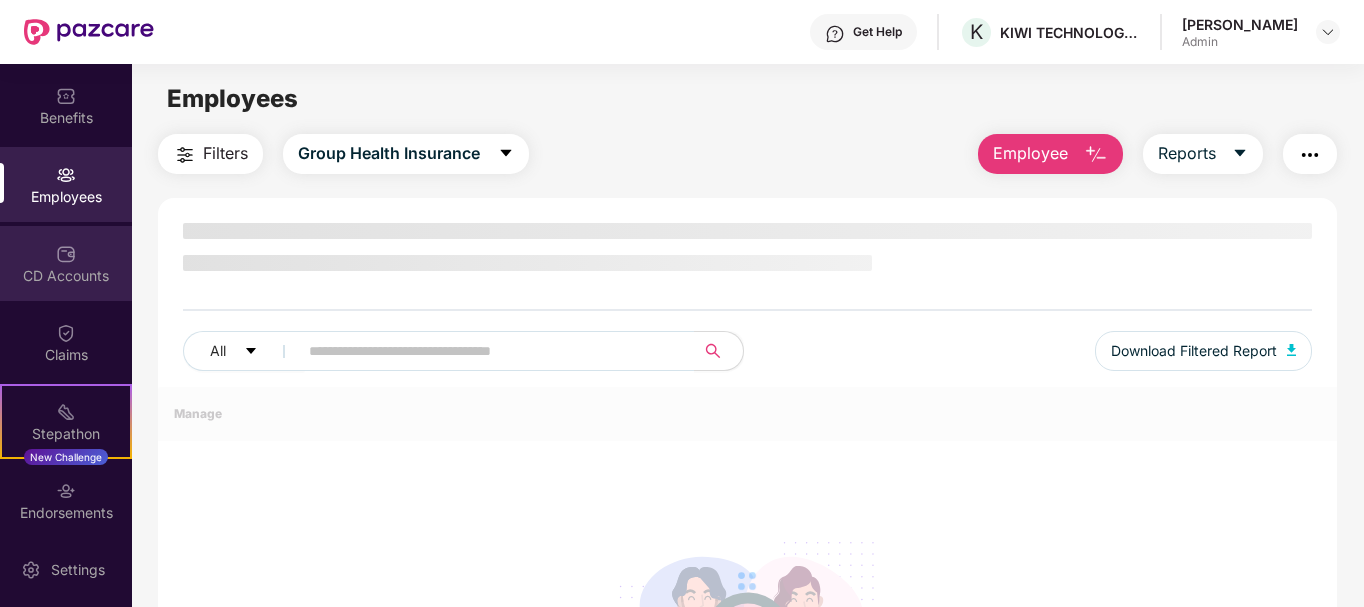 scroll, scrollTop: 0, scrollLeft: 0, axis: both 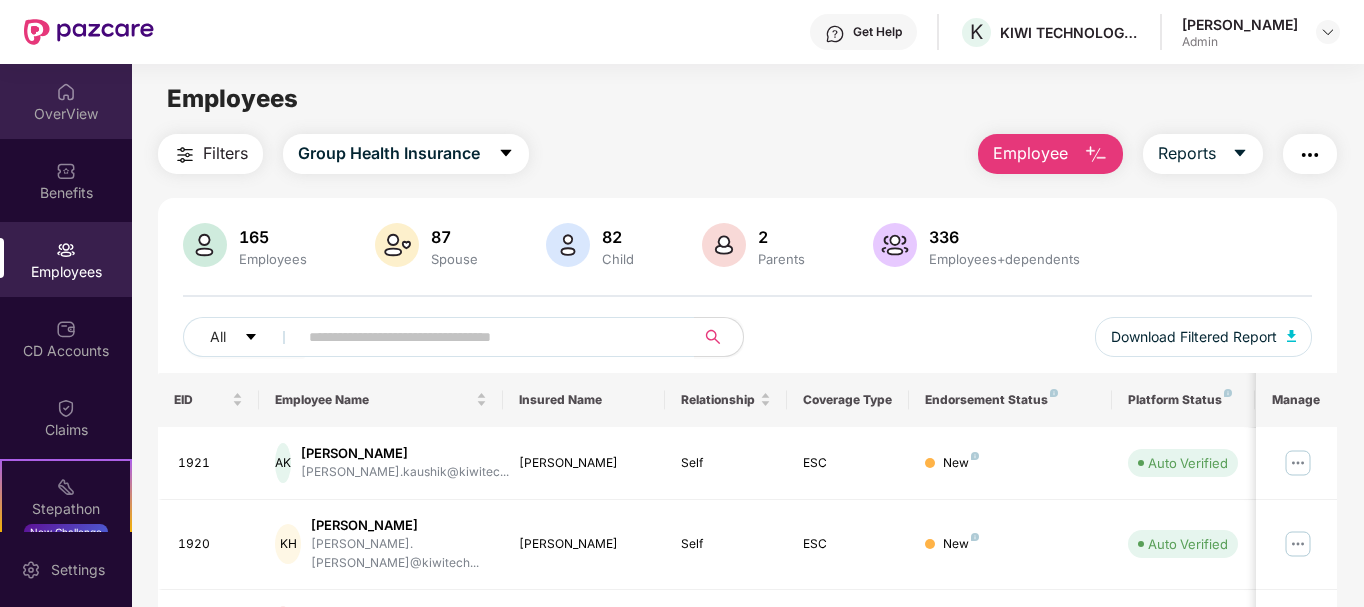 click on "OverView" at bounding box center (66, 101) 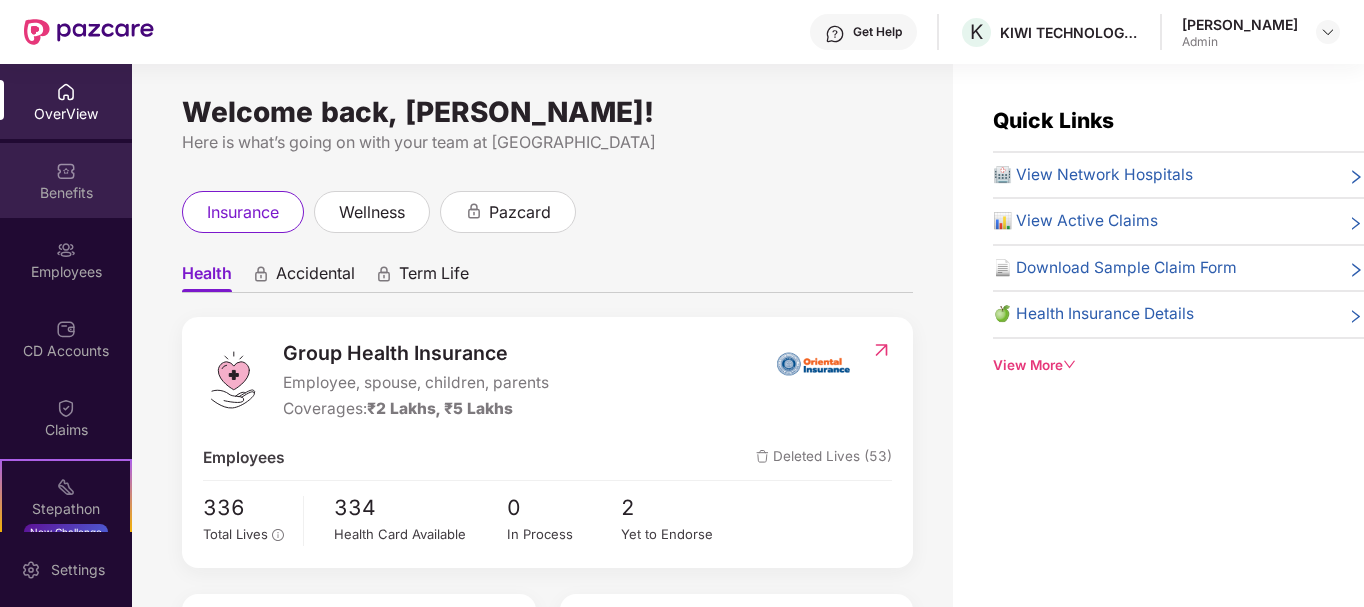 click at bounding box center (66, 171) 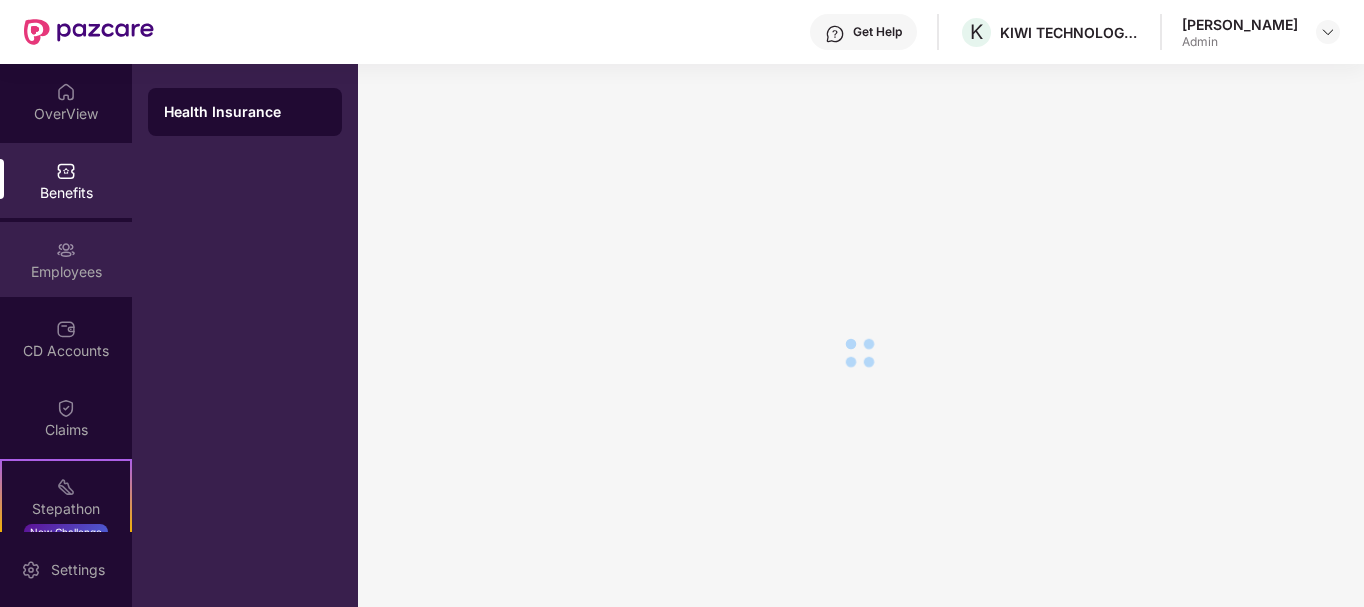 click on "Employees" at bounding box center [66, 272] 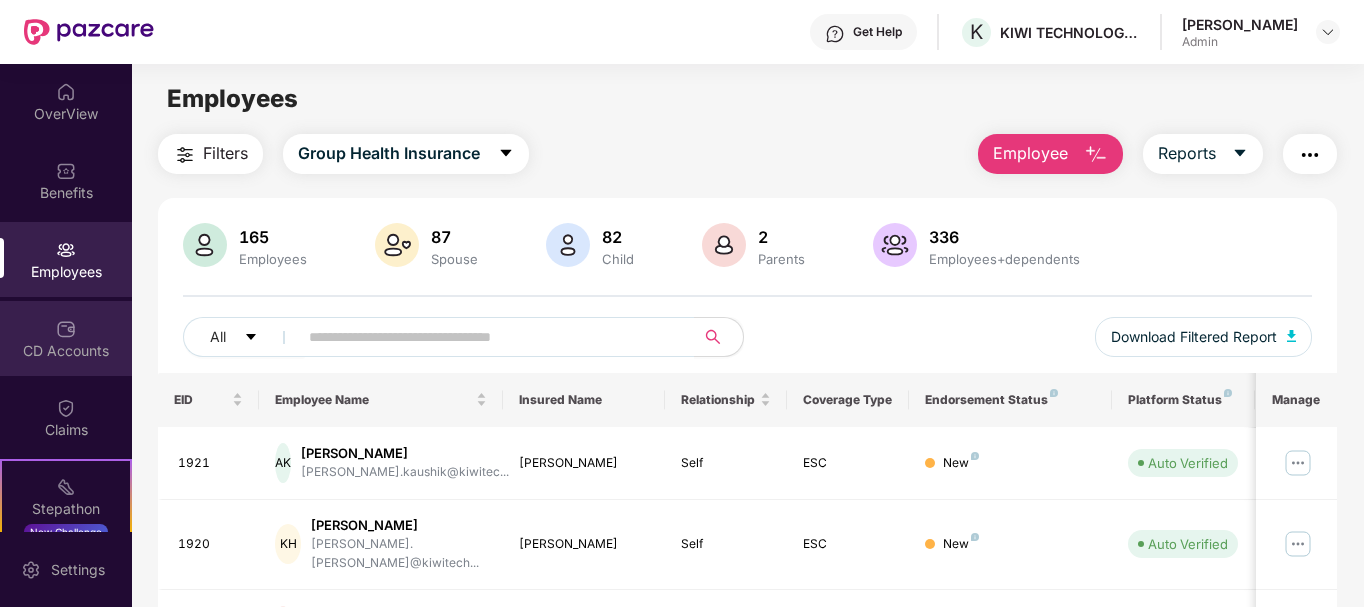 click at bounding box center (66, 327) 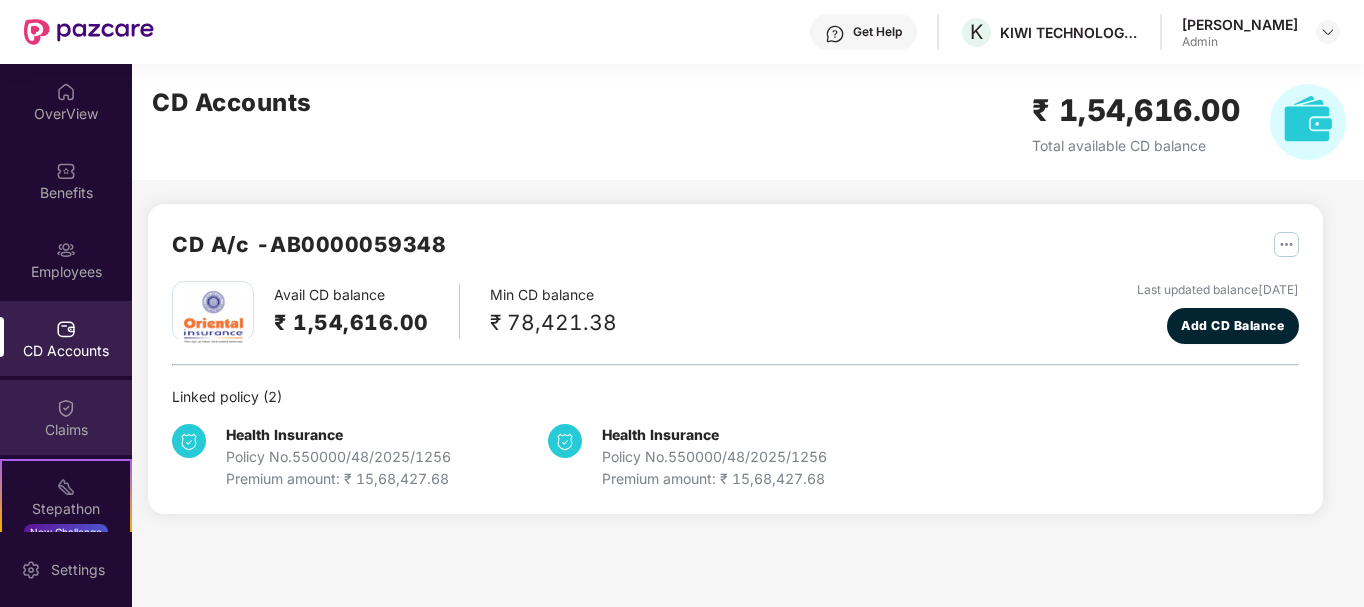 click on "Claims" at bounding box center [66, 417] 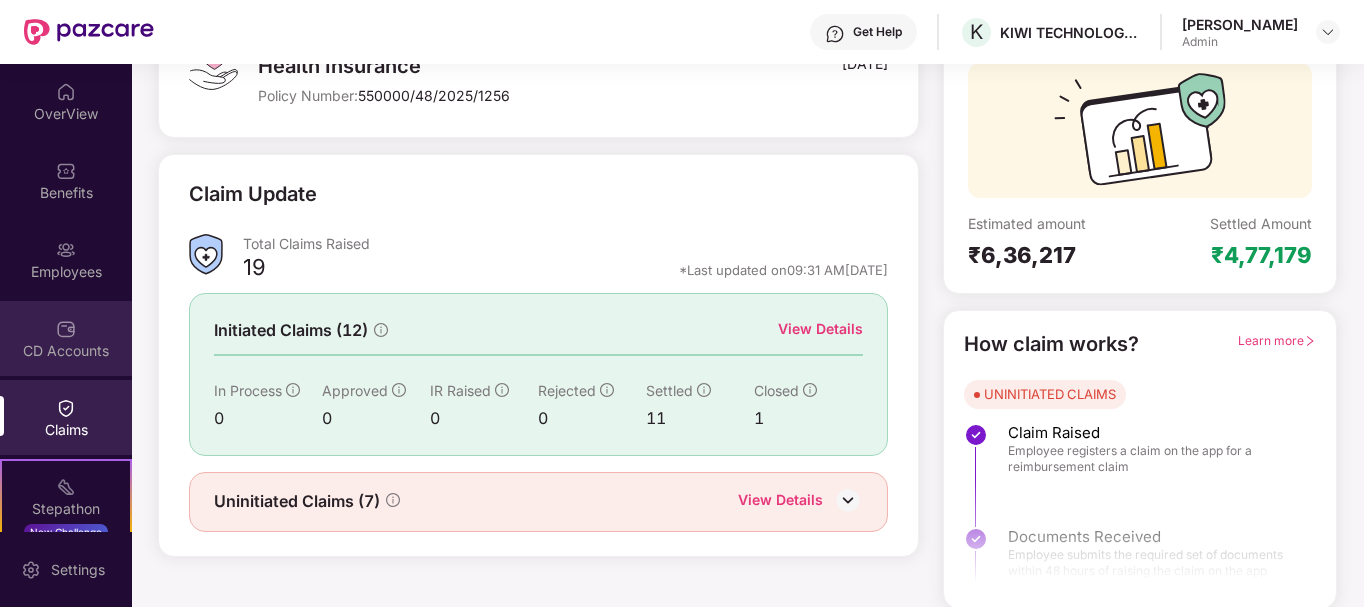 scroll, scrollTop: 176, scrollLeft: 0, axis: vertical 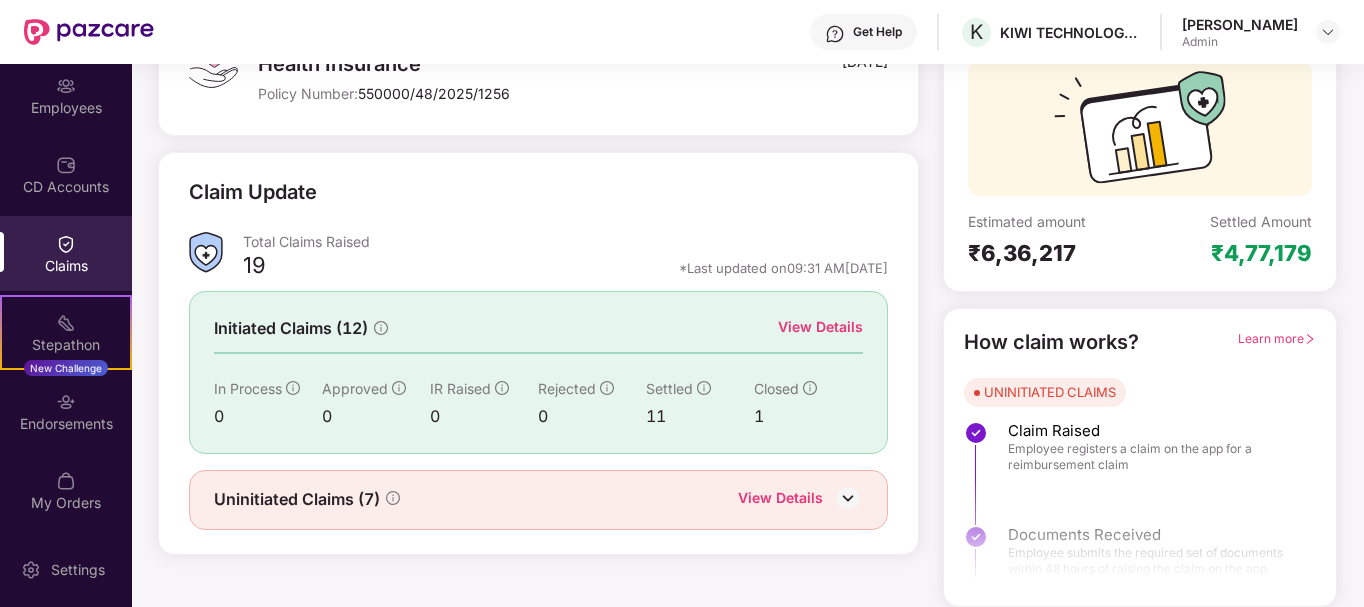 click on "Claims" at bounding box center (66, 266) 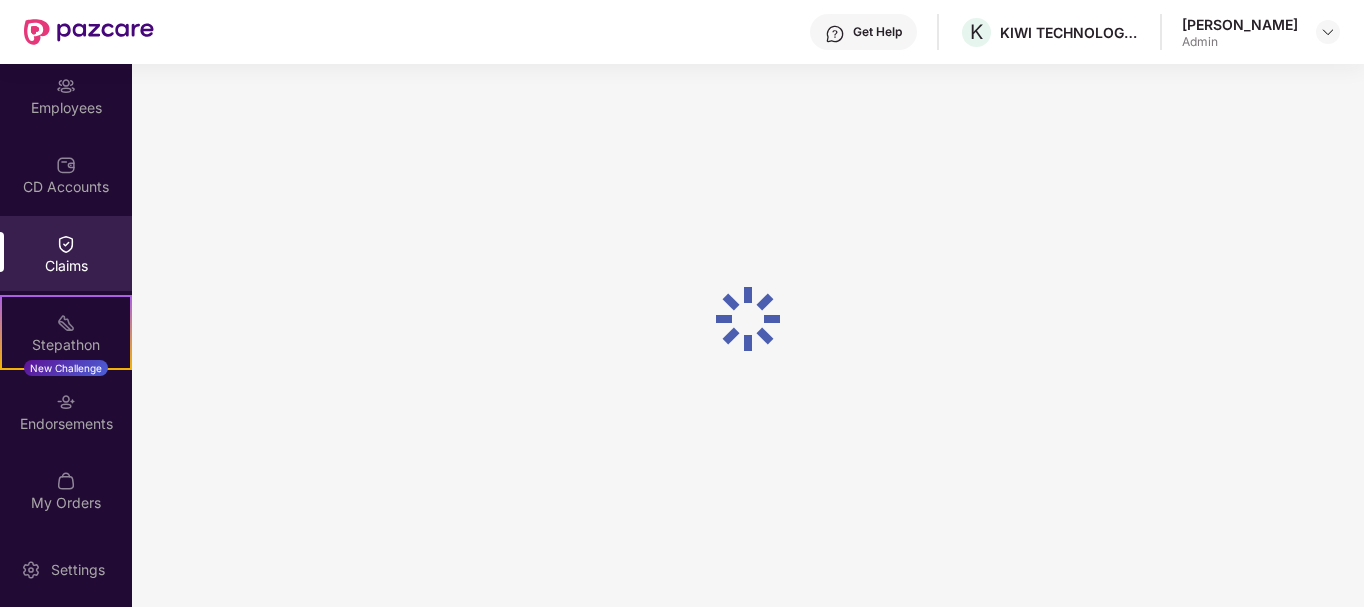 scroll, scrollTop: 176, scrollLeft: 0, axis: vertical 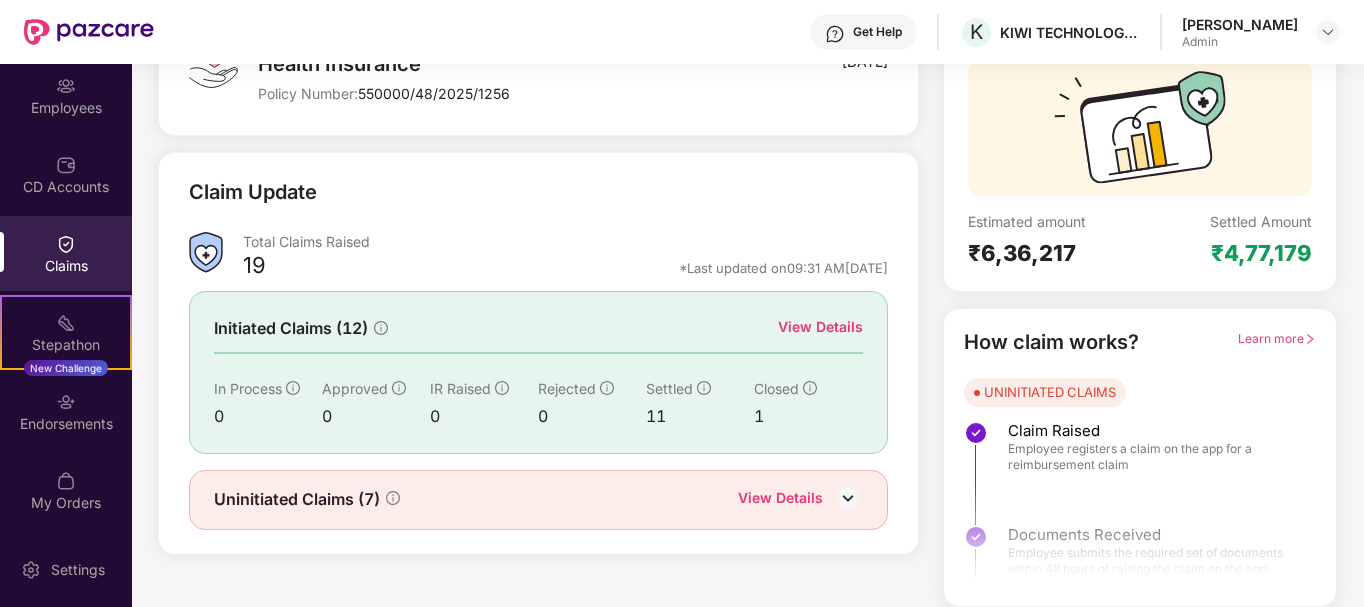 click on "View Details" at bounding box center (780, 500) 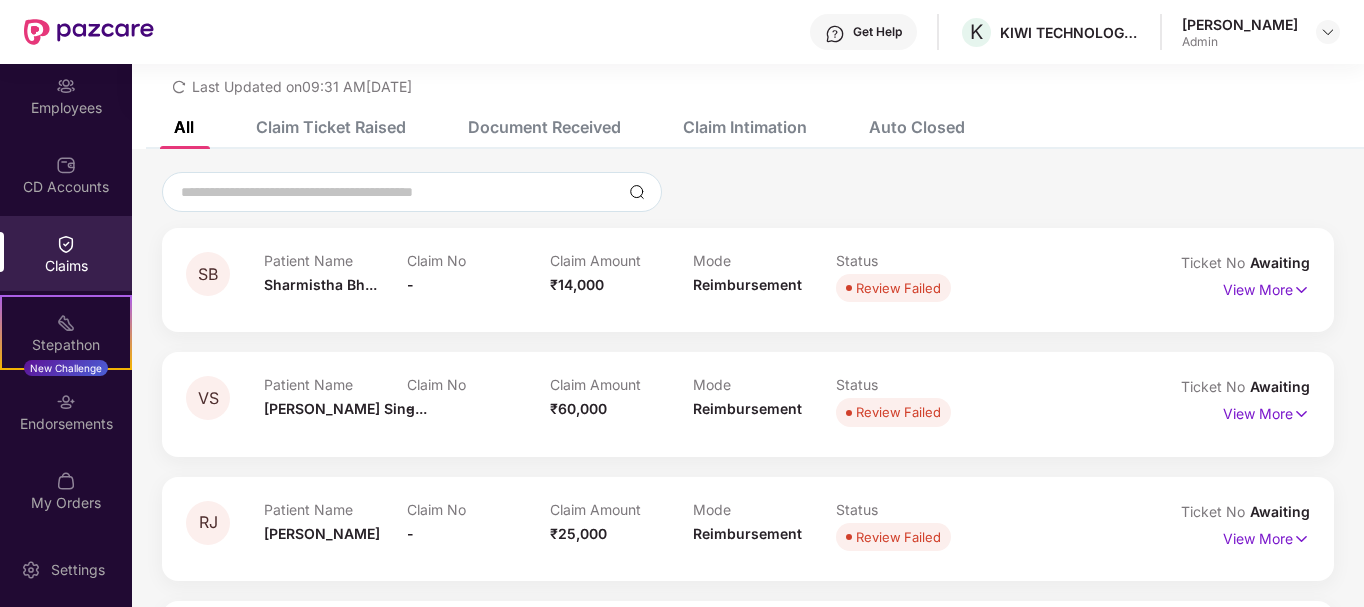 scroll, scrollTop: 176, scrollLeft: 0, axis: vertical 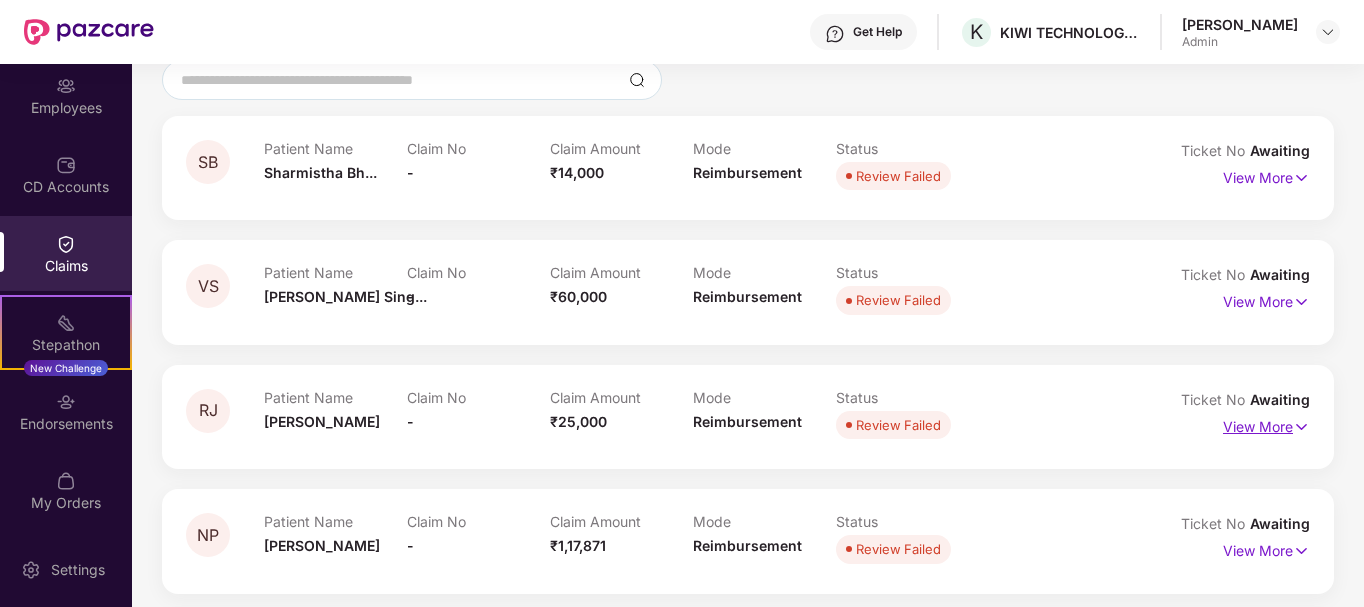 click on "View More" at bounding box center [1266, 424] 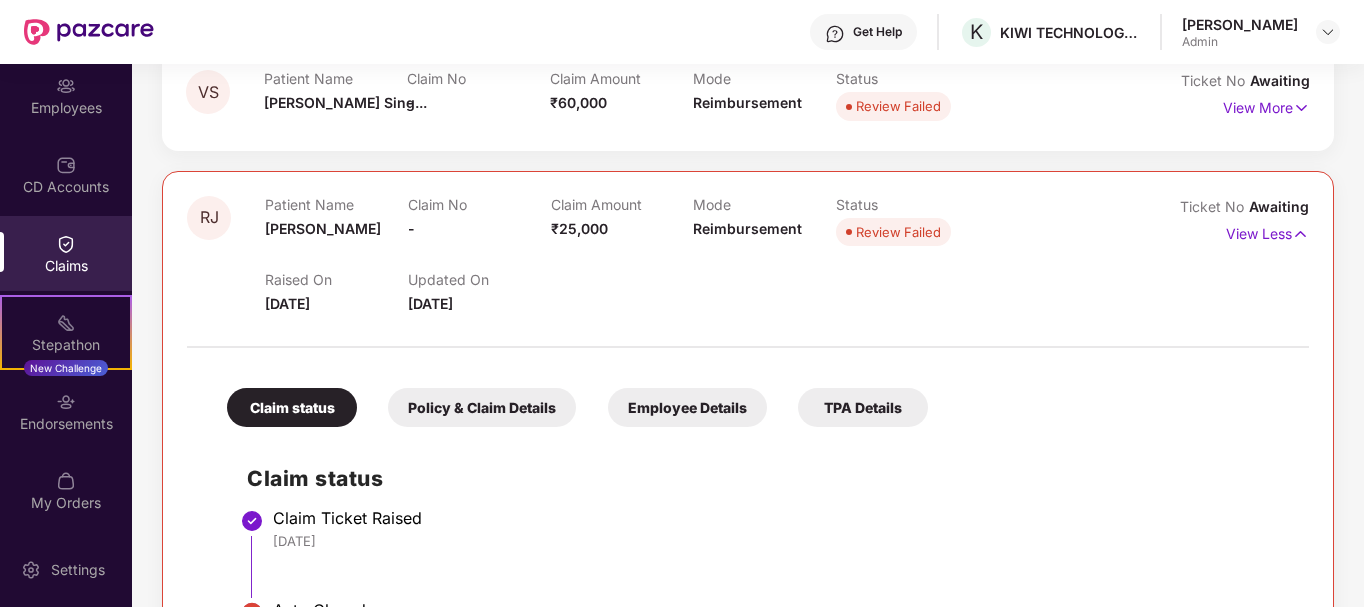 scroll, scrollTop: 376, scrollLeft: 0, axis: vertical 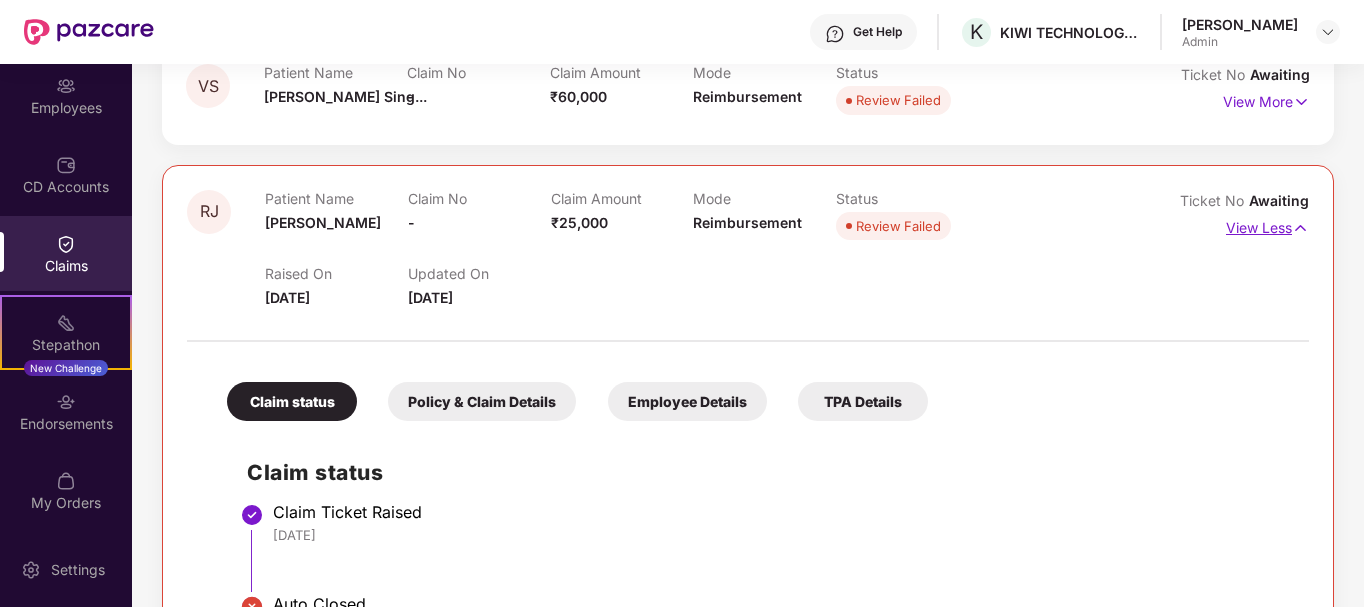 click on "View Less" at bounding box center [1267, 225] 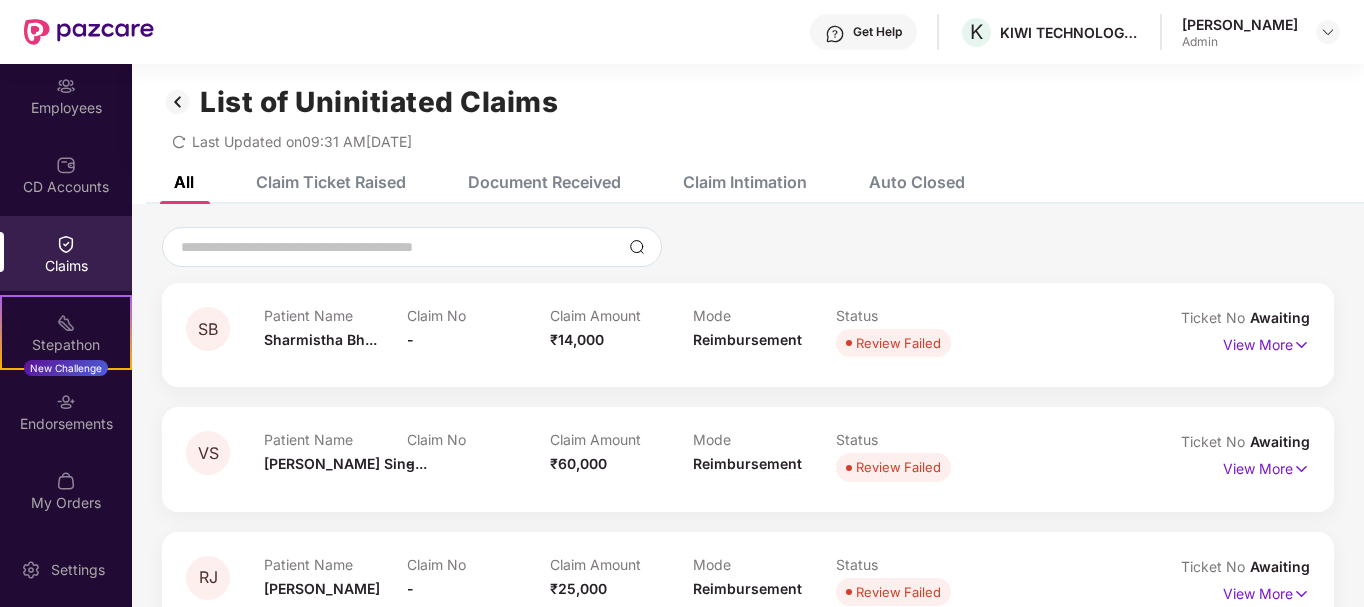 scroll, scrollTop: 0, scrollLeft: 0, axis: both 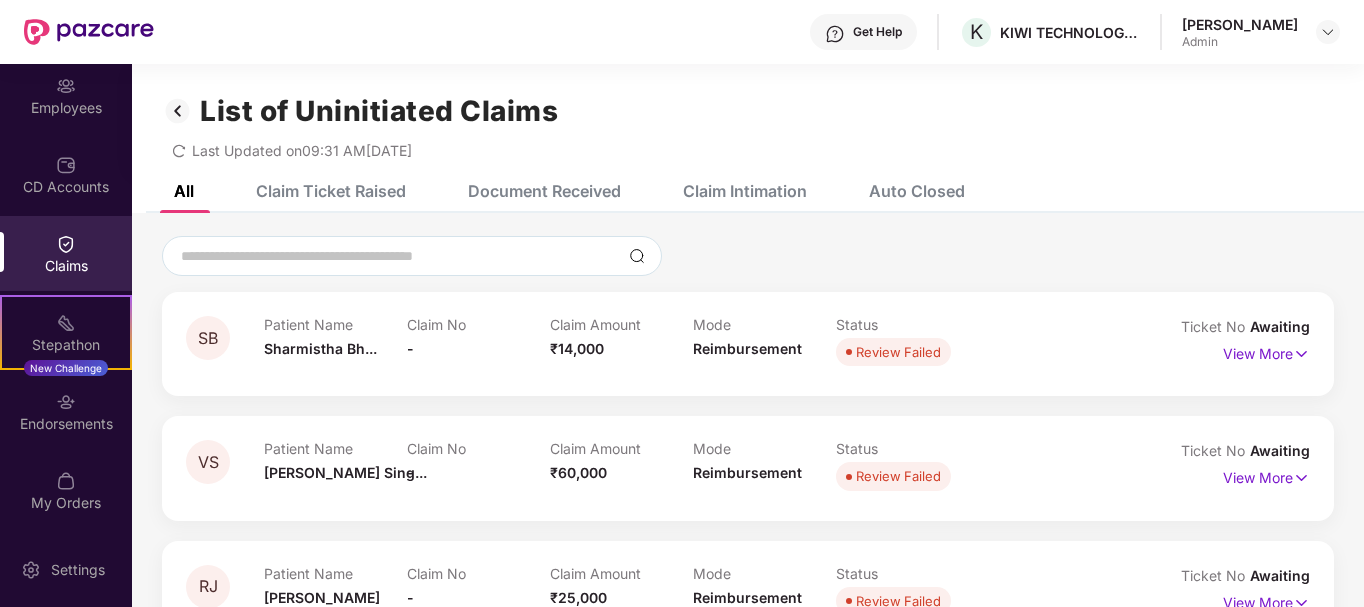 click at bounding box center [178, 111] 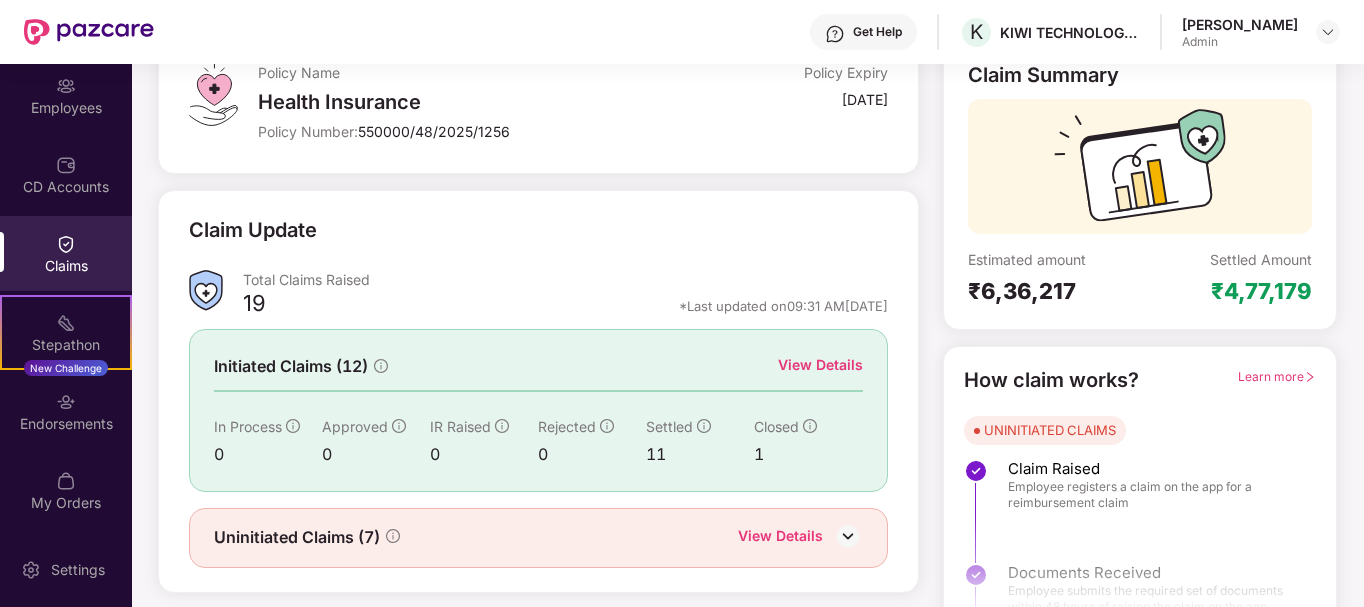 scroll, scrollTop: 176, scrollLeft: 0, axis: vertical 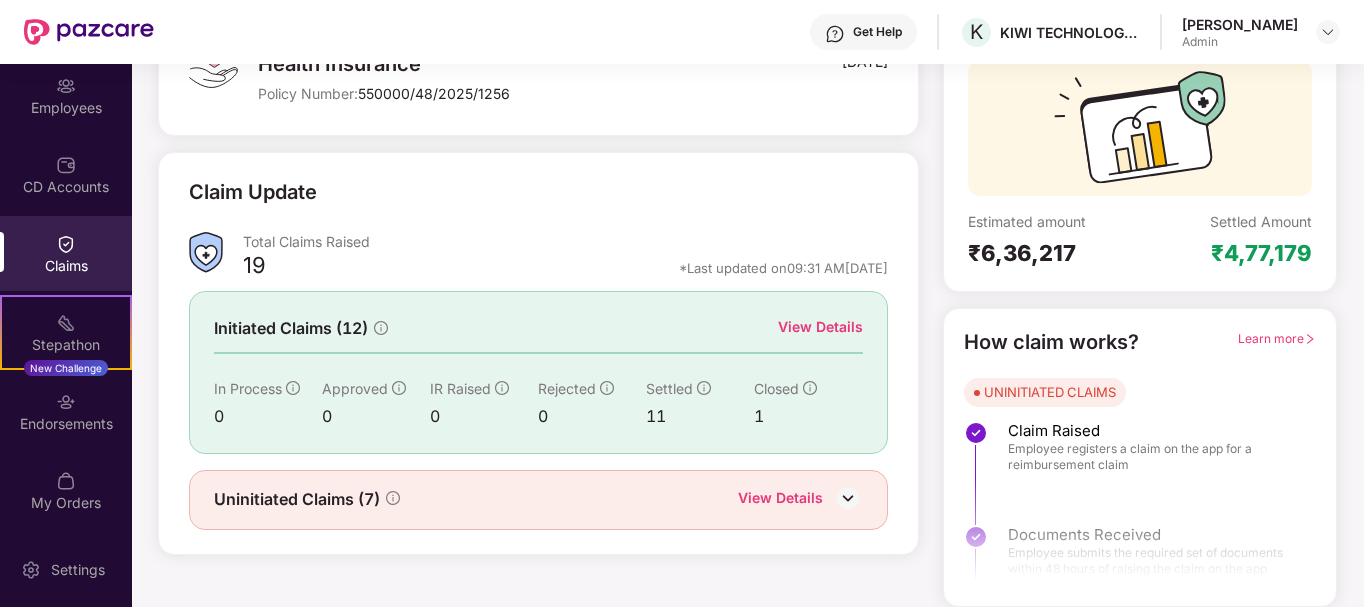 click on "View Details" at bounding box center [820, 327] 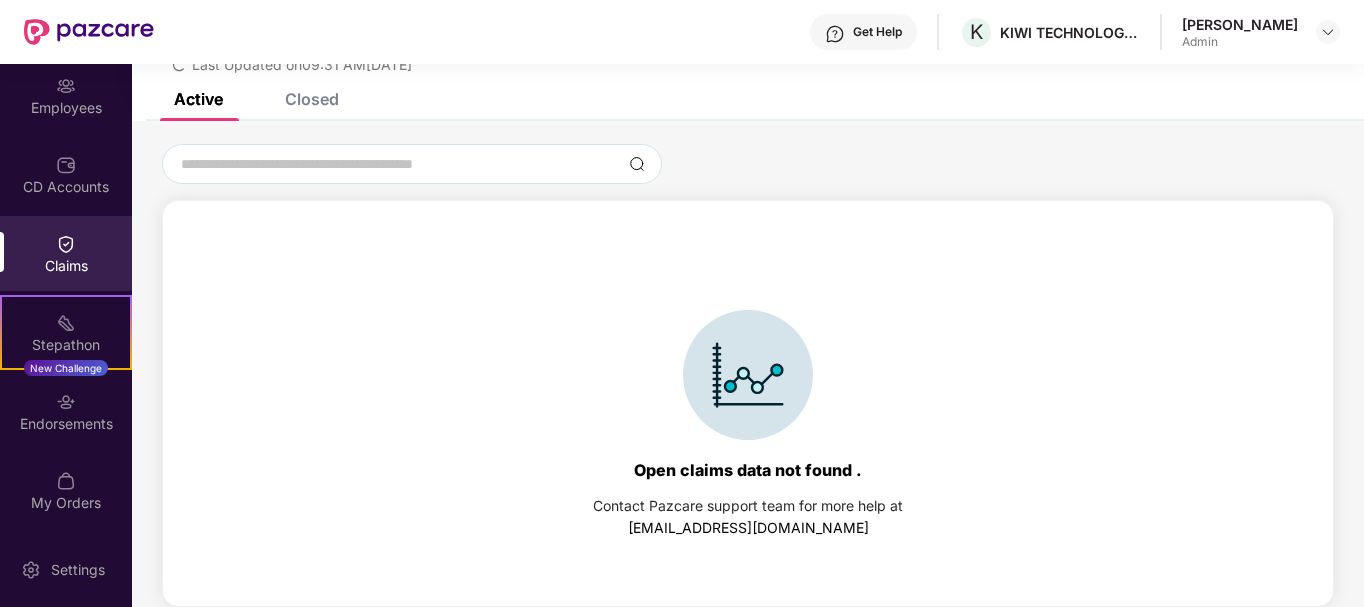 scroll, scrollTop: 86, scrollLeft: 0, axis: vertical 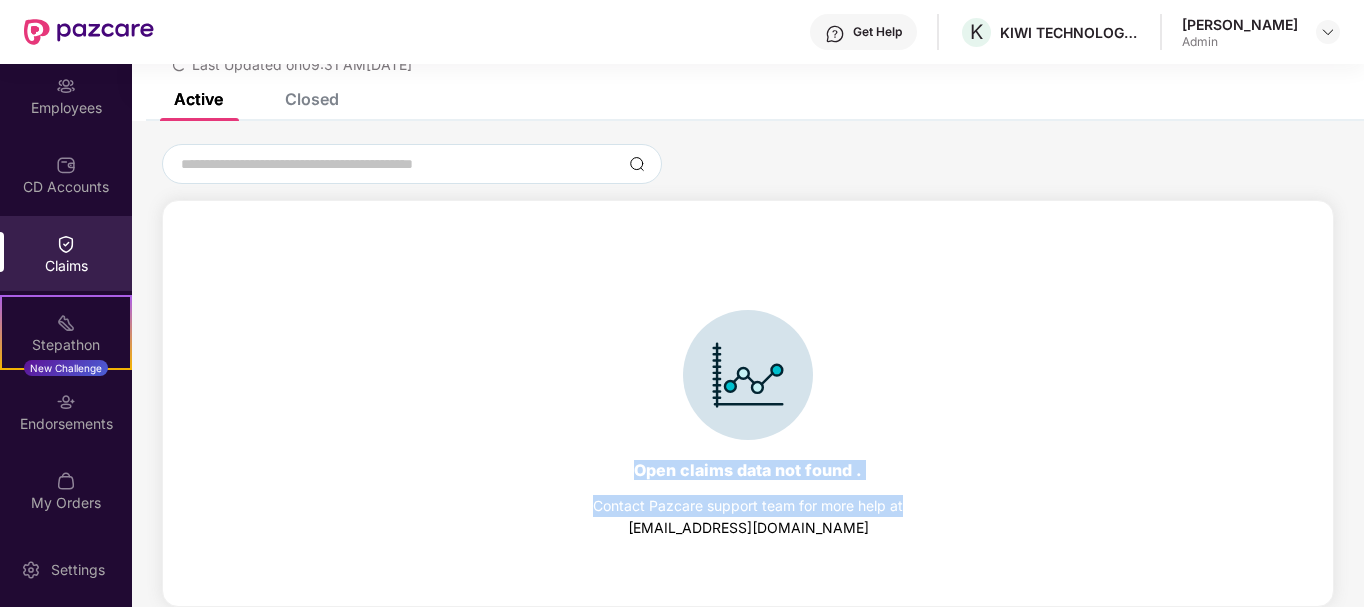 drag, startPoint x: 917, startPoint y: 557, endPoint x: 621, endPoint y: 480, distance: 305.85126 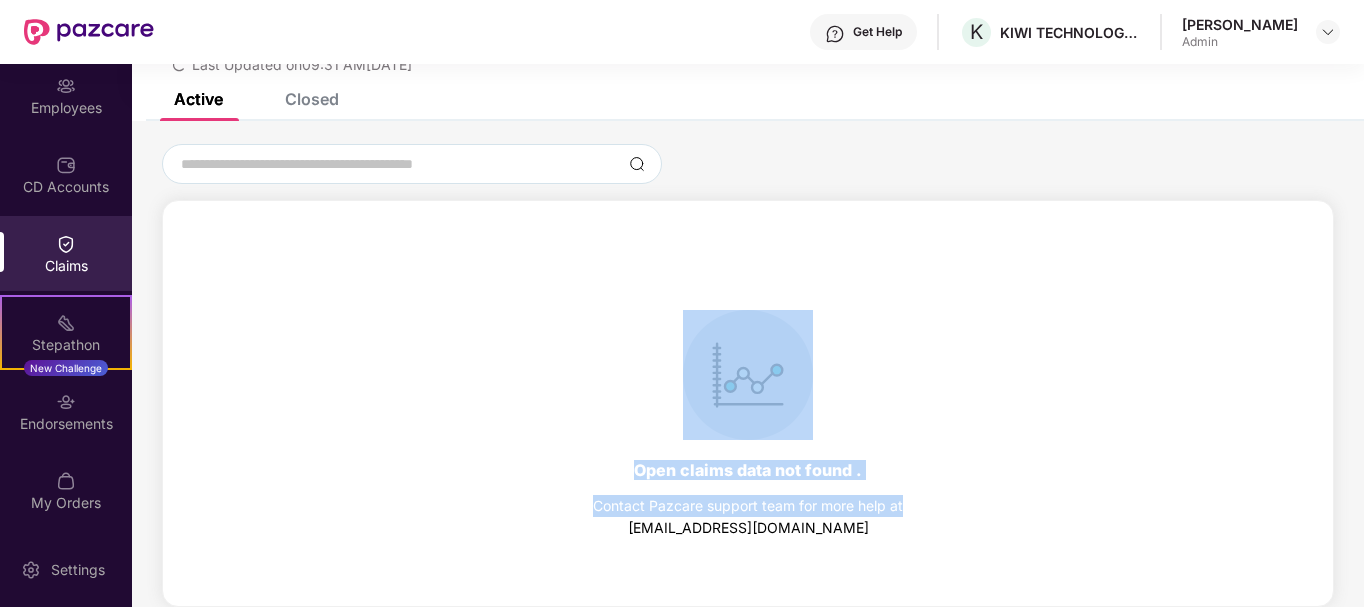 drag, startPoint x: 945, startPoint y: 541, endPoint x: 412, endPoint y: 346, distance: 567.5509 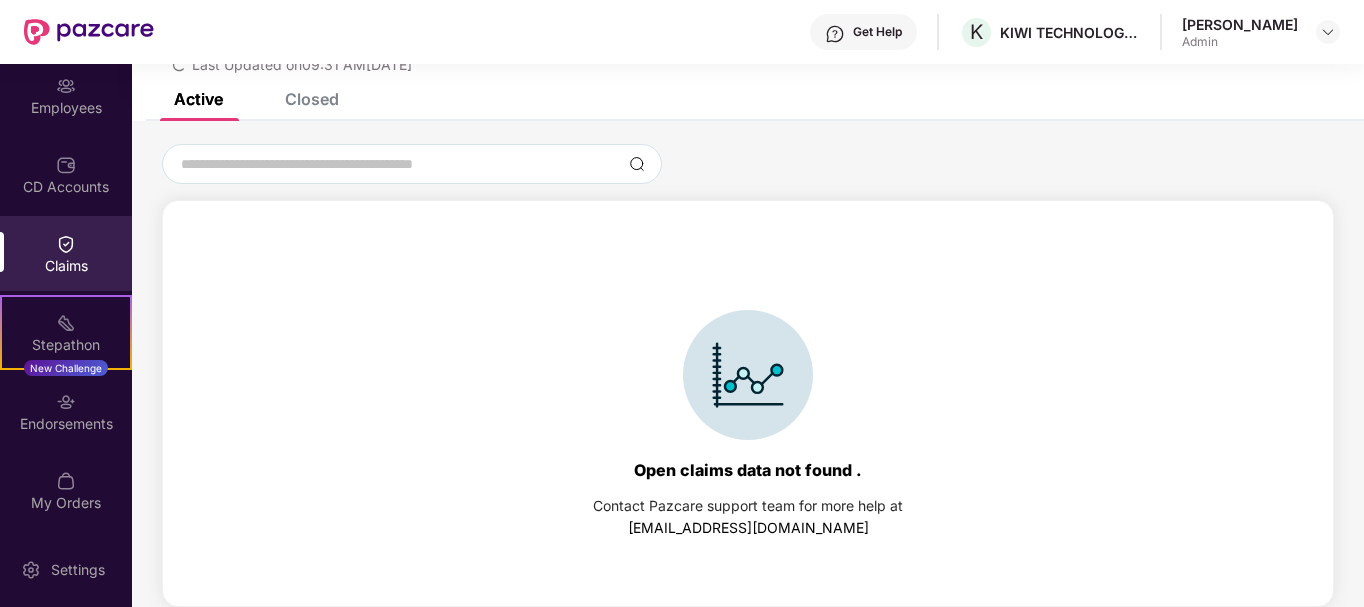 click on "Closed" at bounding box center [312, 99] 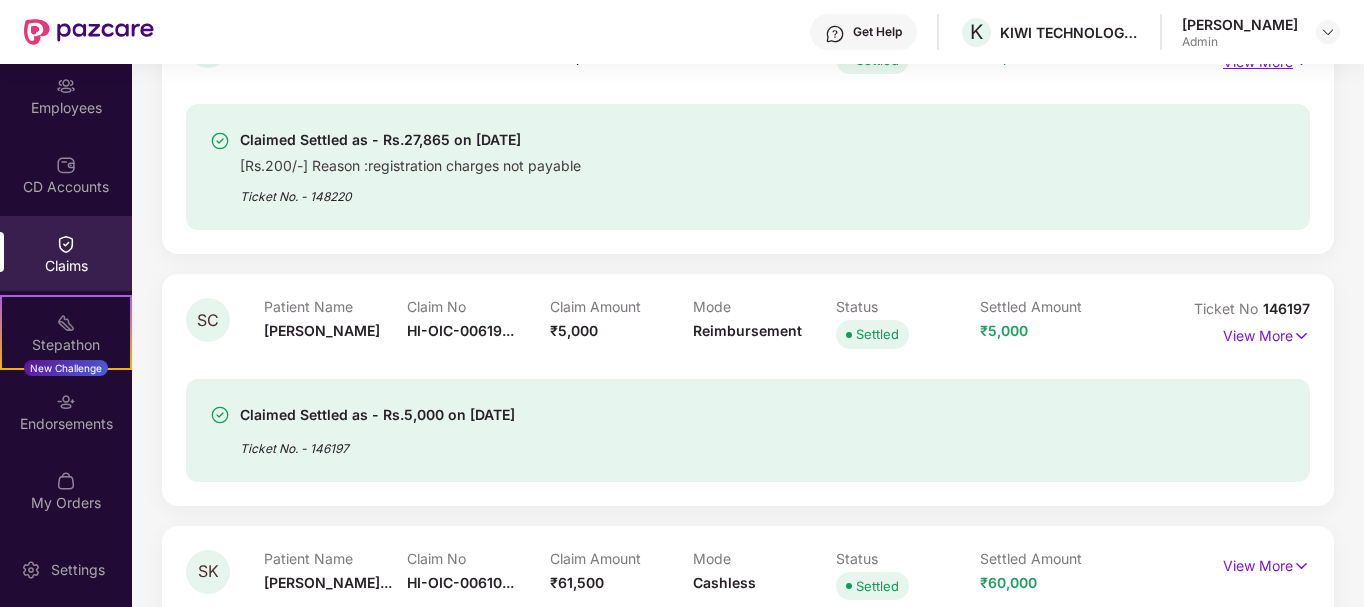 scroll, scrollTop: 186, scrollLeft: 0, axis: vertical 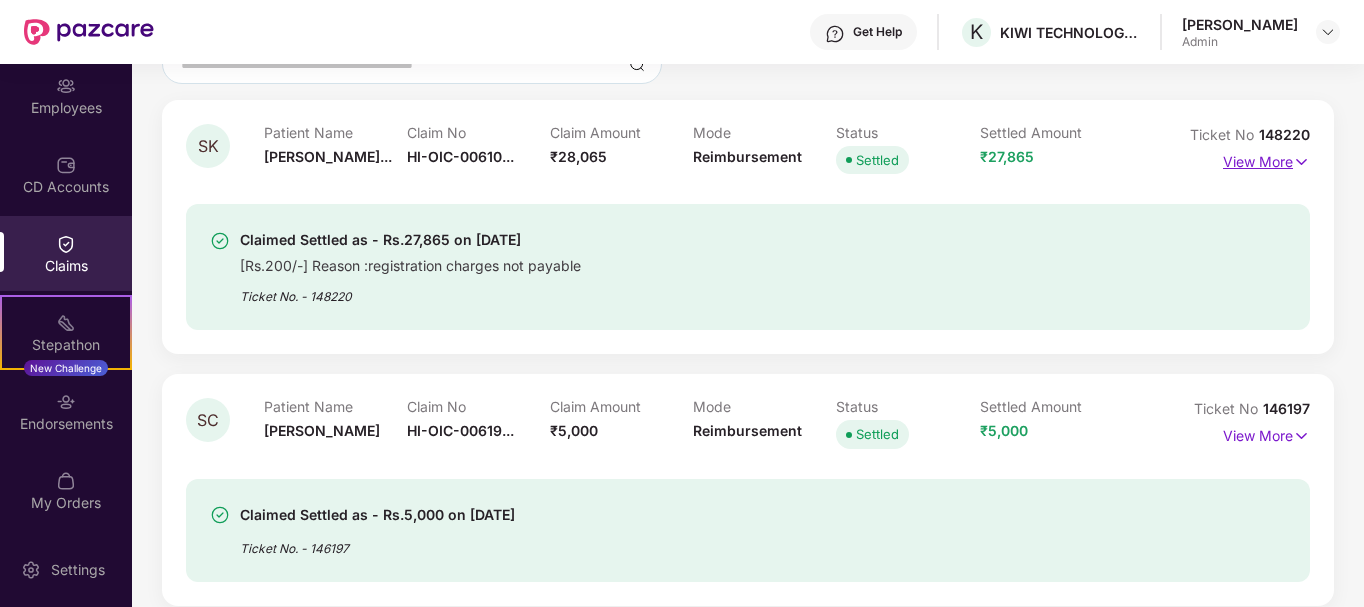 click on "View More" at bounding box center (1266, 159) 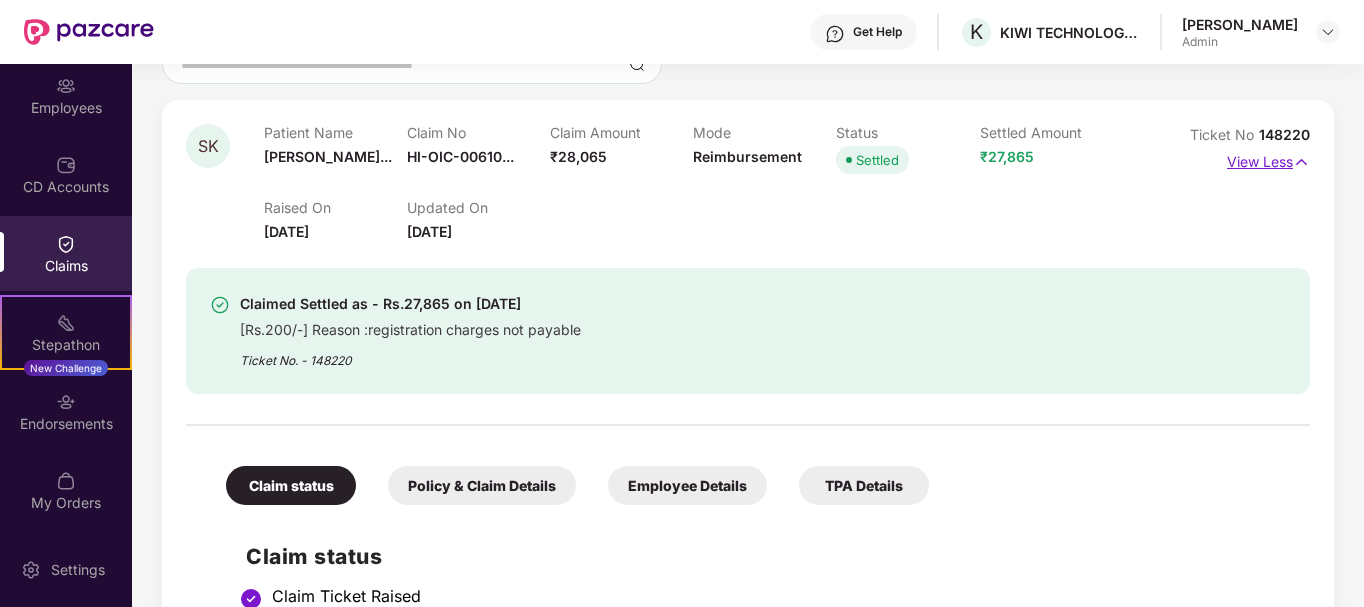 click on "View Less" at bounding box center (1268, 159) 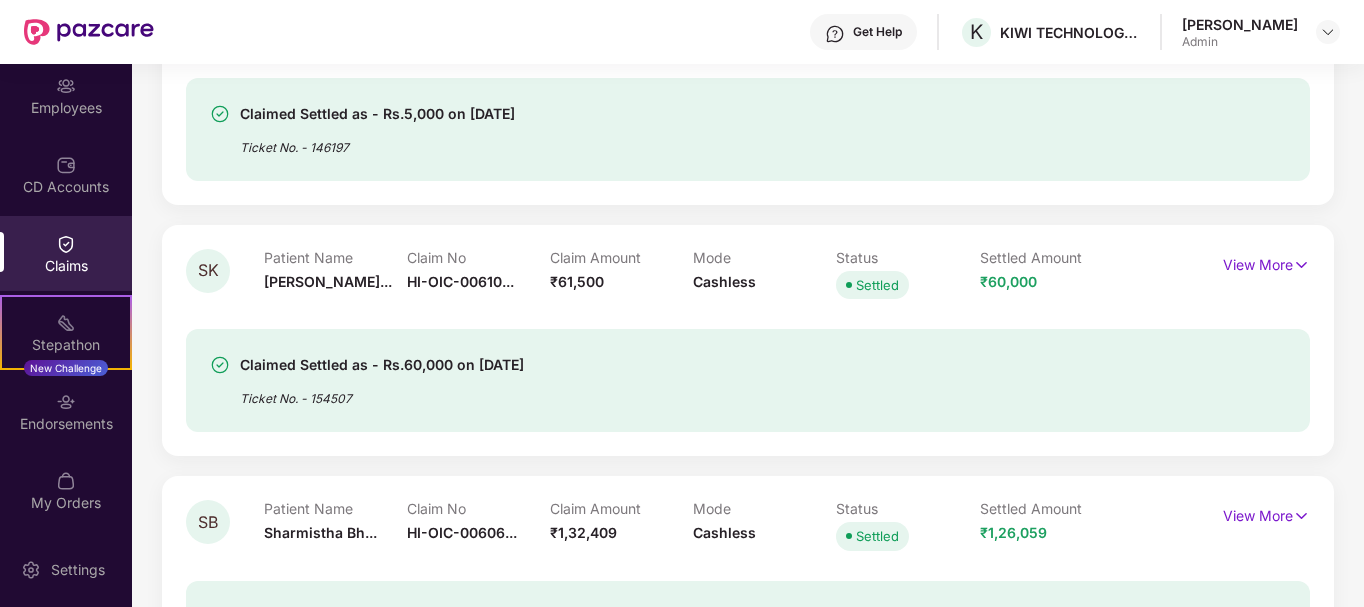 scroll, scrollTop: 686, scrollLeft: 0, axis: vertical 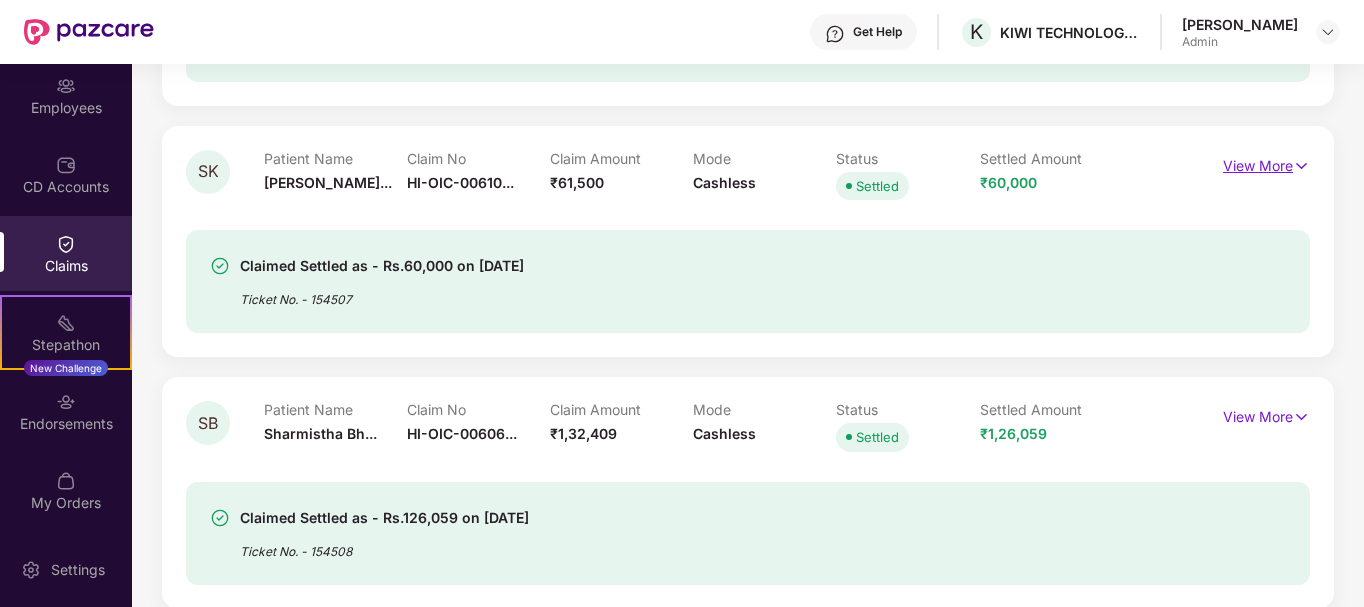 click on "View More" at bounding box center [1266, 163] 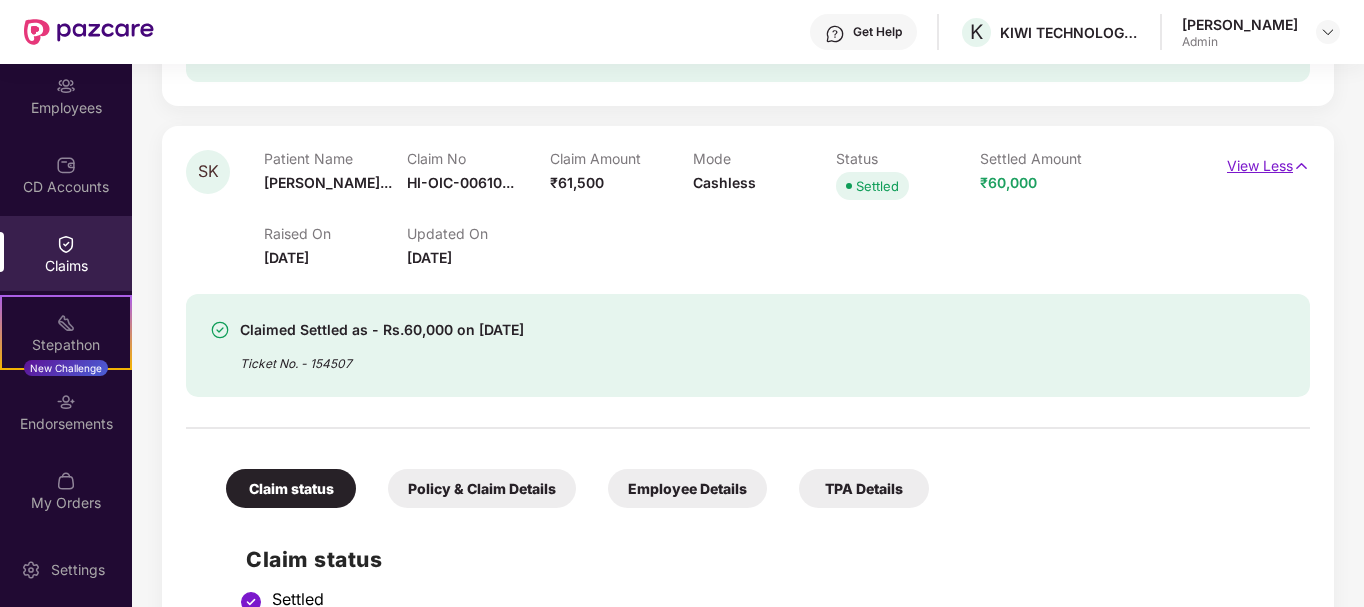 click on "View Less" at bounding box center (1268, 163) 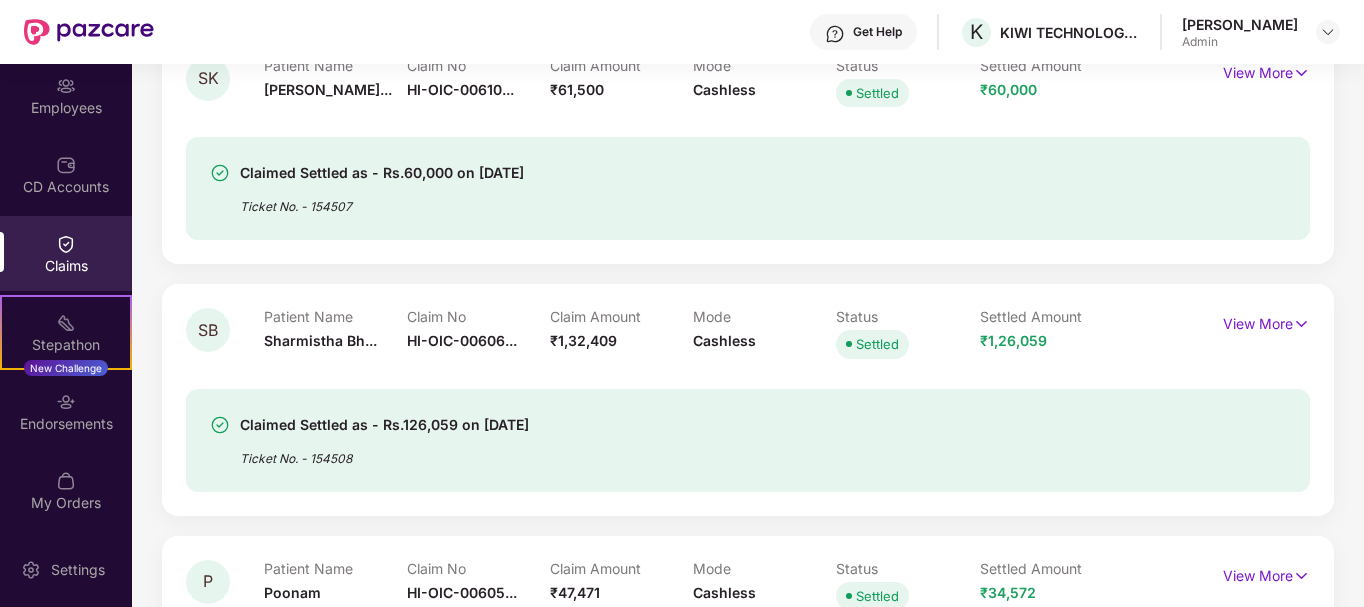 scroll, scrollTop: 886, scrollLeft: 0, axis: vertical 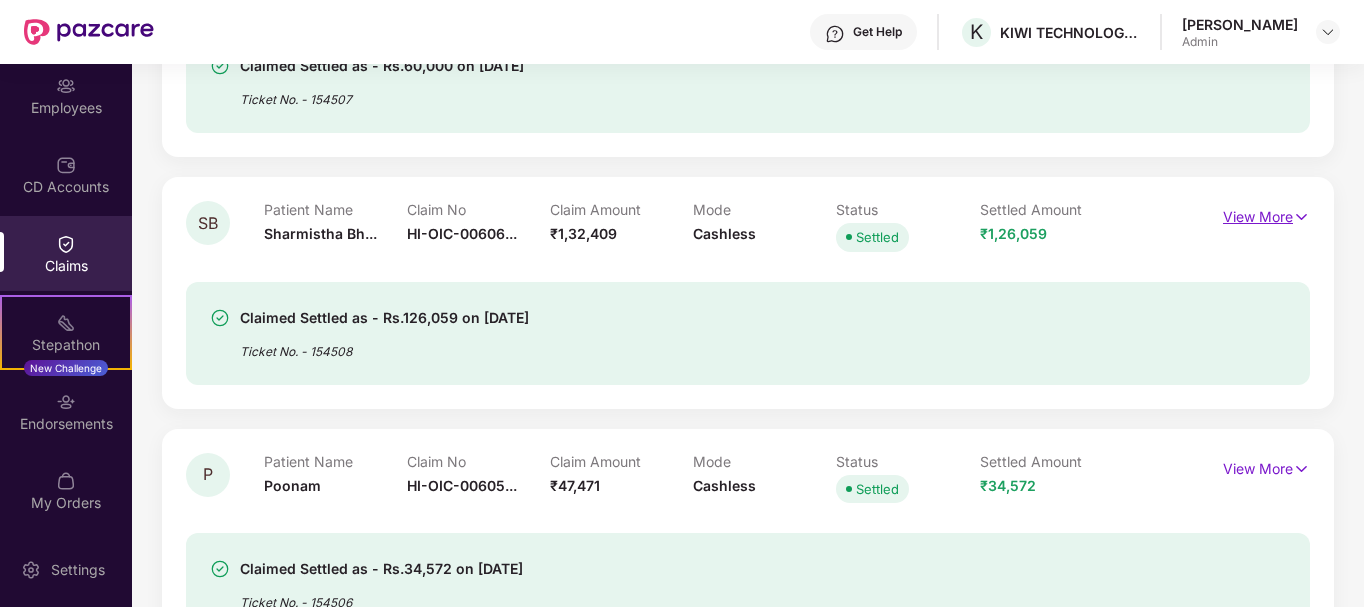 click on "View More" at bounding box center (1266, 214) 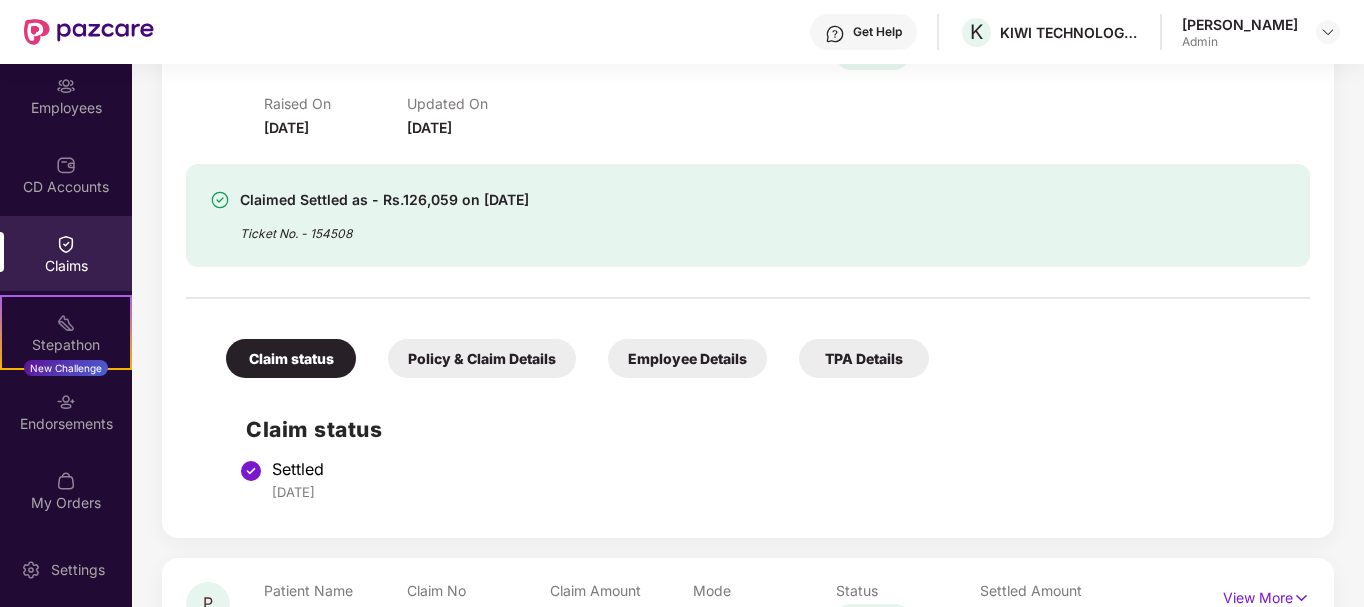 scroll, scrollTop: 1086, scrollLeft: 0, axis: vertical 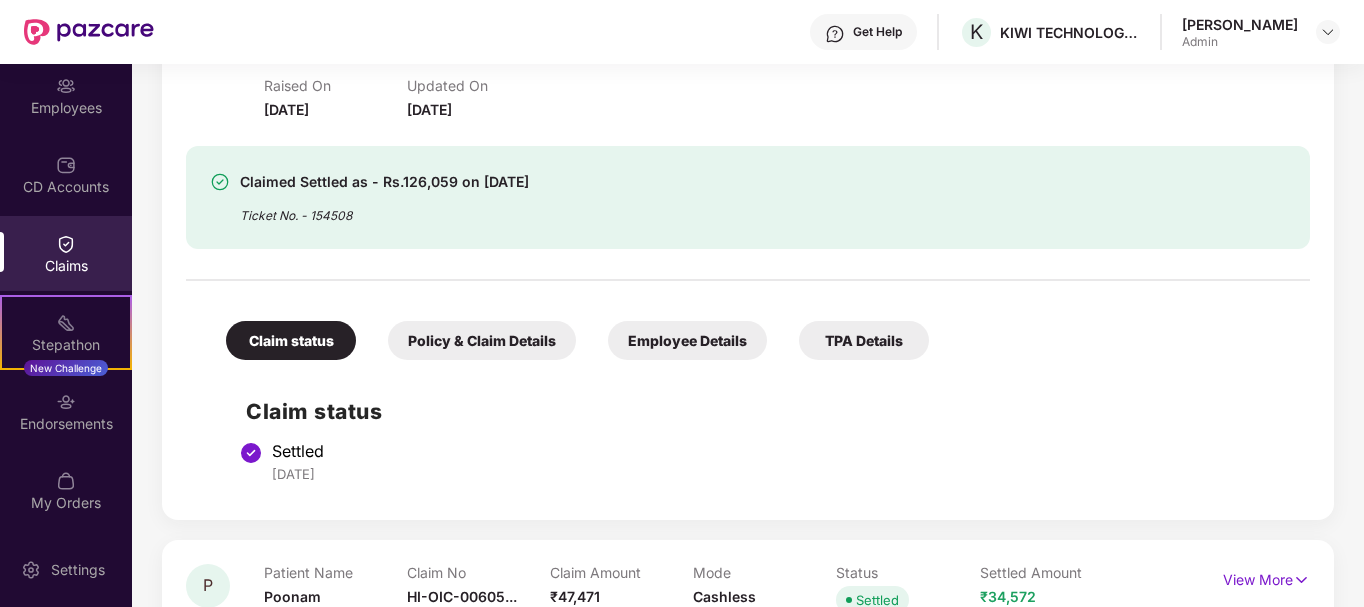 click on "Policy & Claim Details" at bounding box center (482, 340) 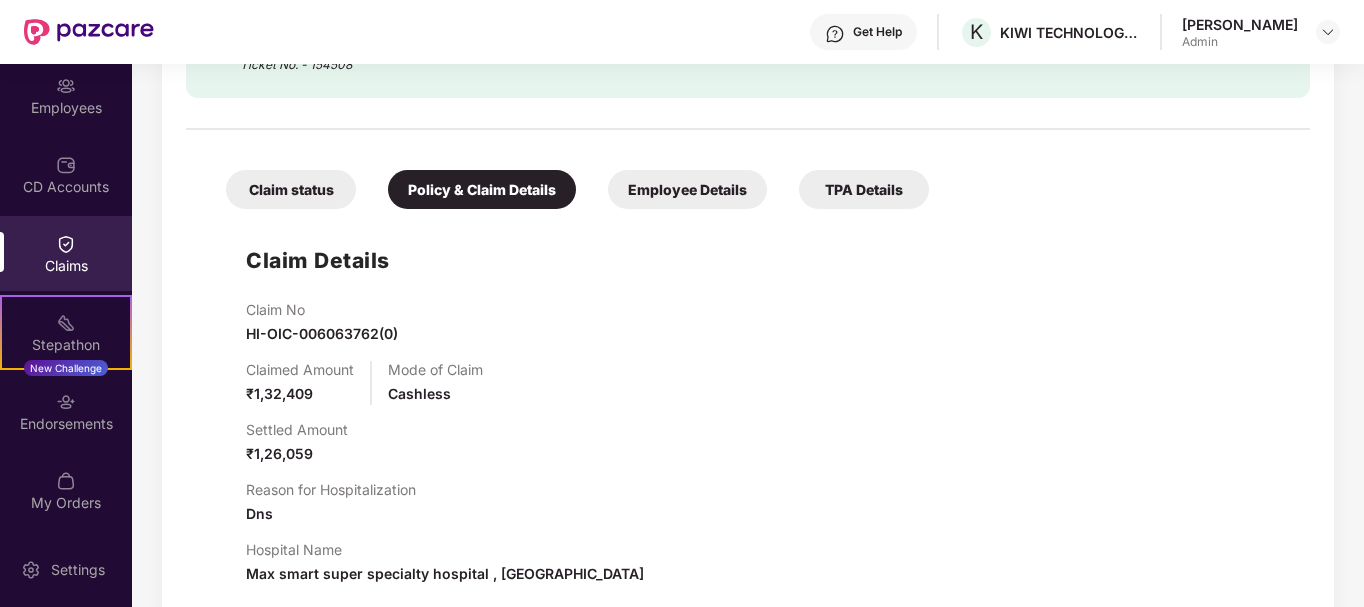 scroll, scrollTop: 1286, scrollLeft: 0, axis: vertical 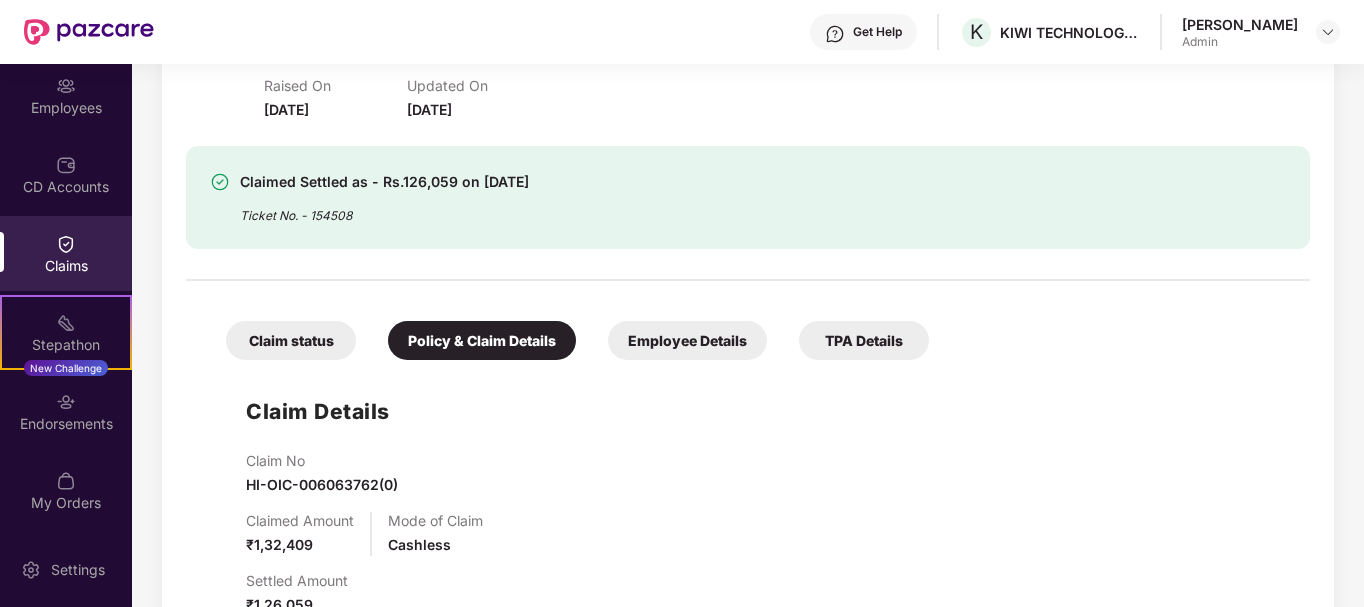 click on "Employee Details" at bounding box center (687, 340) 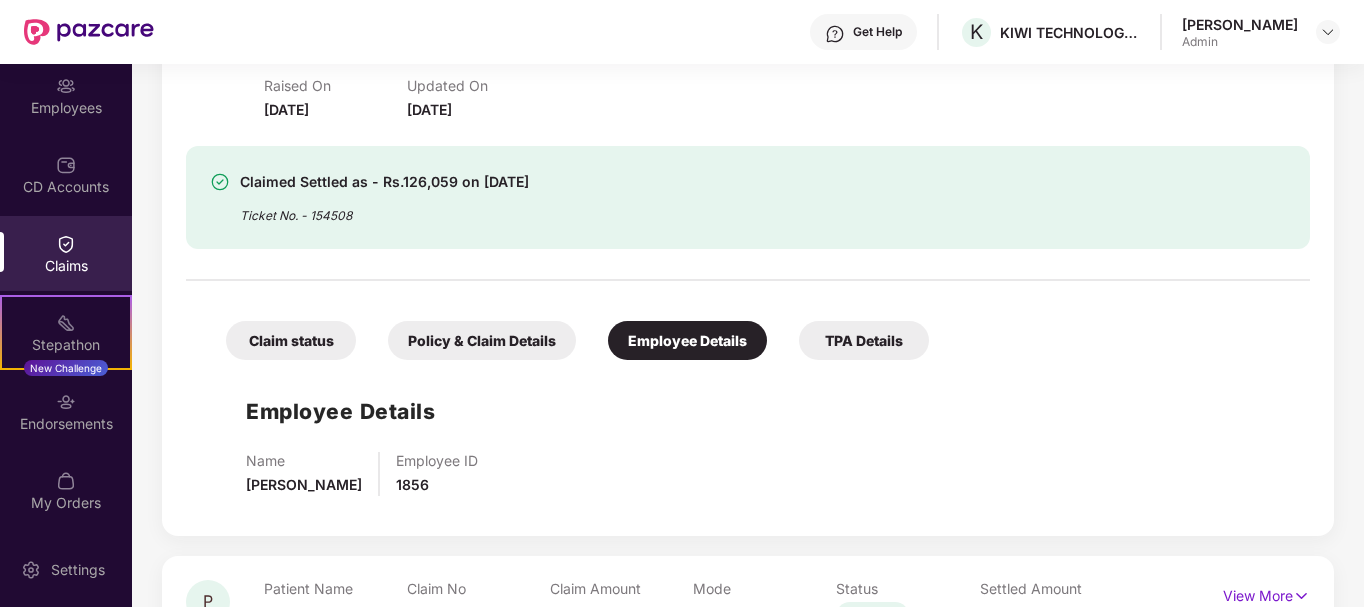 scroll, scrollTop: 1186, scrollLeft: 0, axis: vertical 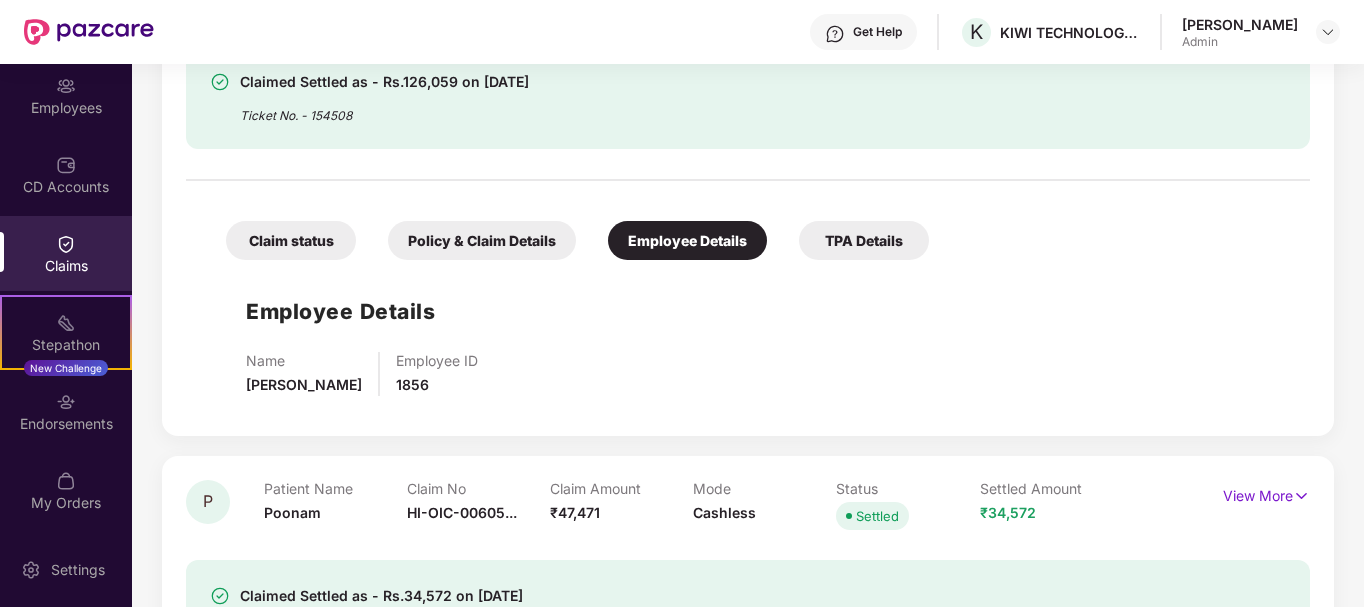 click on "TPA Details" at bounding box center (864, 240) 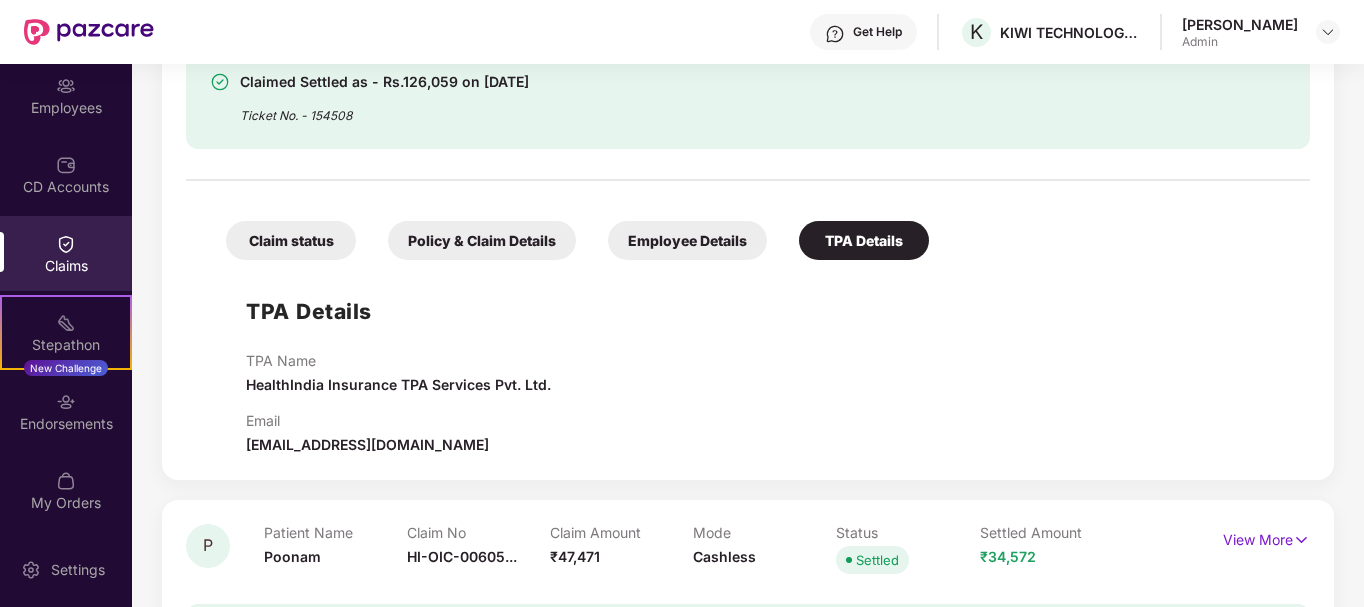 click on "Claim status" at bounding box center [291, 240] 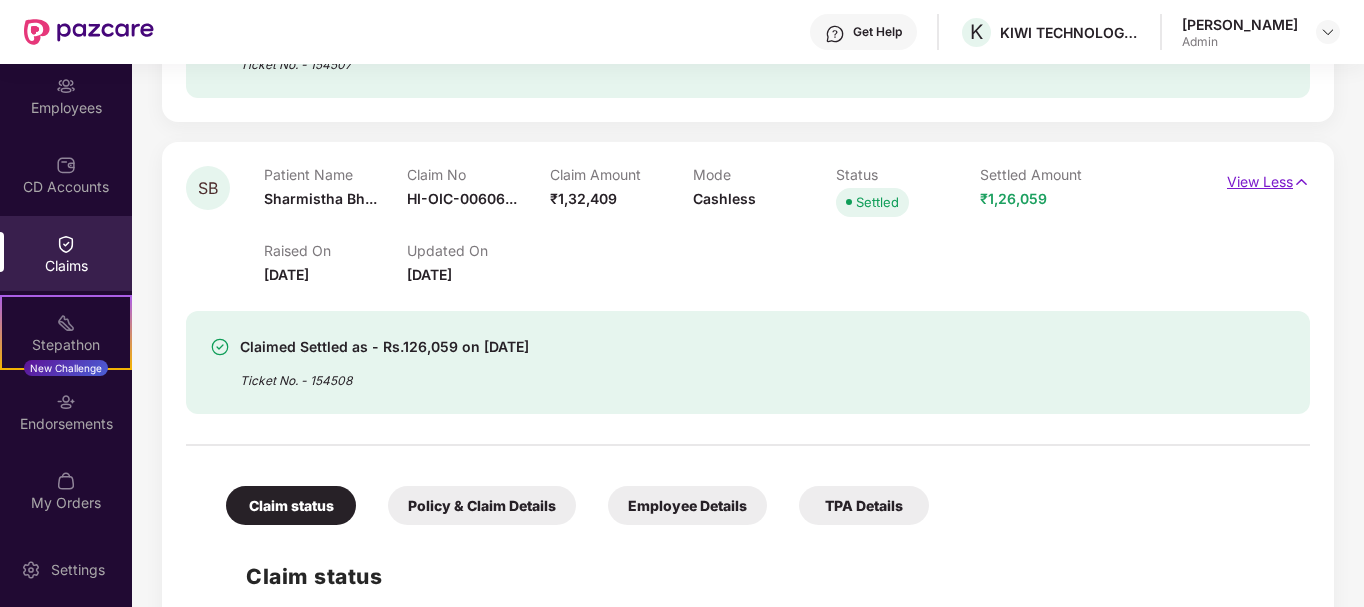 scroll, scrollTop: 886, scrollLeft: 0, axis: vertical 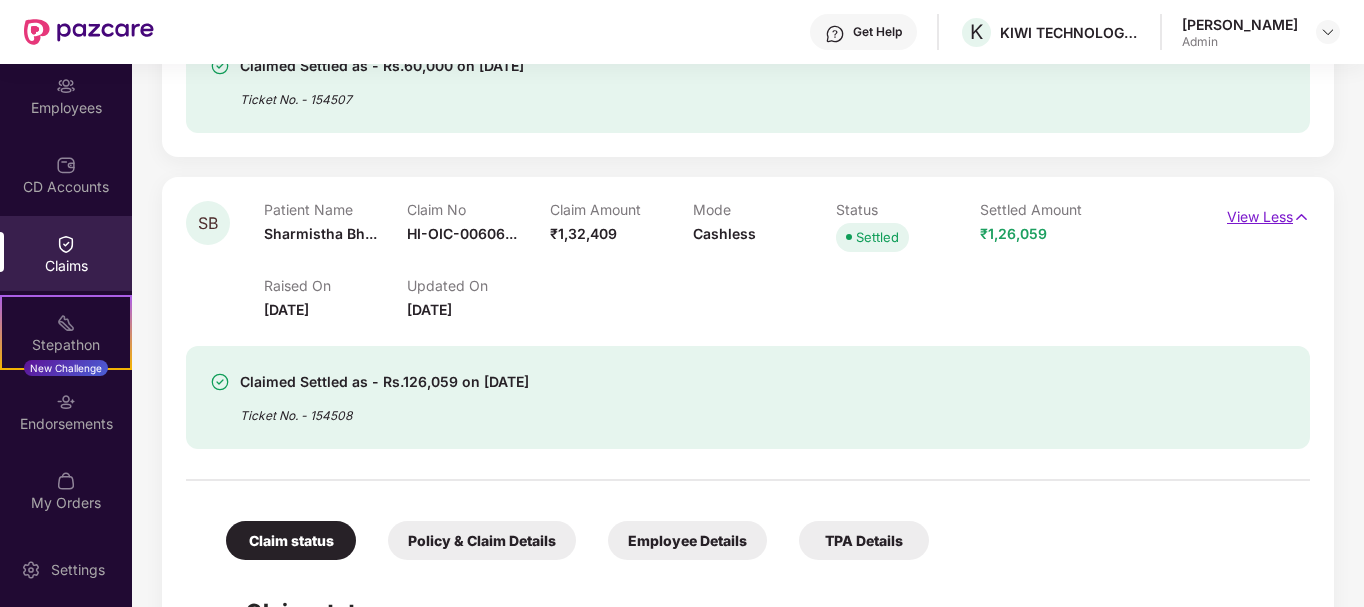 click on "View Less" at bounding box center (1268, 214) 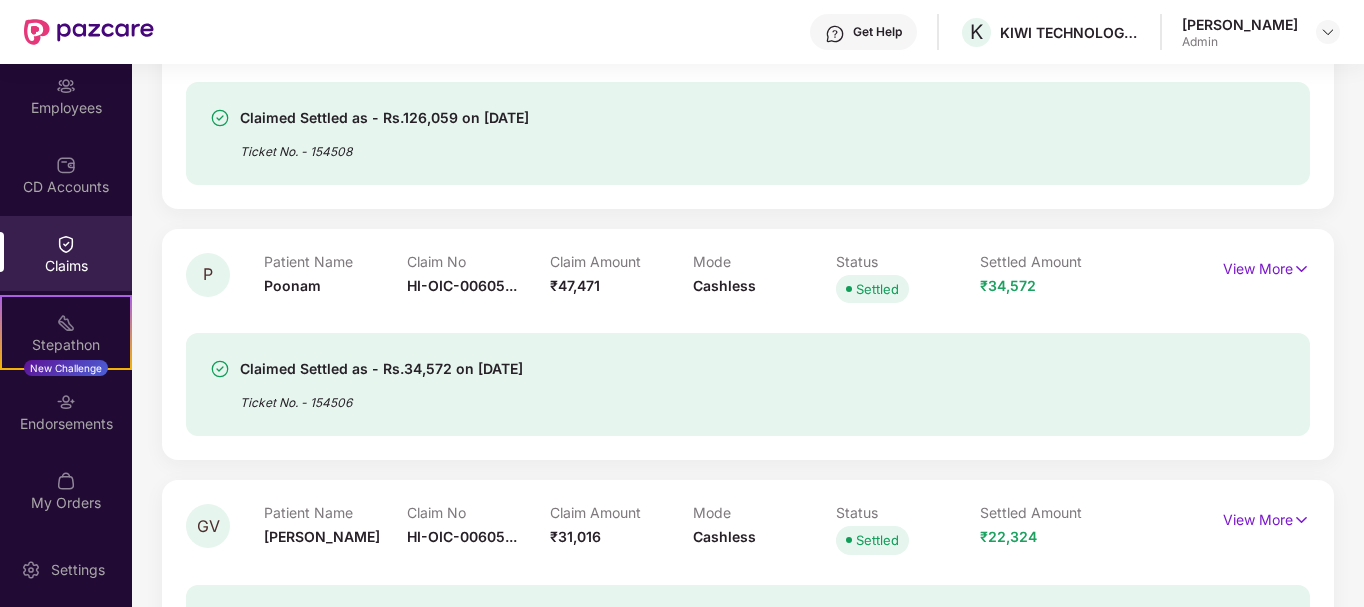 scroll, scrollTop: 1186, scrollLeft: 0, axis: vertical 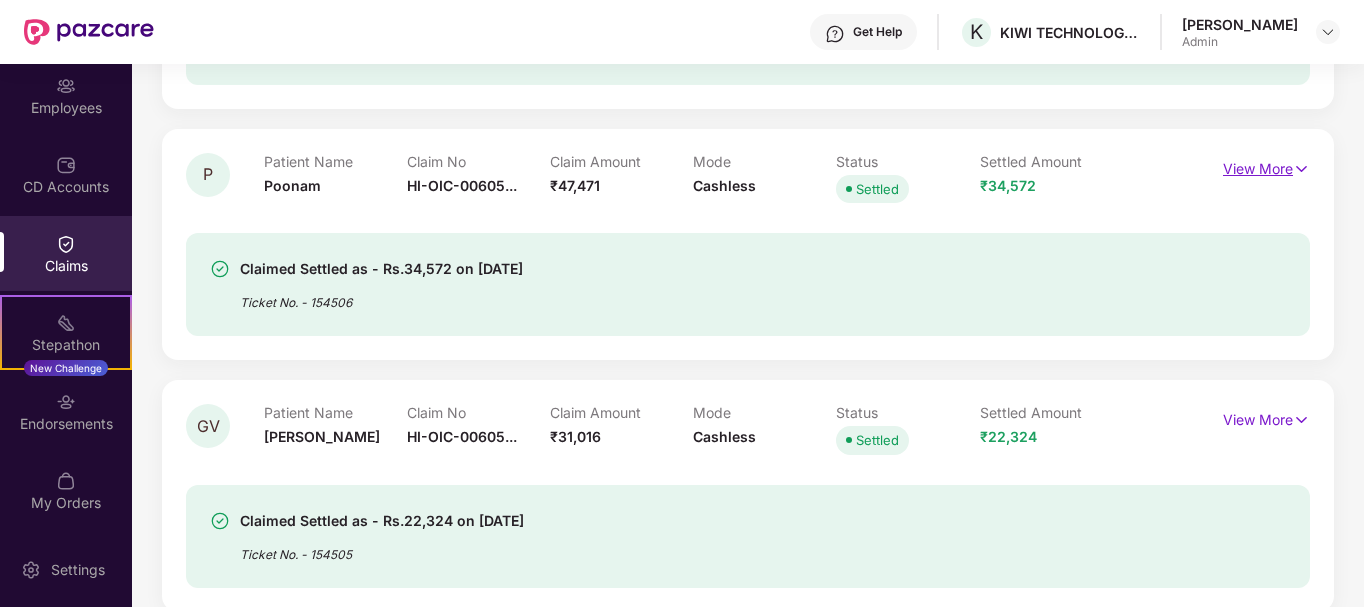 click on "View More" at bounding box center (1266, 166) 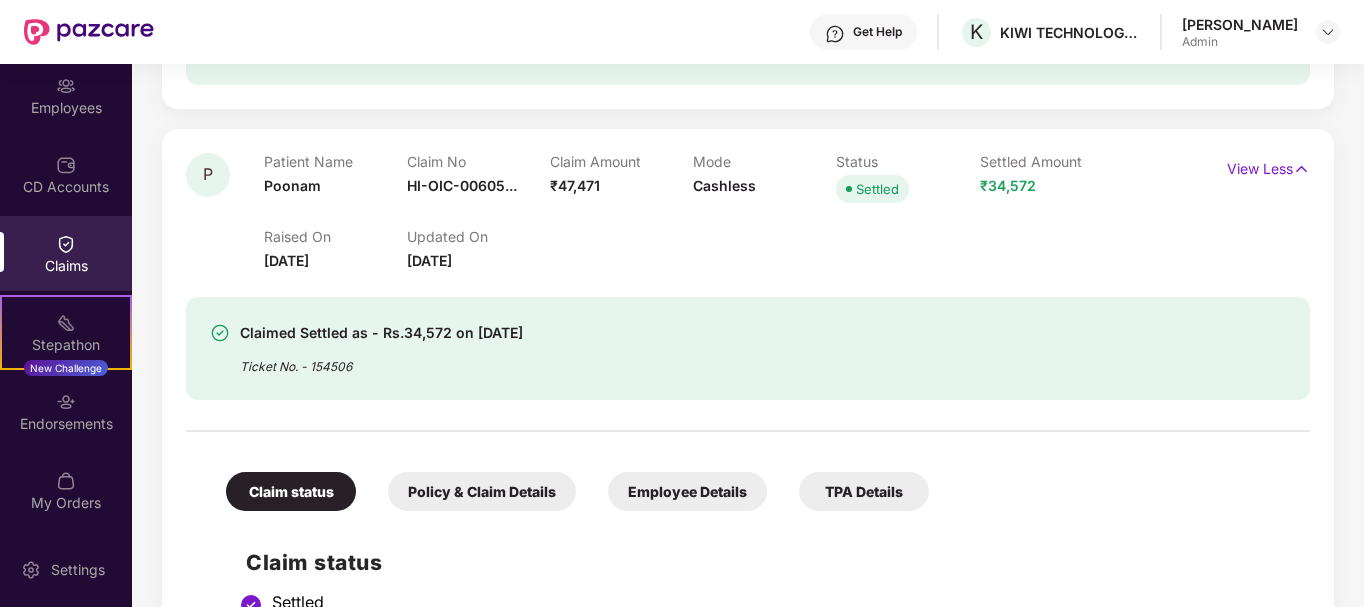 scroll, scrollTop: 1286, scrollLeft: 0, axis: vertical 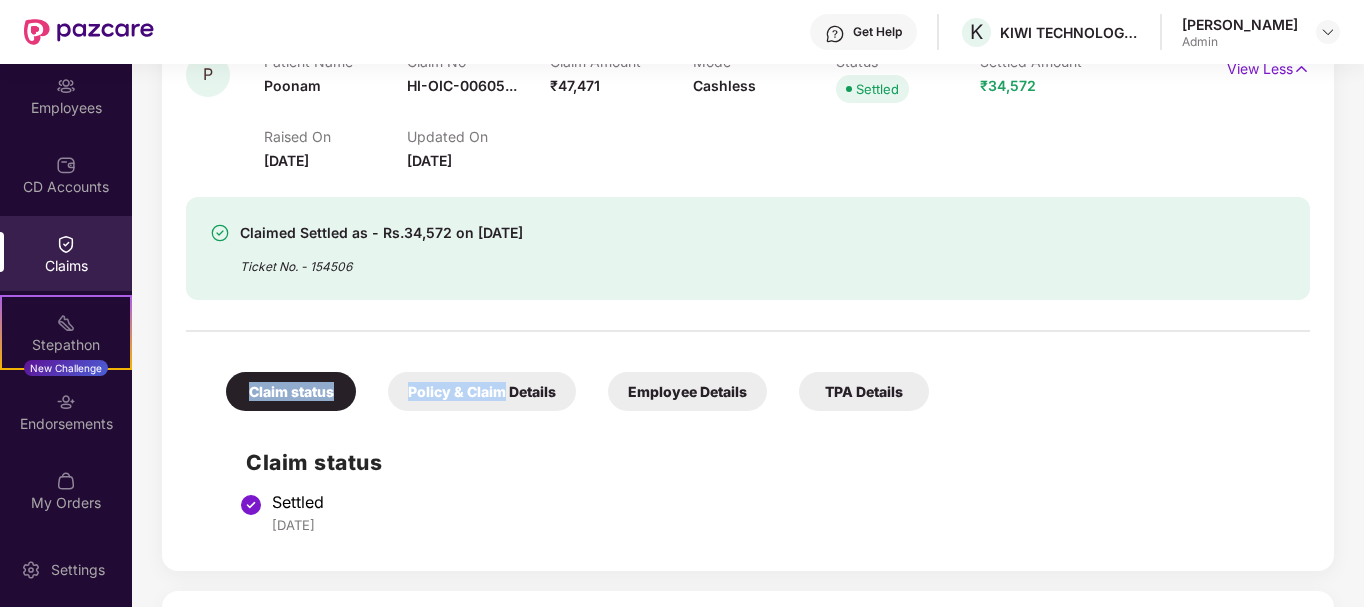 drag, startPoint x: 501, startPoint y: 382, endPoint x: 800, endPoint y: 283, distance: 314.9635 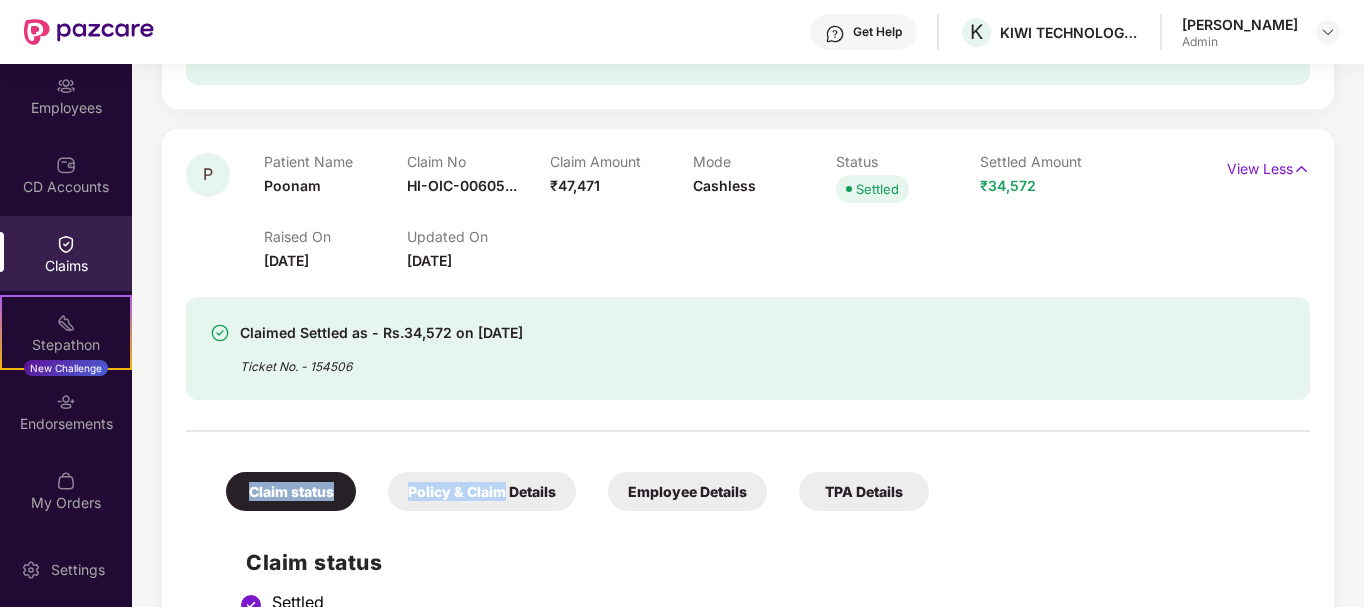 scroll, scrollTop: 1086, scrollLeft: 0, axis: vertical 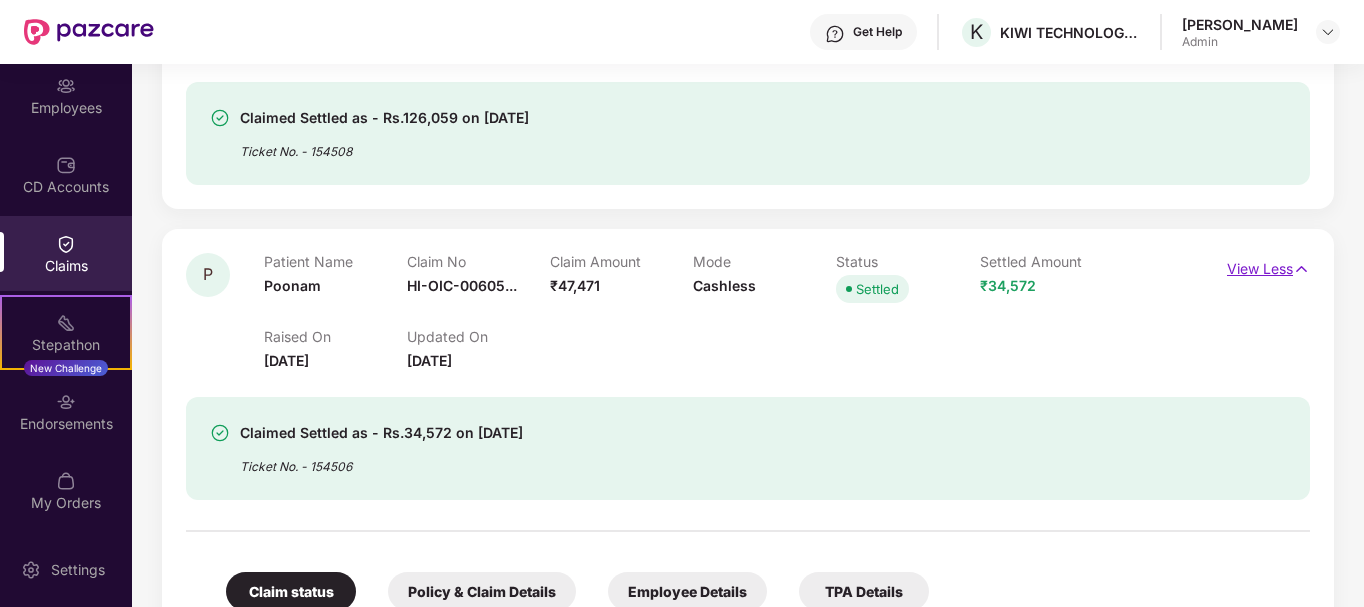 click on "View Less" at bounding box center [1268, 266] 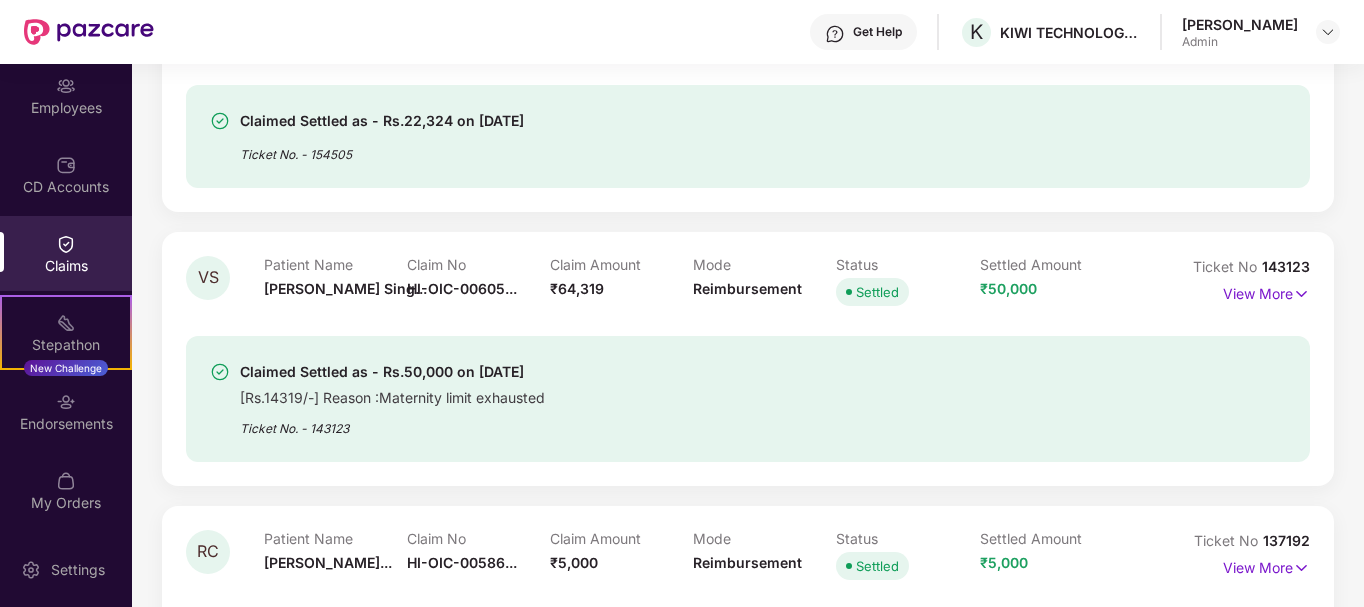 scroll, scrollTop: 1686, scrollLeft: 0, axis: vertical 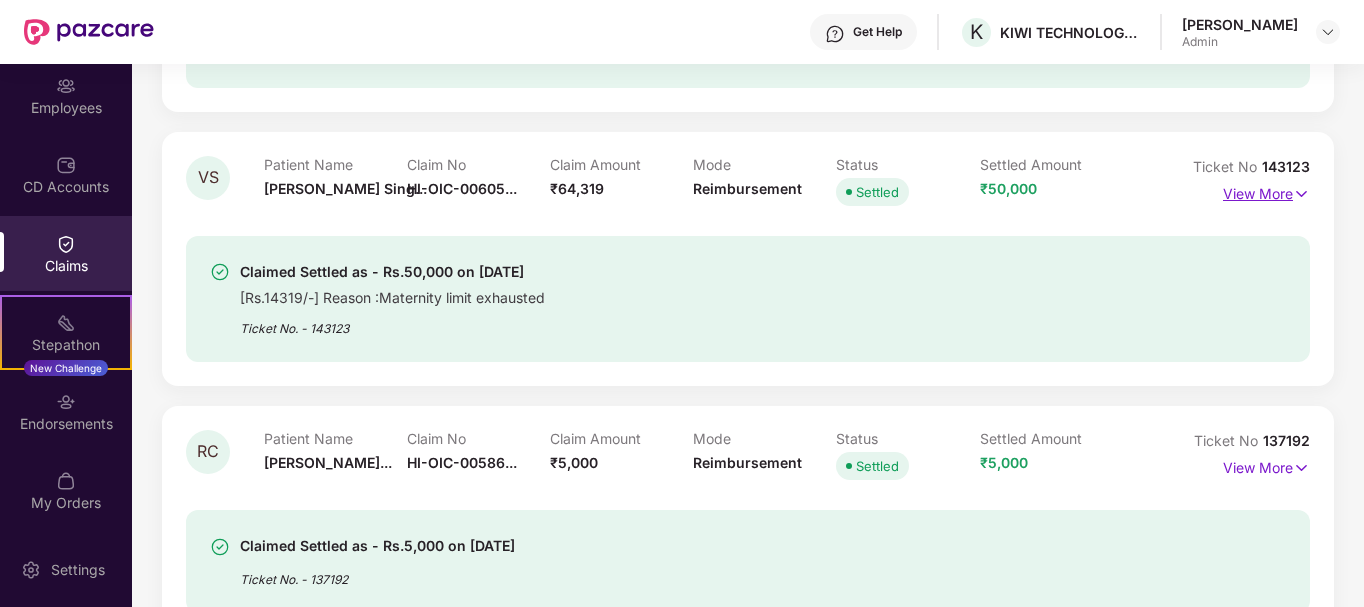click on "View More" at bounding box center (1266, 191) 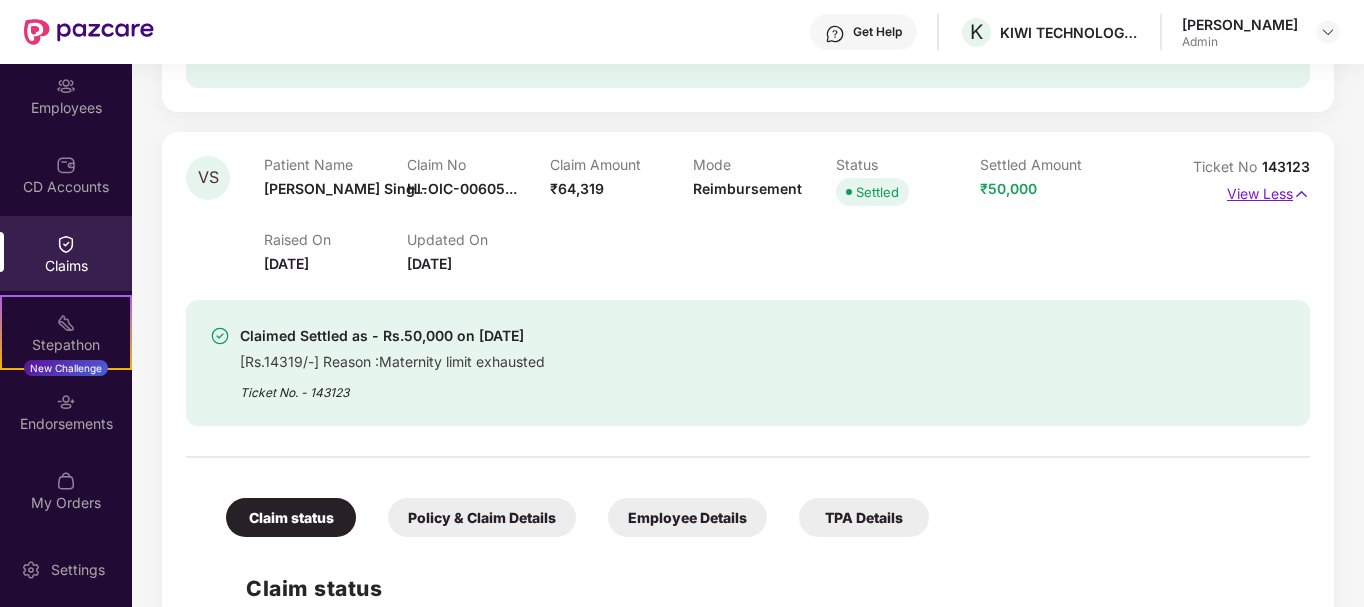 click on "View Less" at bounding box center [1268, 191] 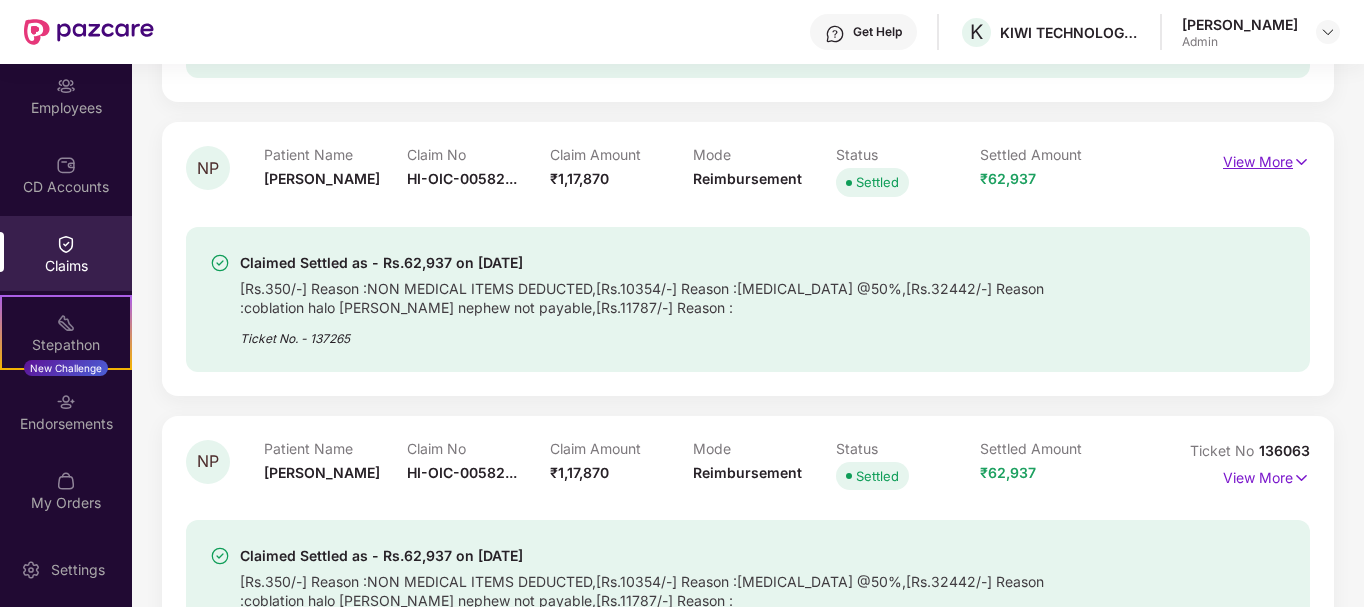 scroll, scrollTop: 2186, scrollLeft: 0, axis: vertical 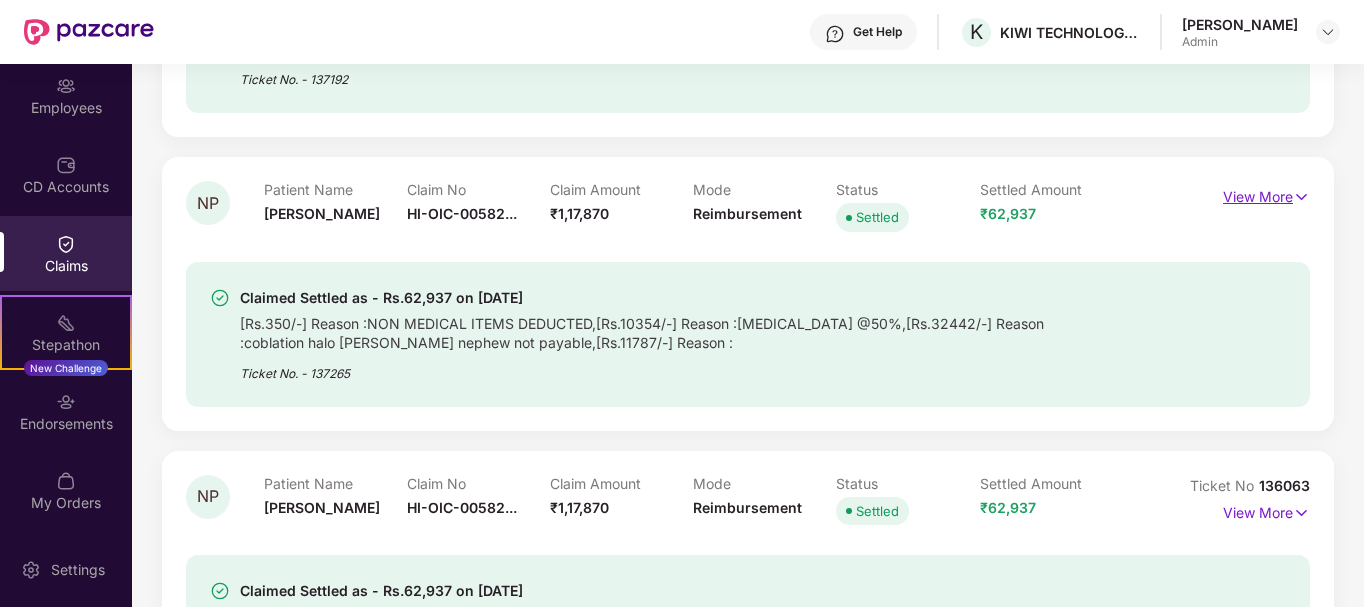 click on "View More" at bounding box center (1266, 194) 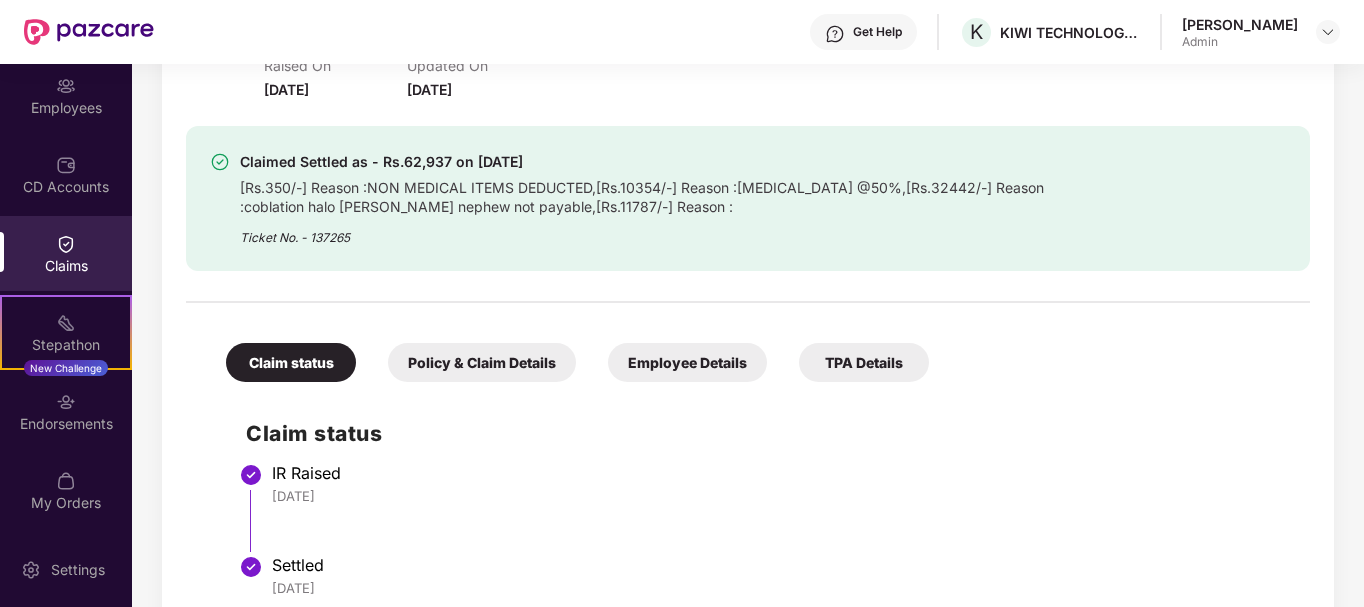 scroll, scrollTop: 2486, scrollLeft: 0, axis: vertical 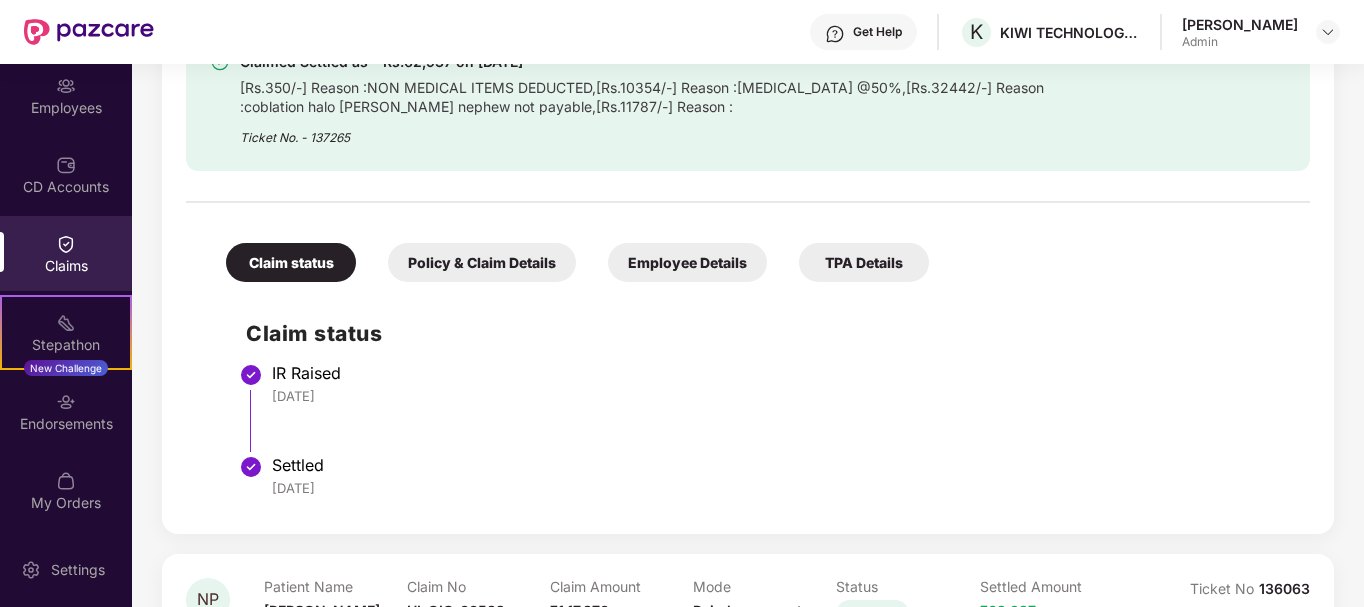 click on "Policy & Claim Details" at bounding box center (482, 262) 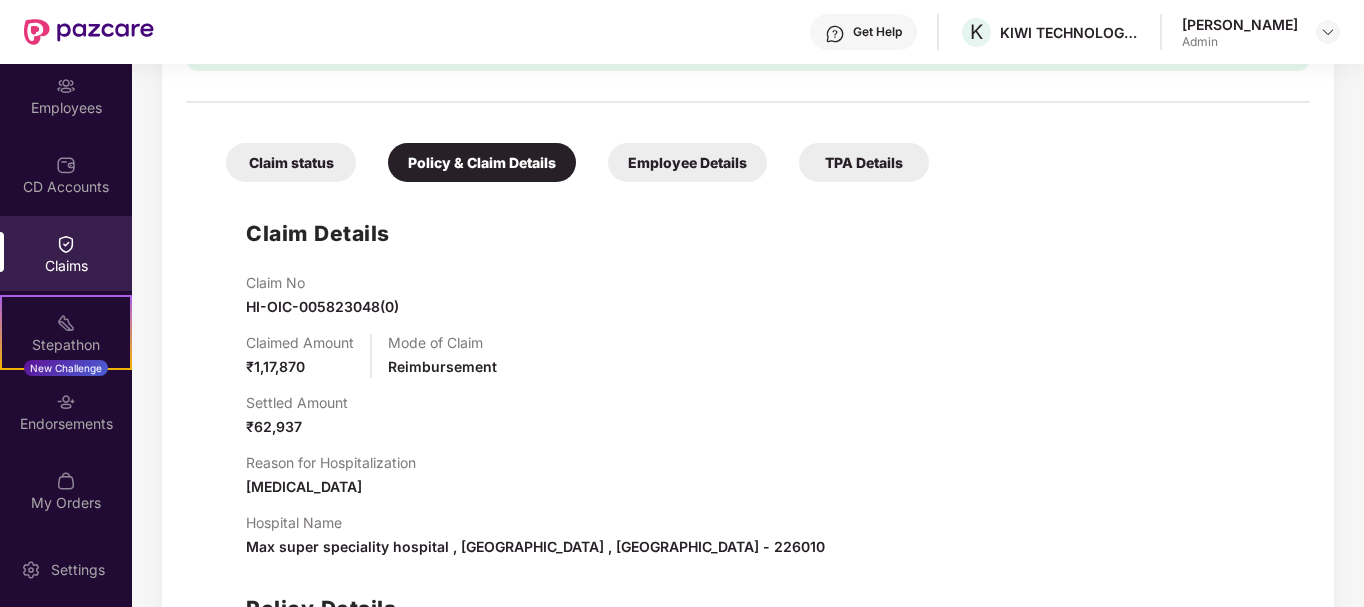 scroll, scrollTop: 2686, scrollLeft: 0, axis: vertical 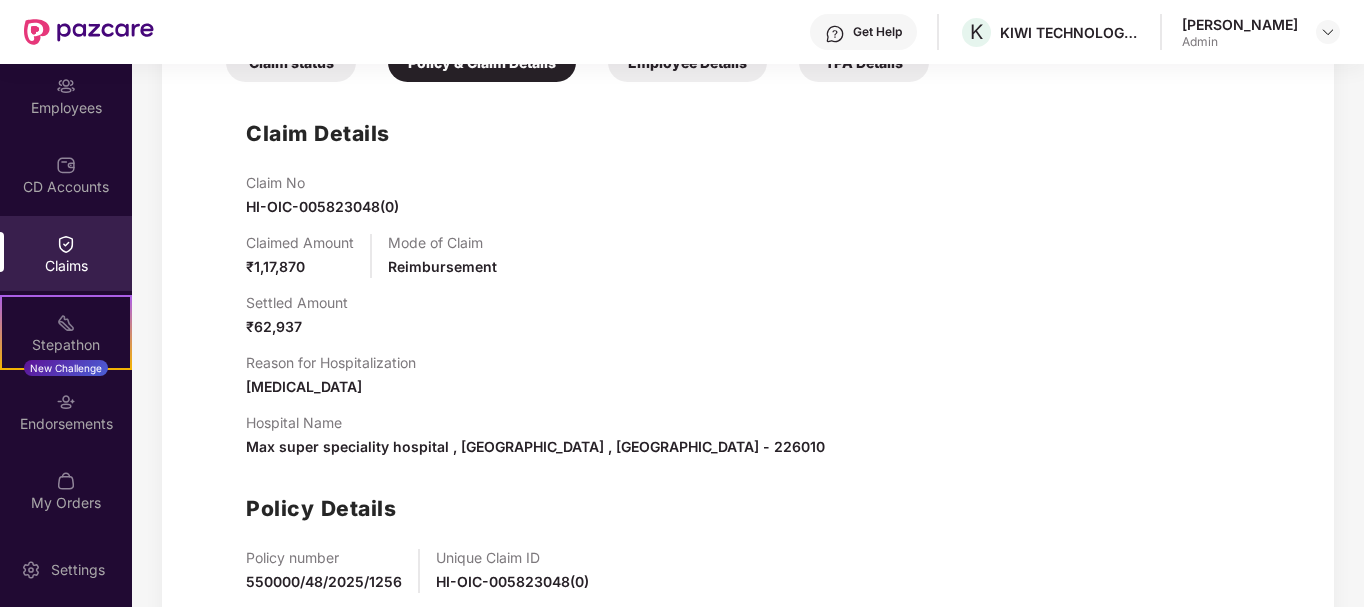 drag, startPoint x: 242, startPoint y: 384, endPoint x: 436, endPoint y: 383, distance: 194.00258 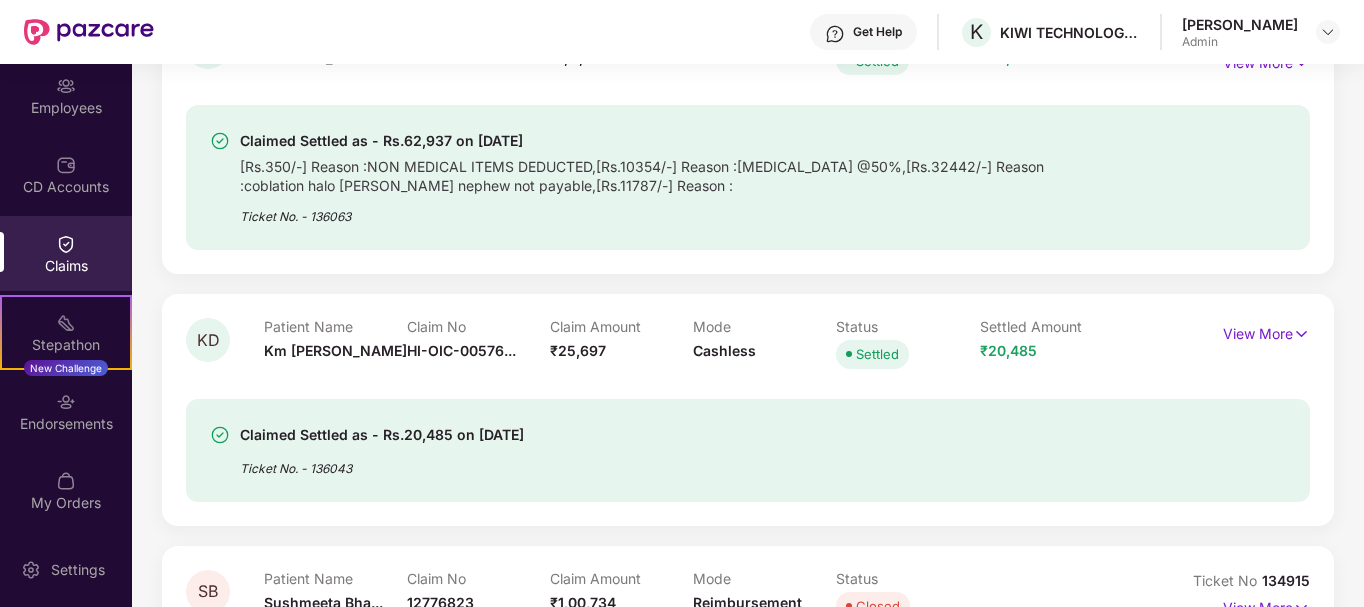 scroll, scrollTop: 3461, scrollLeft: 0, axis: vertical 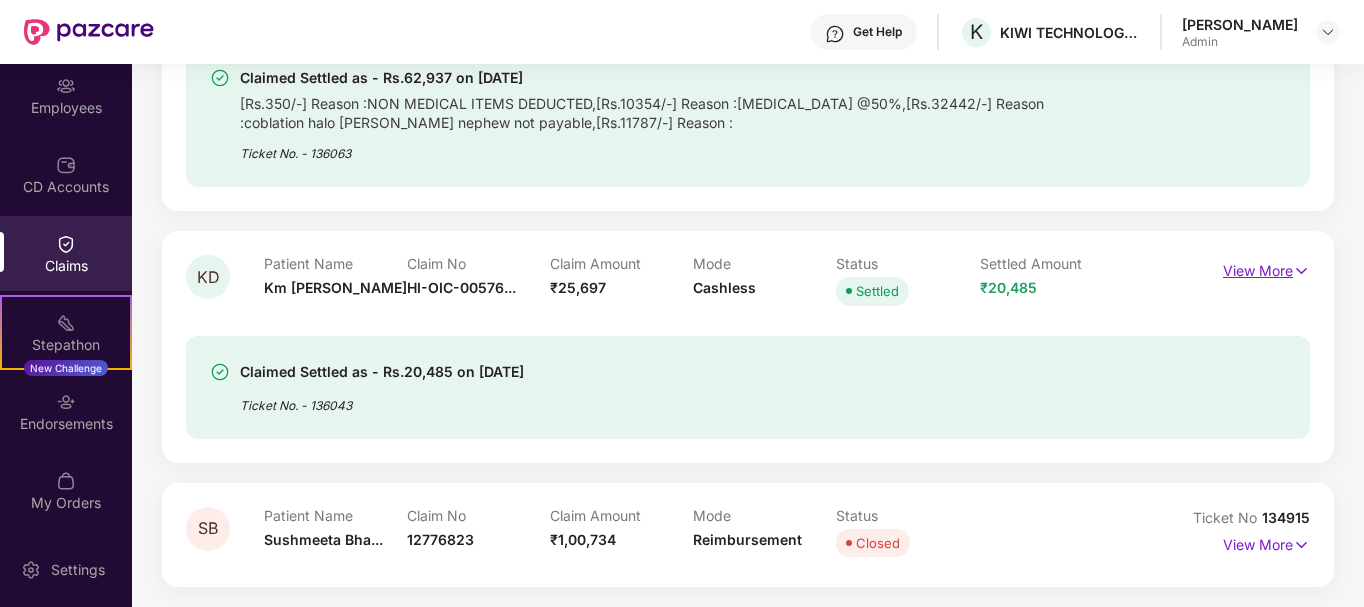 click on "View More" at bounding box center (1266, 268) 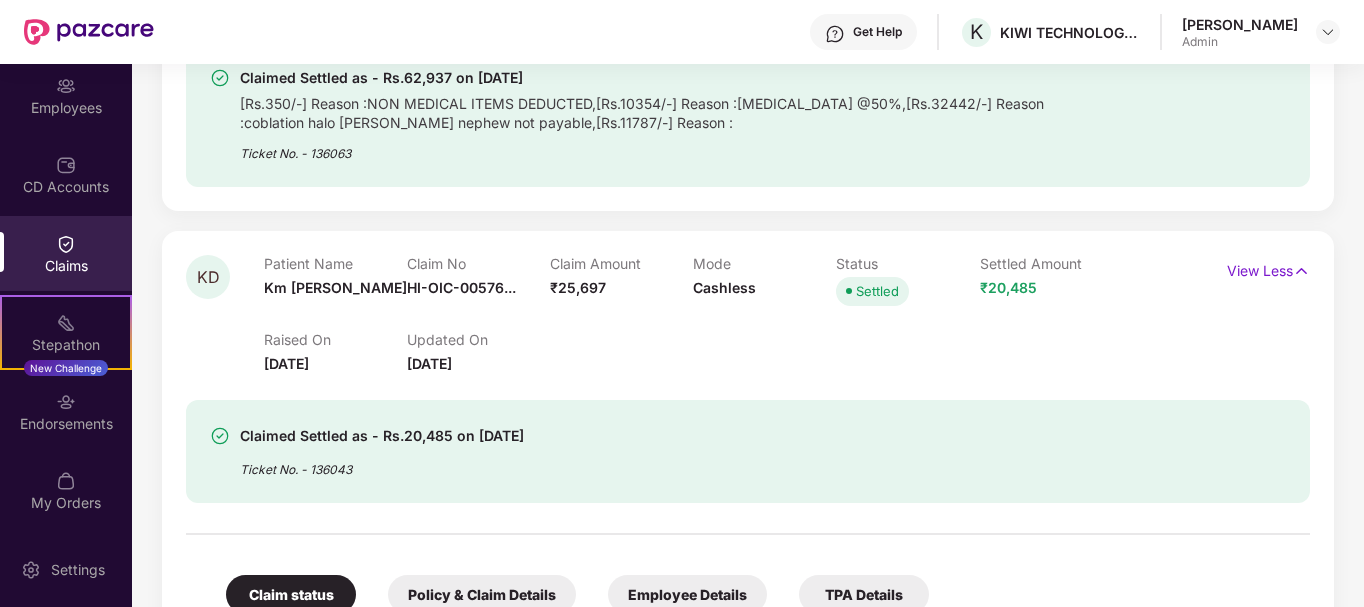scroll, scrollTop: 3561, scrollLeft: 0, axis: vertical 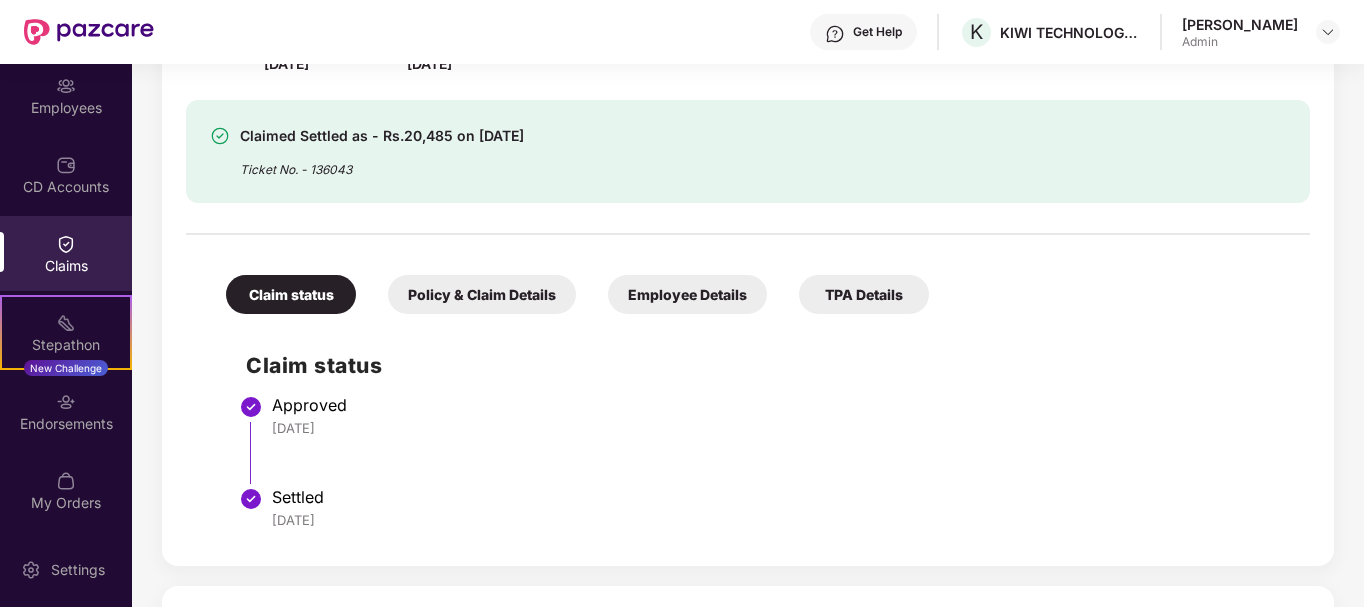 click on "Policy & Claim Details" at bounding box center (482, 294) 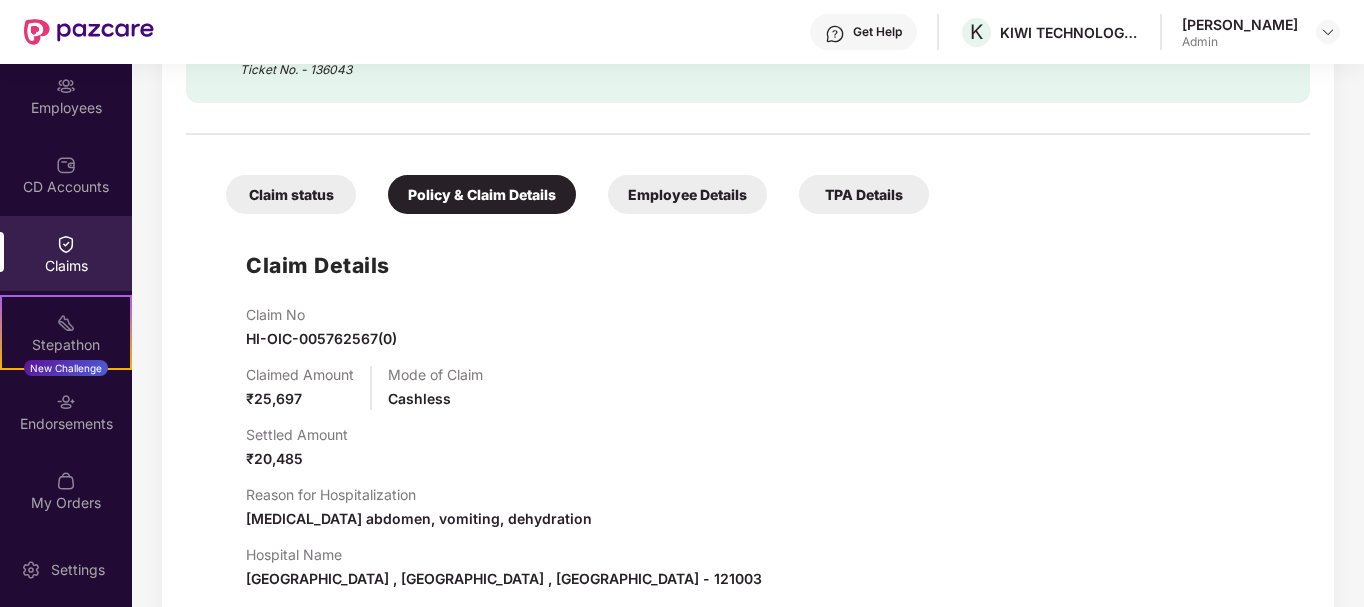 scroll, scrollTop: 3961, scrollLeft: 0, axis: vertical 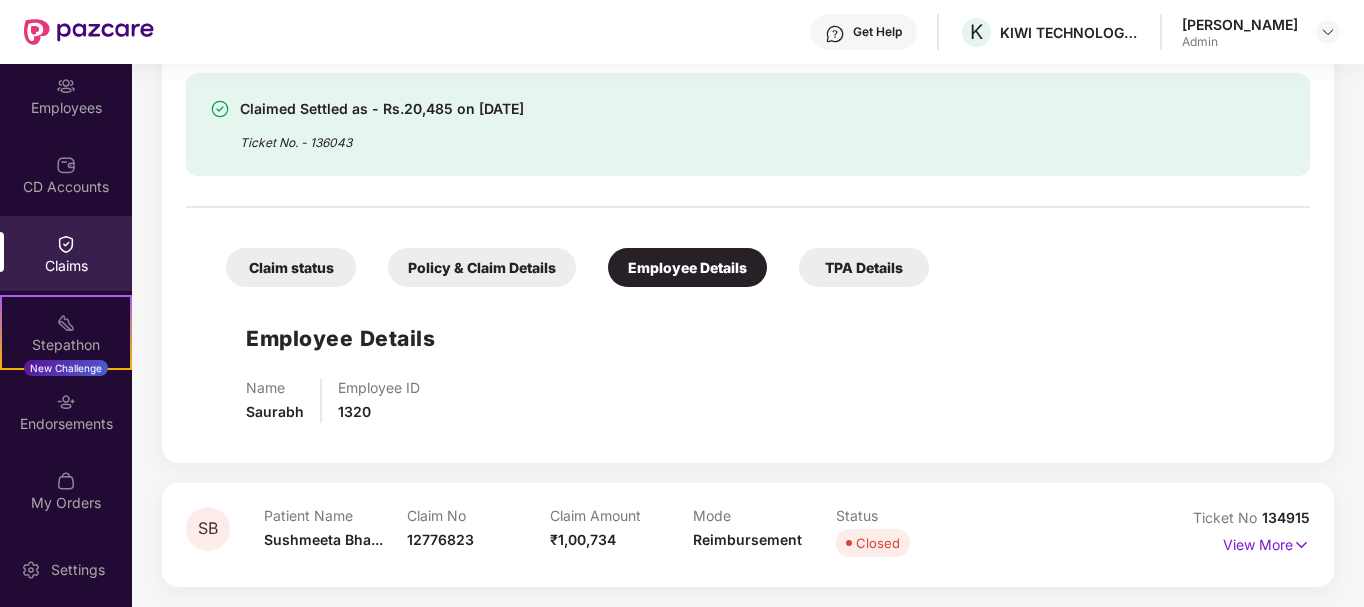 click on "Claim status Policy & Claim Details Employee Details TPA Details" at bounding box center (567, 257) 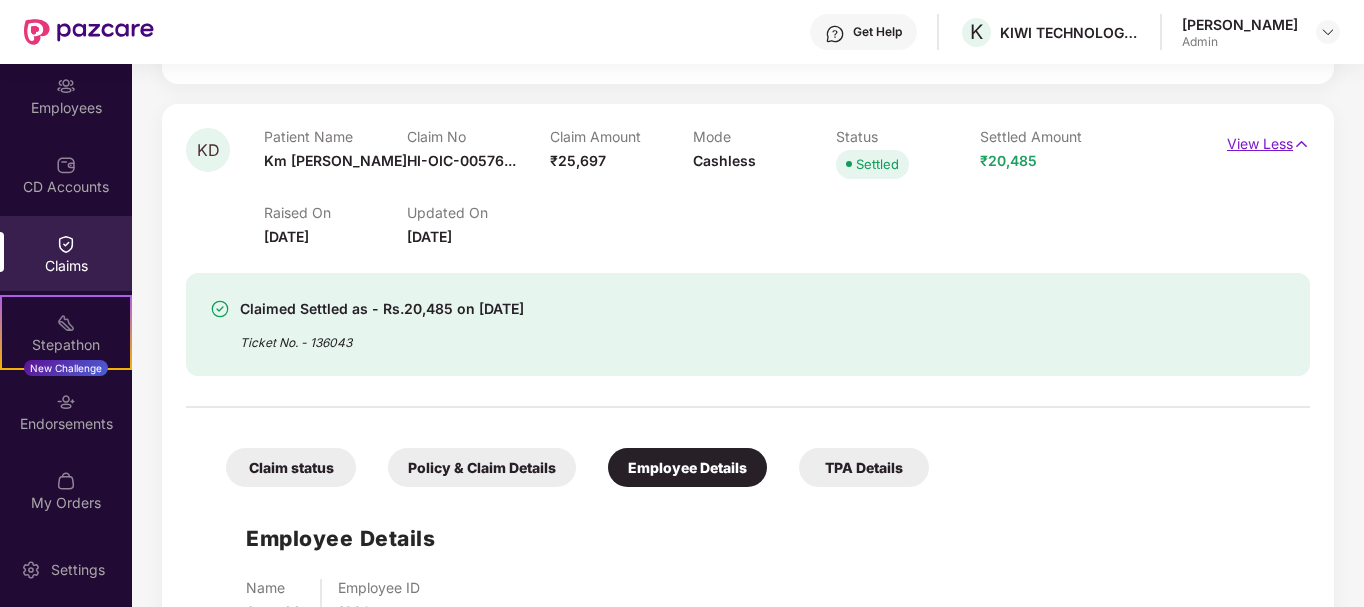 click at bounding box center (1301, 144) 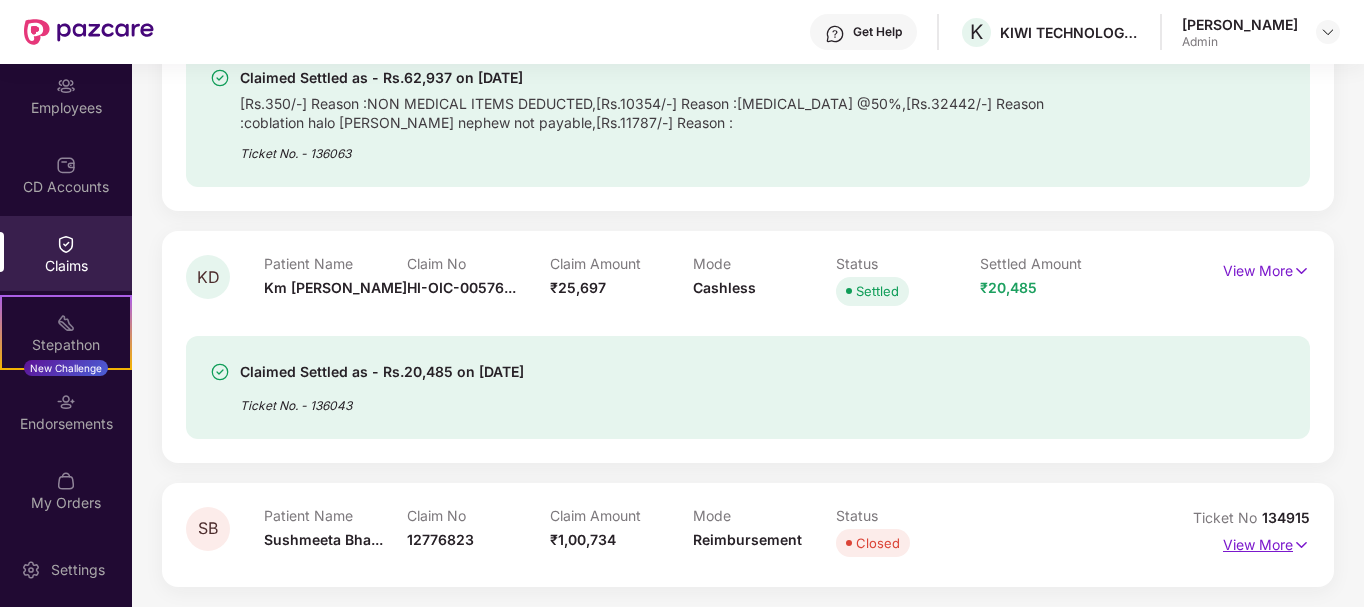 click on "View More" at bounding box center (1266, 542) 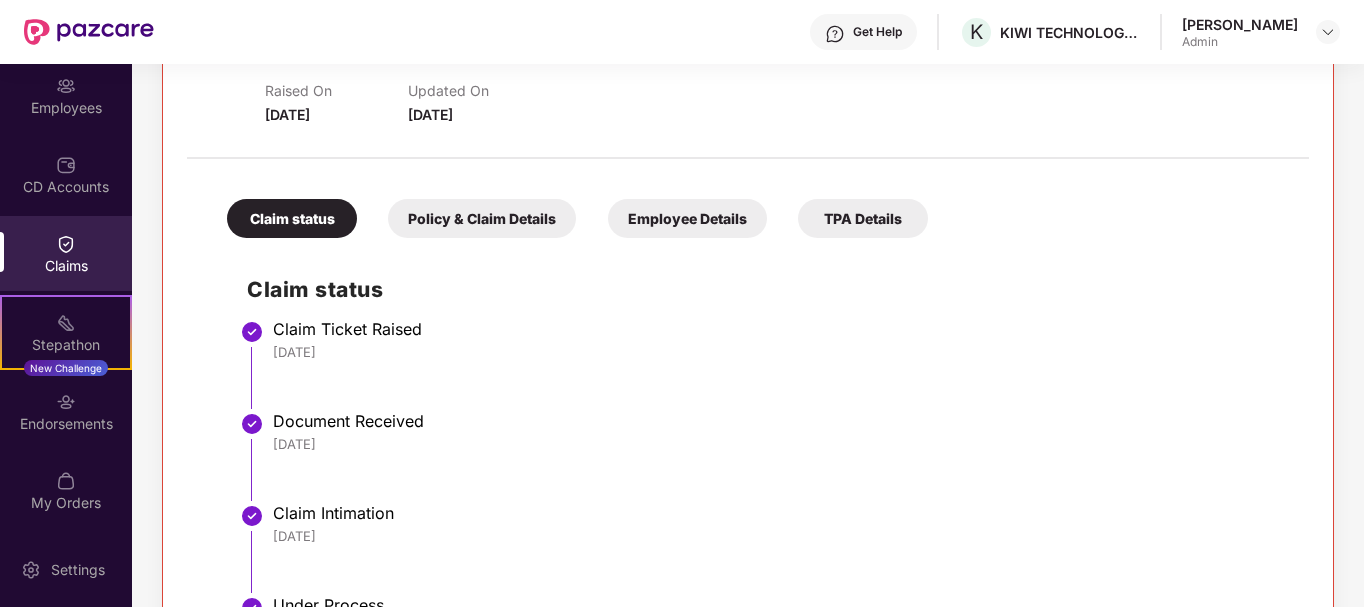 scroll, scrollTop: 3942, scrollLeft: 0, axis: vertical 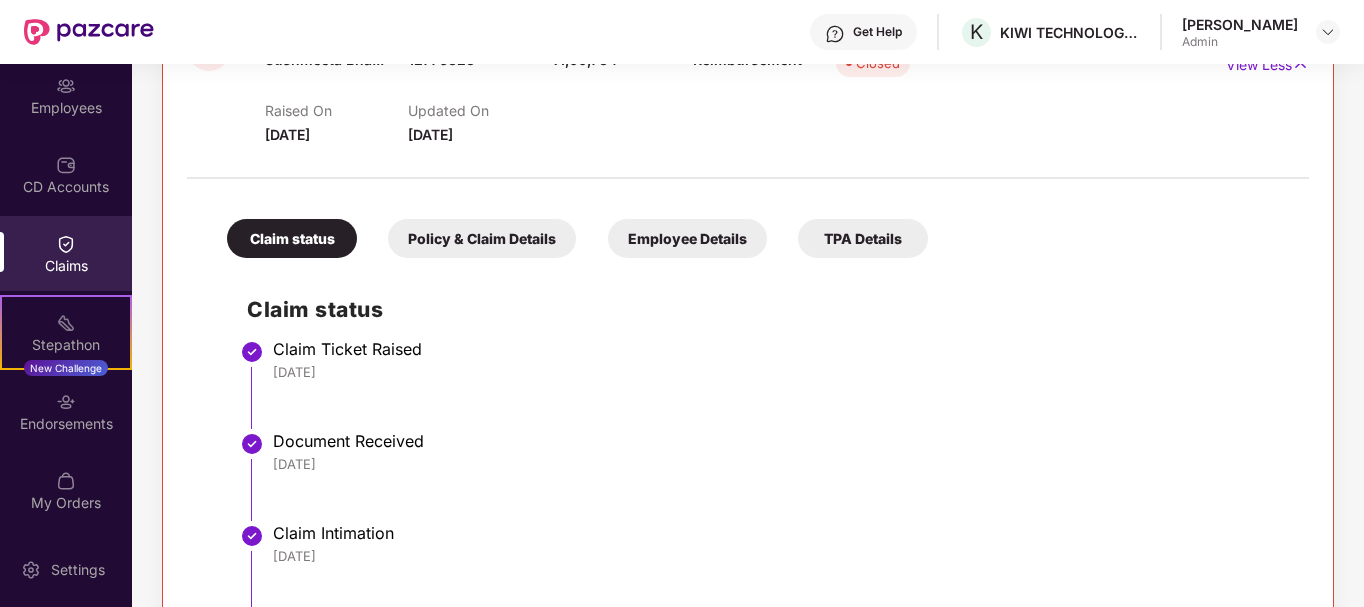 click on "Policy & Claim Details" at bounding box center (482, 238) 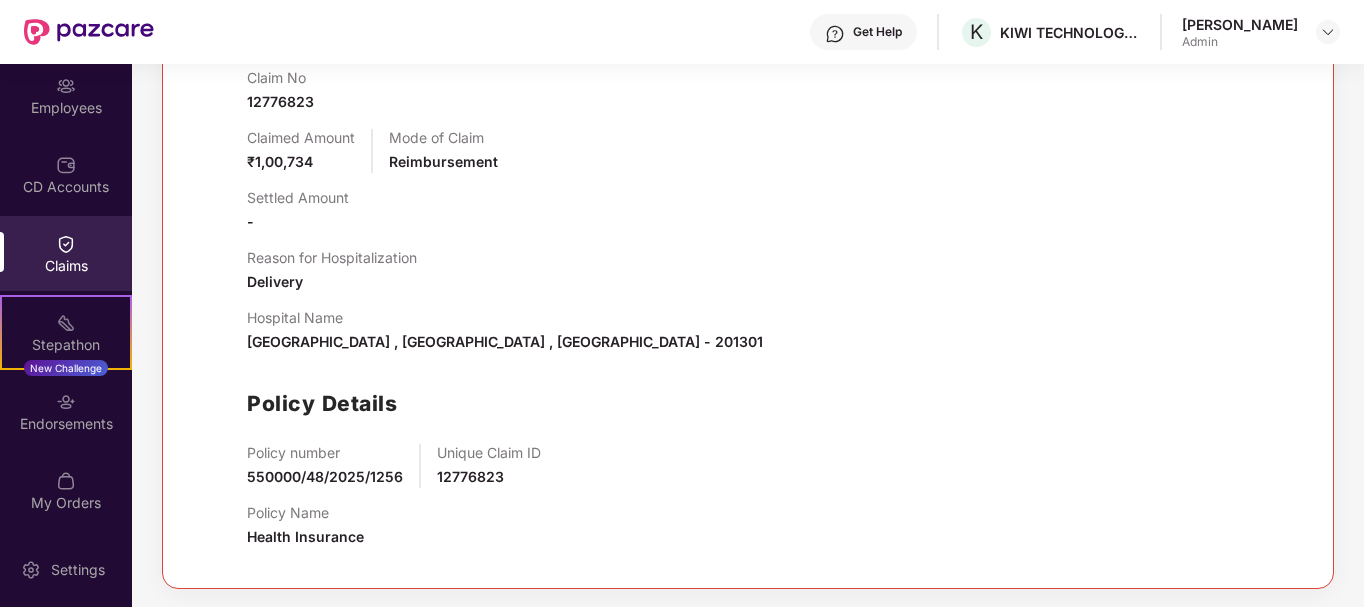 scroll, scrollTop: 4225, scrollLeft: 0, axis: vertical 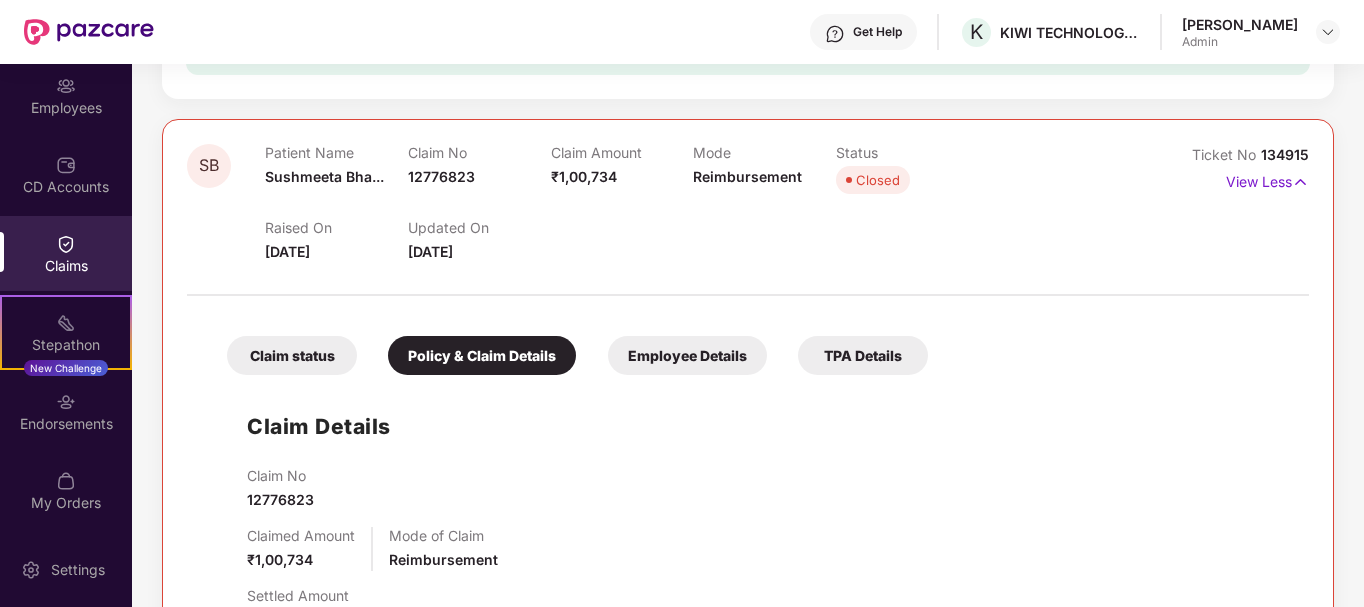 click on "Employee Details" at bounding box center [687, 355] 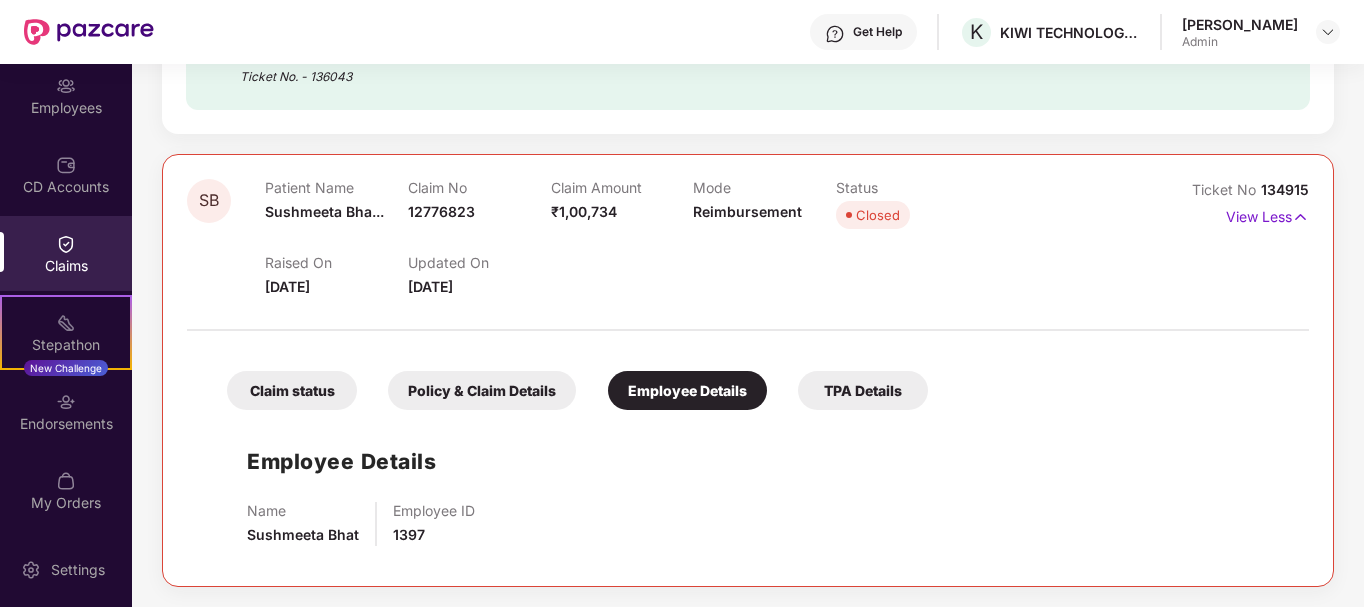 drag, startPoint x: 817, startPoint y: 388, endPoint x: 900, endPoint y: 379, distance: 83.48653 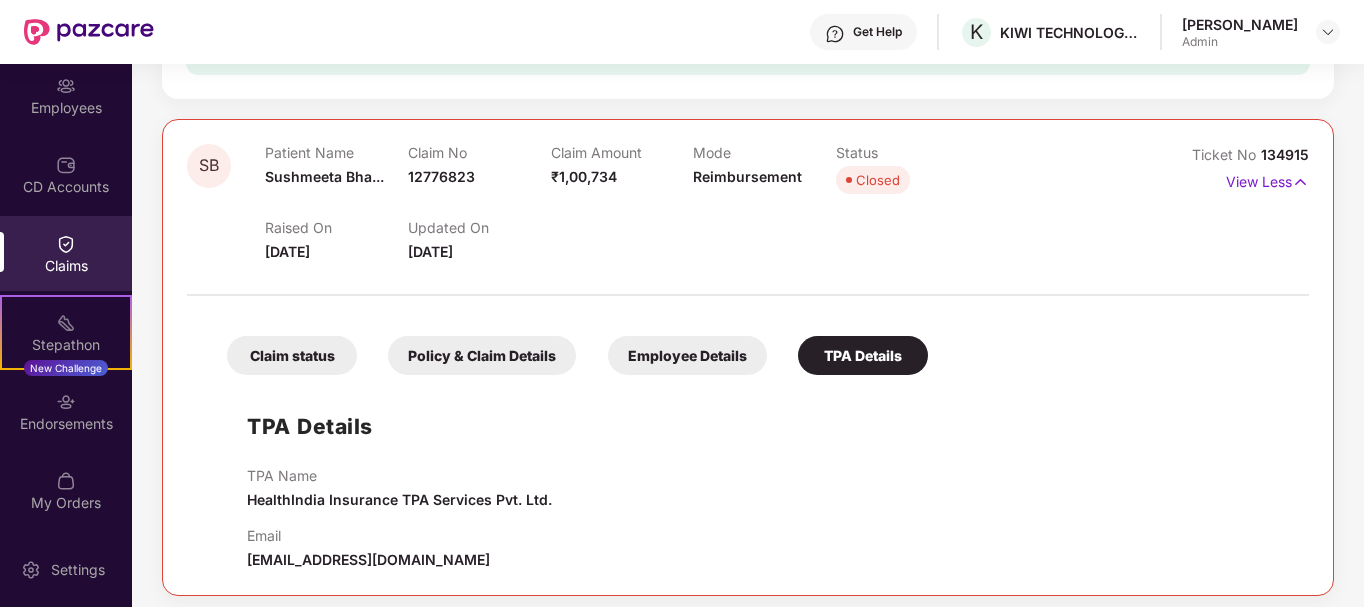 click on "Policy & Claim Details" at bounding box center (482, 355) 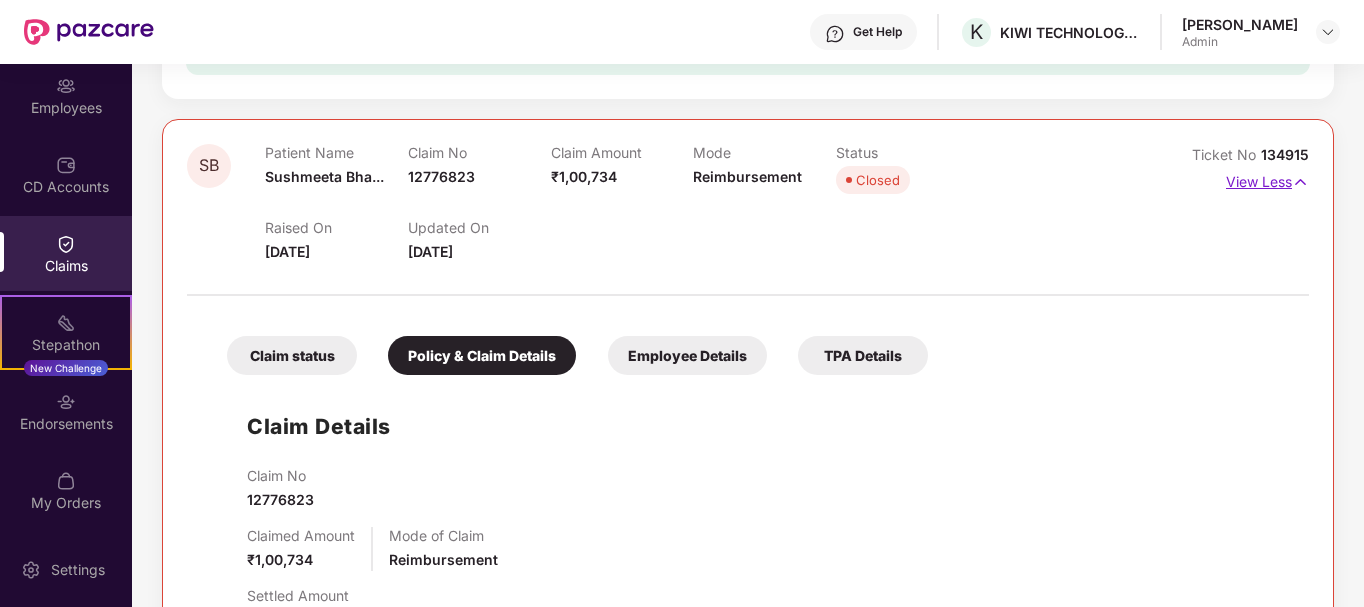 click on "View Less" at bounding box center (1267, 179) 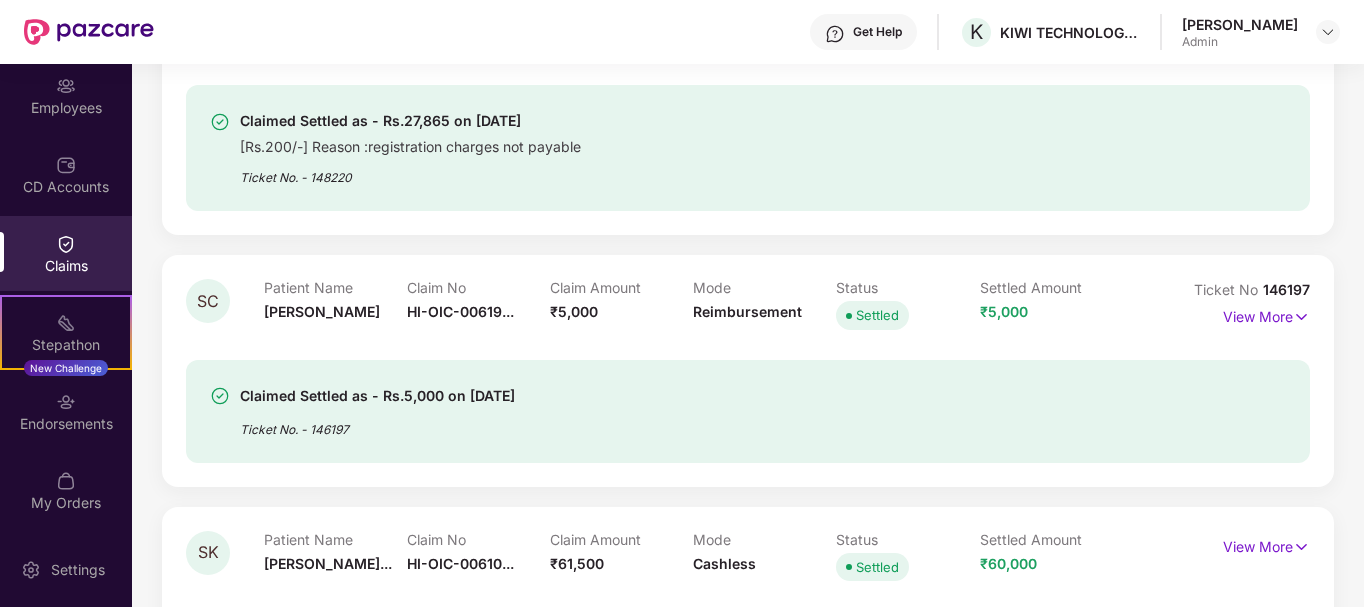 scroll, scrollTop: 0, scrollLeft: 0, axis: both 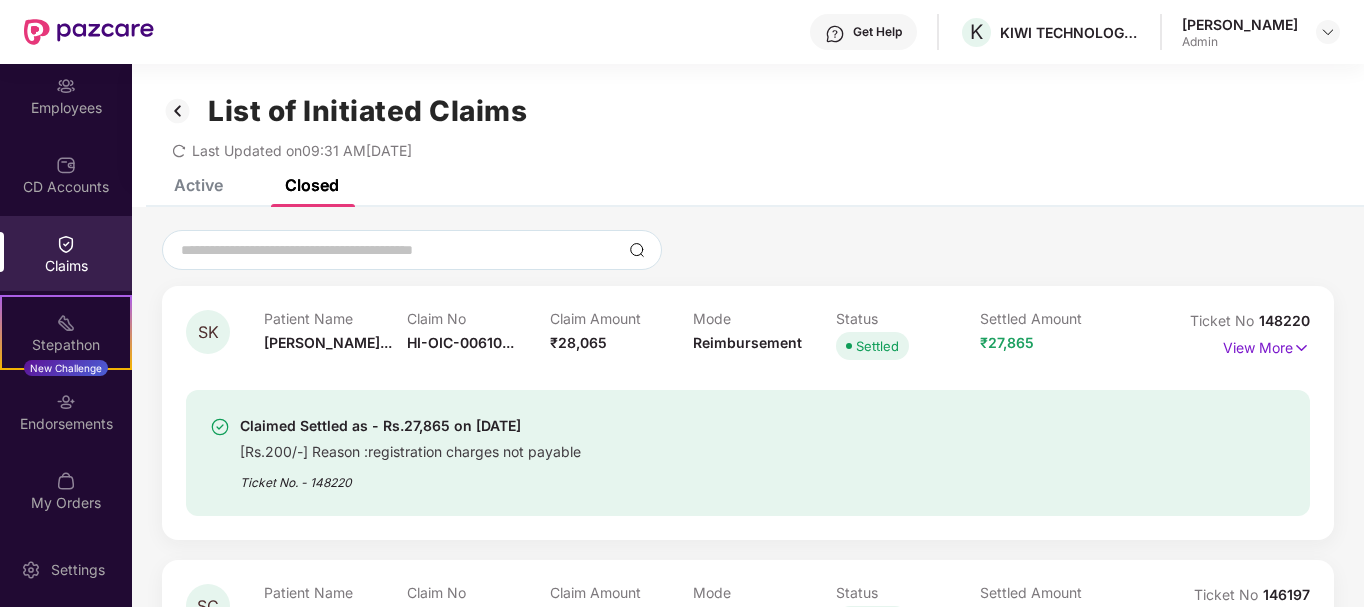 click on "List of Initiated Claims Last Updated on  09:31 AM[DATE]" at bounding box center [748, 121] 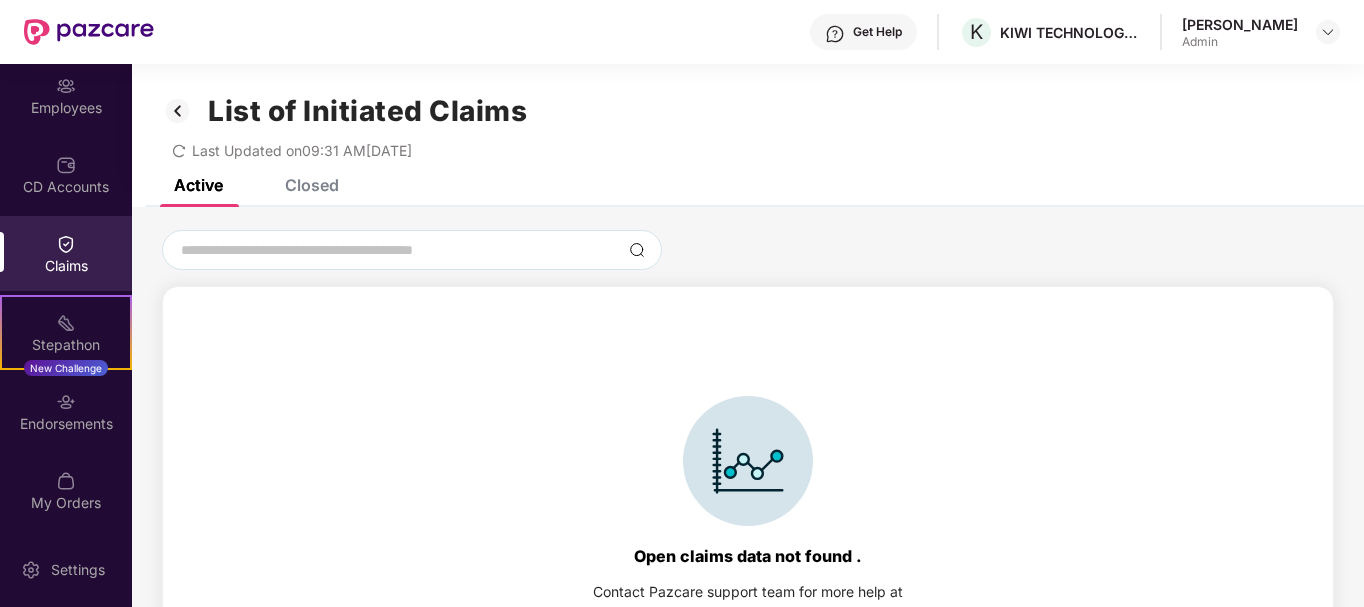 click on "Active" at bounding box center (198, 185) 